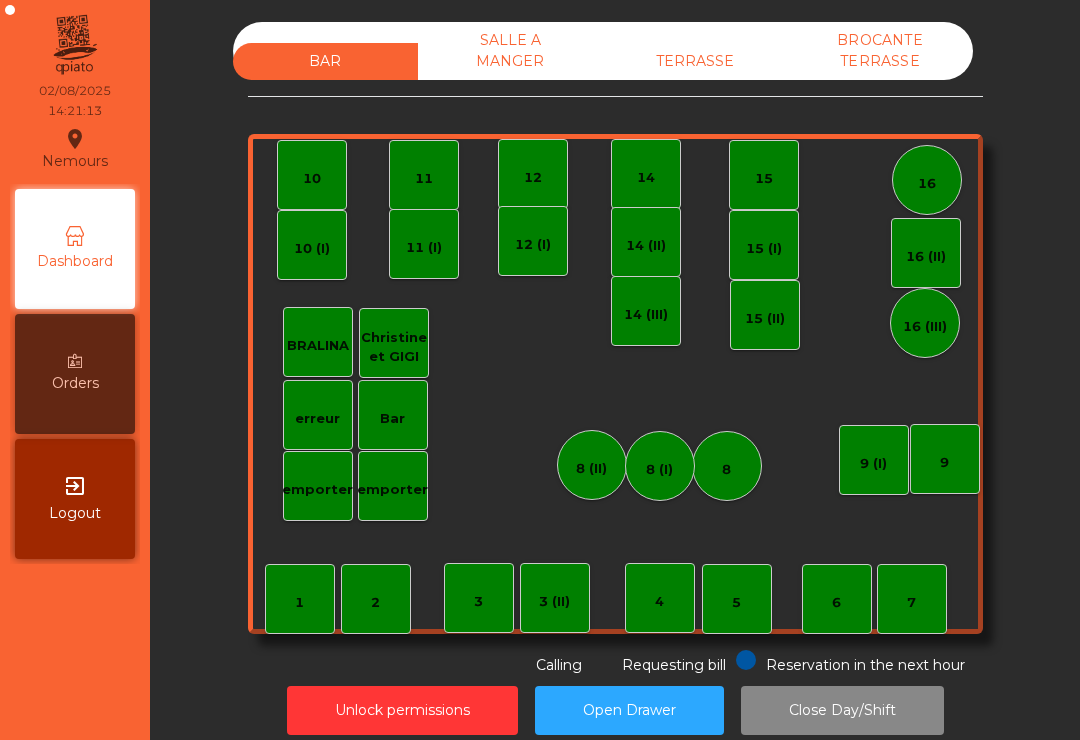 scroll, scrollTop: 0, scrollLeft: 0, axis: both 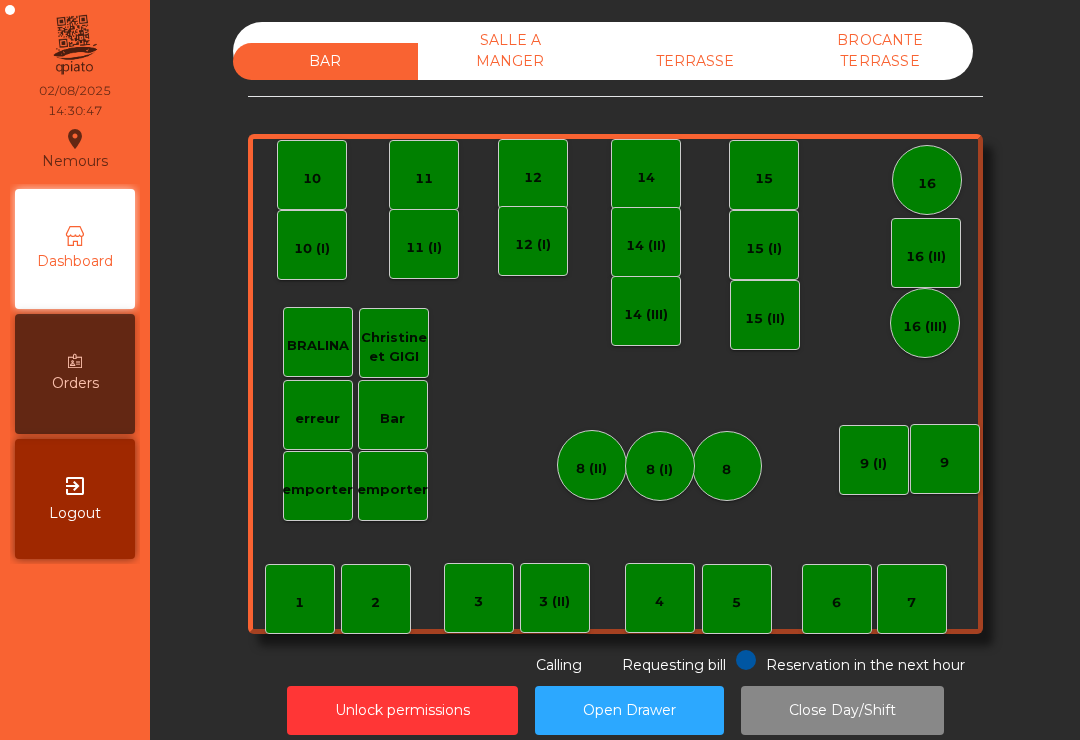 click on "TERRASSE" 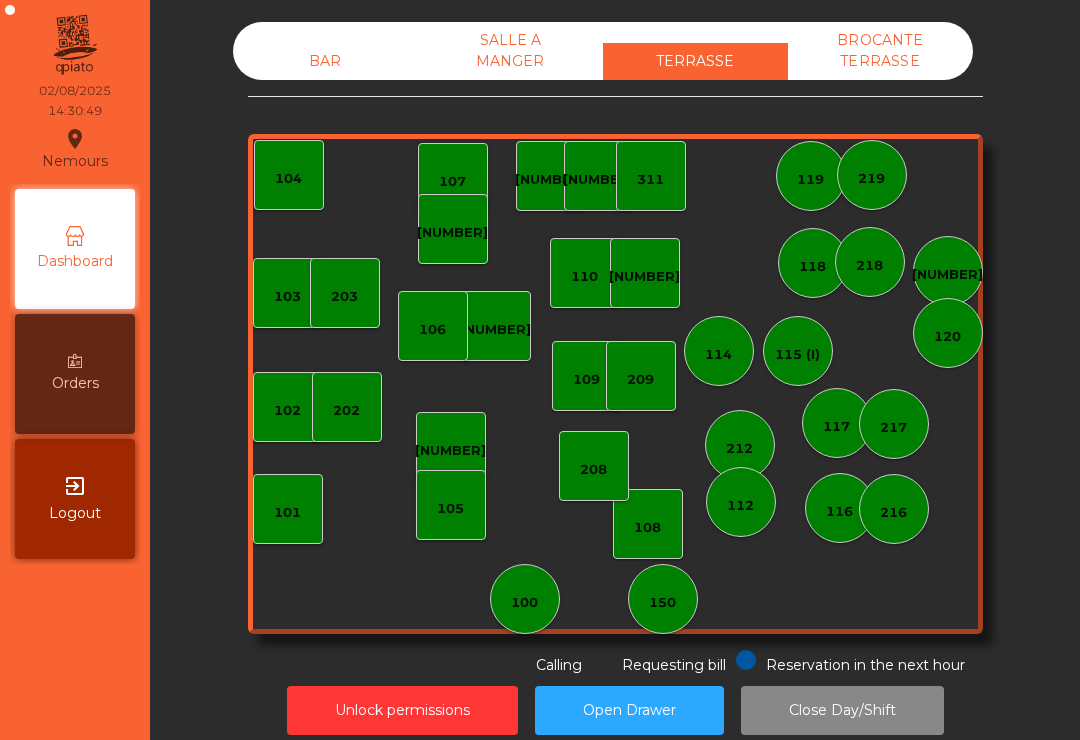 click on "100" 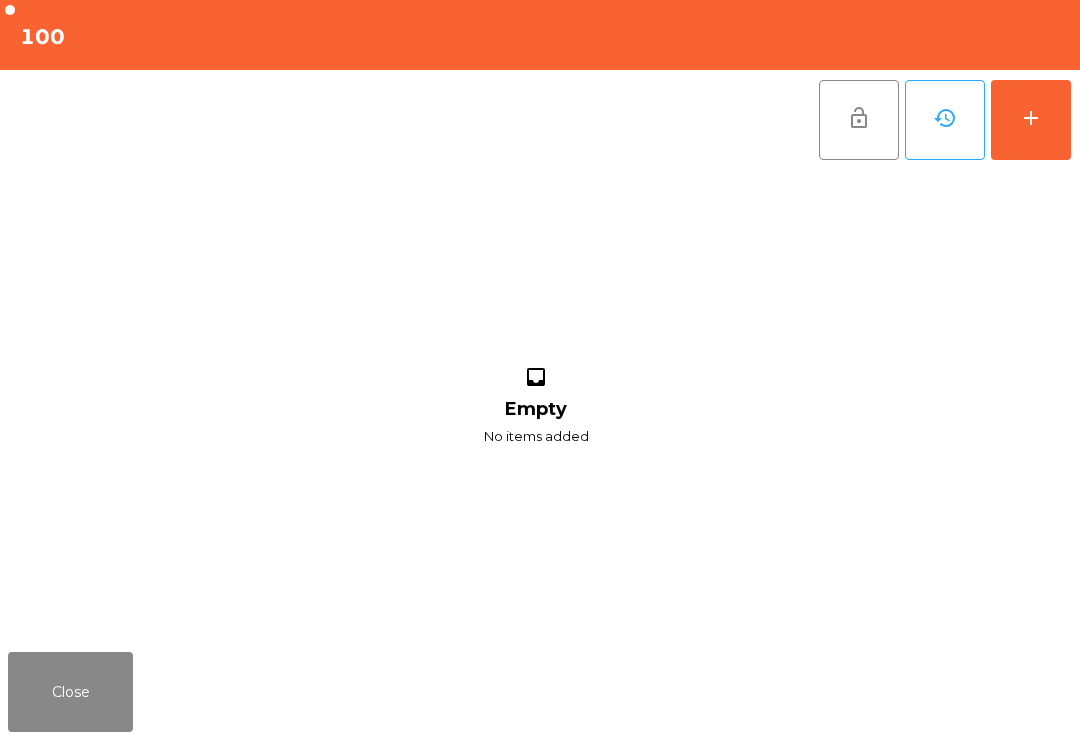 click on "inbox Empty No items added" 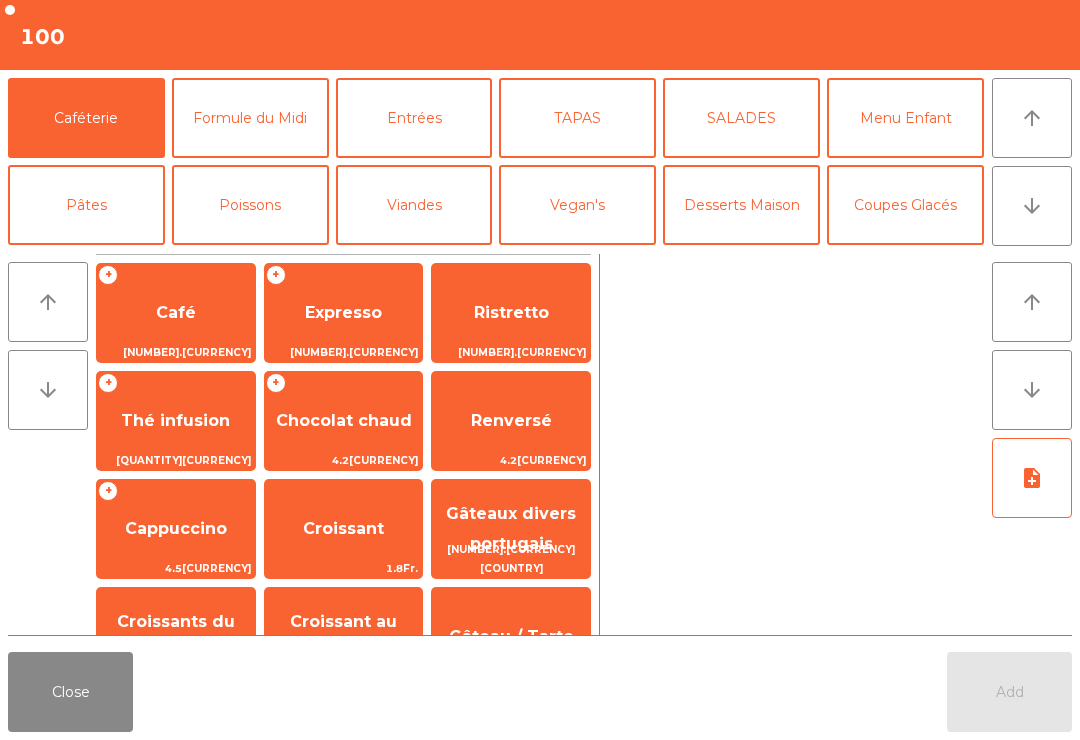 click on "arrow_downward" 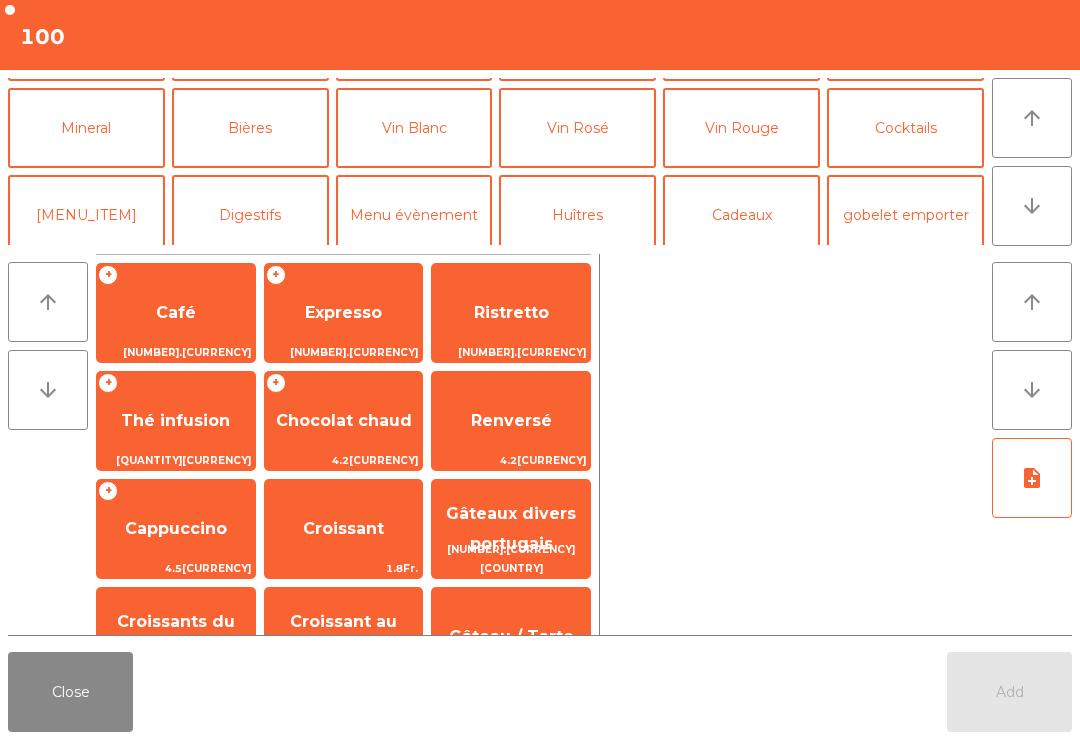 scroll, scrollTop: 174, scrollLeft: 0, axis: vertical 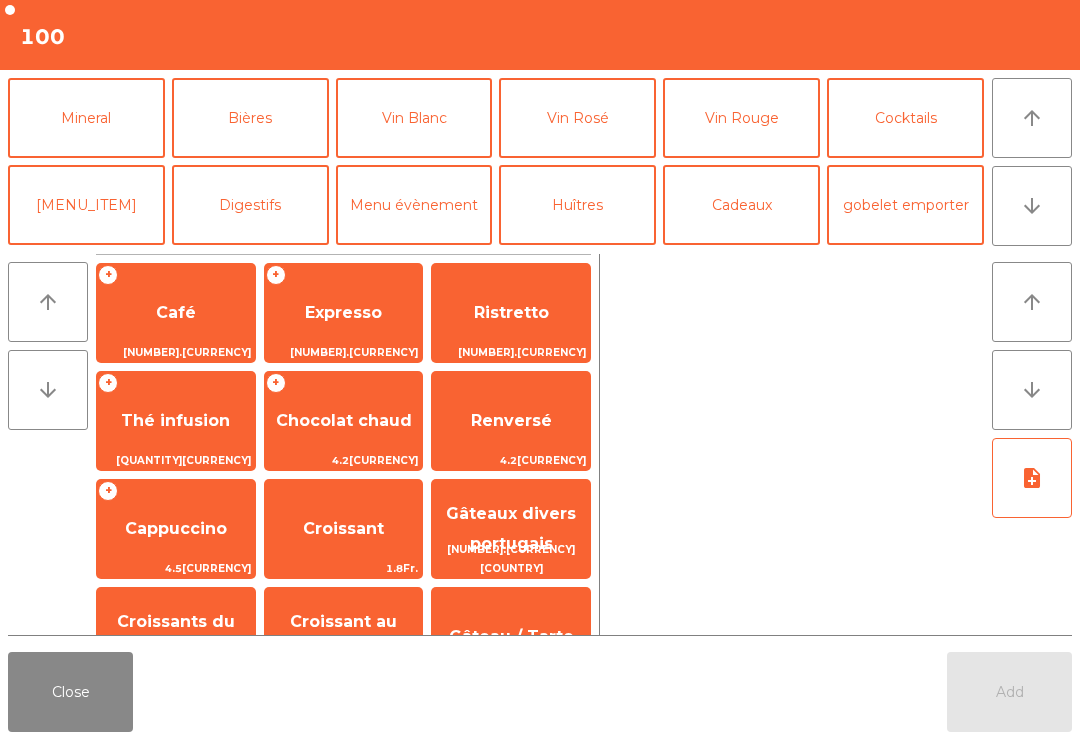 click on "Mineral" 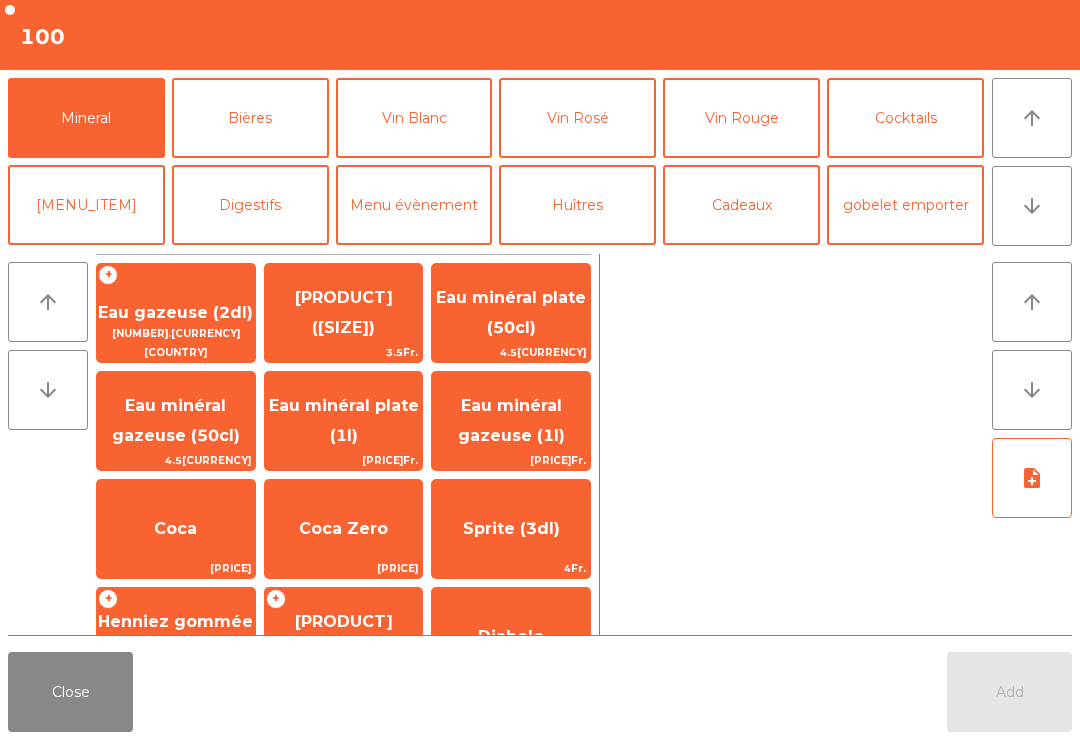 click on "Eau minéral gazeuse (50cl)" 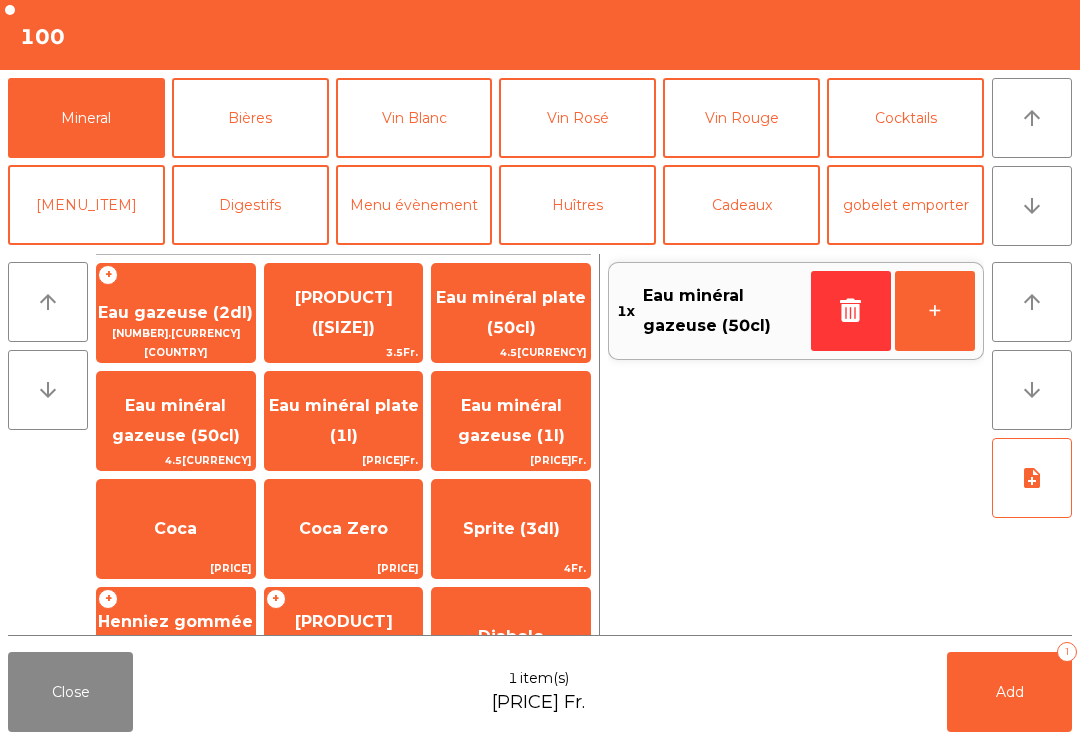 click on "Add   1" 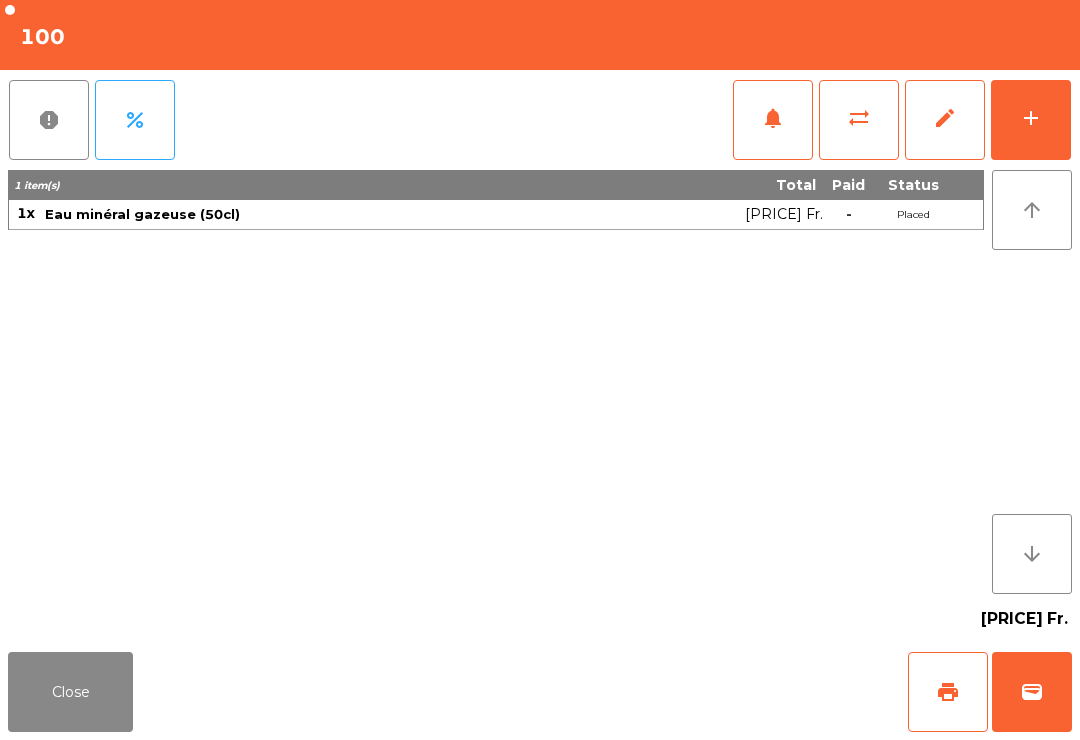 click on "Close print wallet" 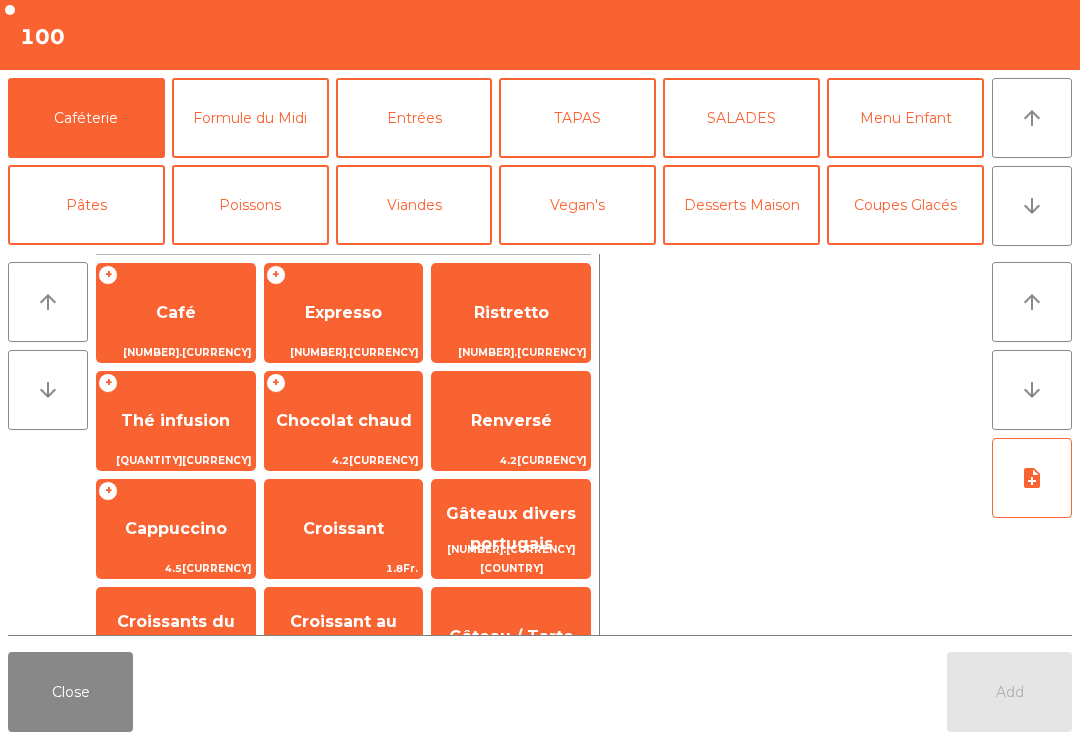 click on "Entrées" 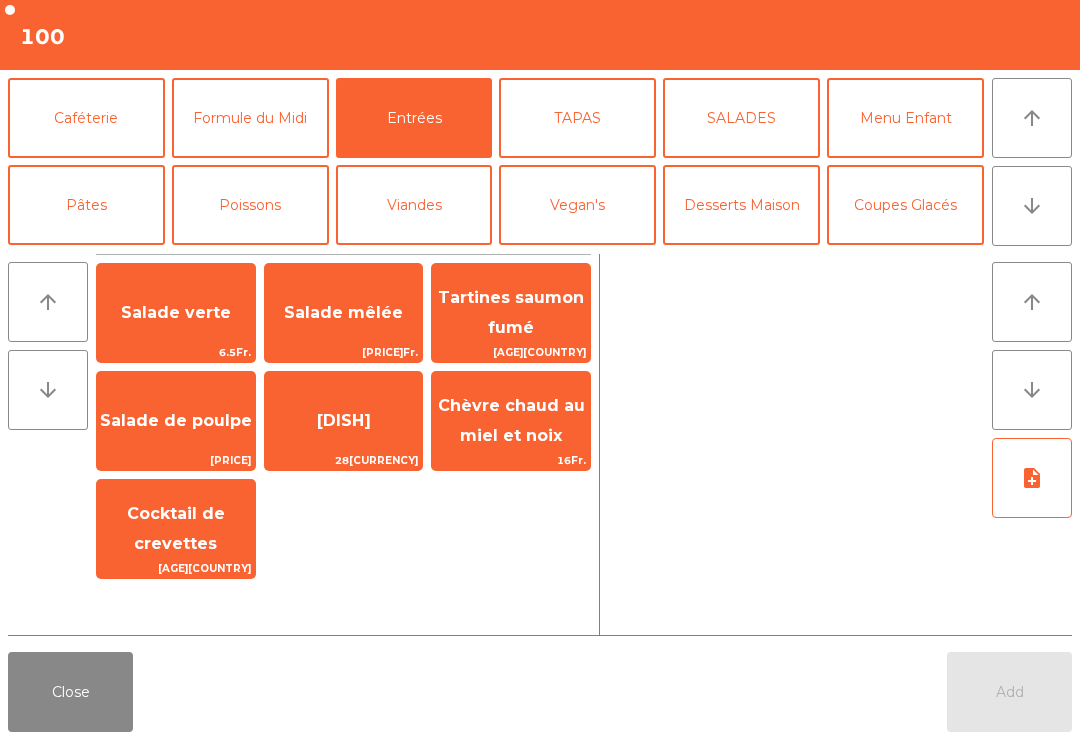click on "Salade verte" 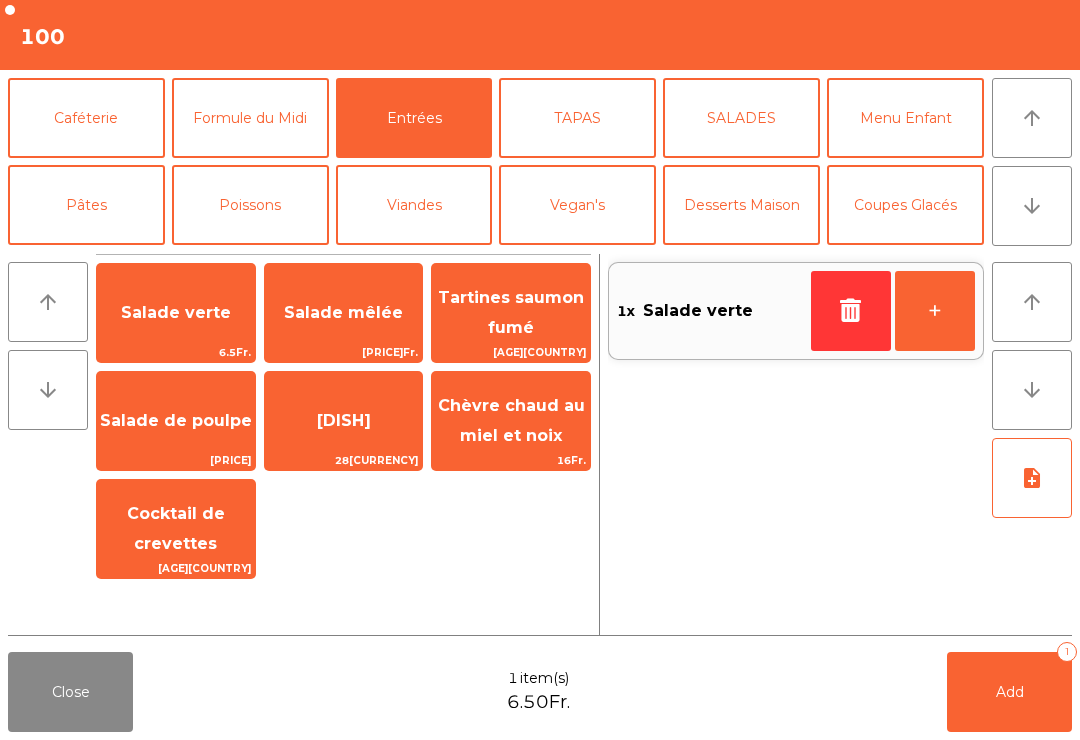click on "Salade mêlée" 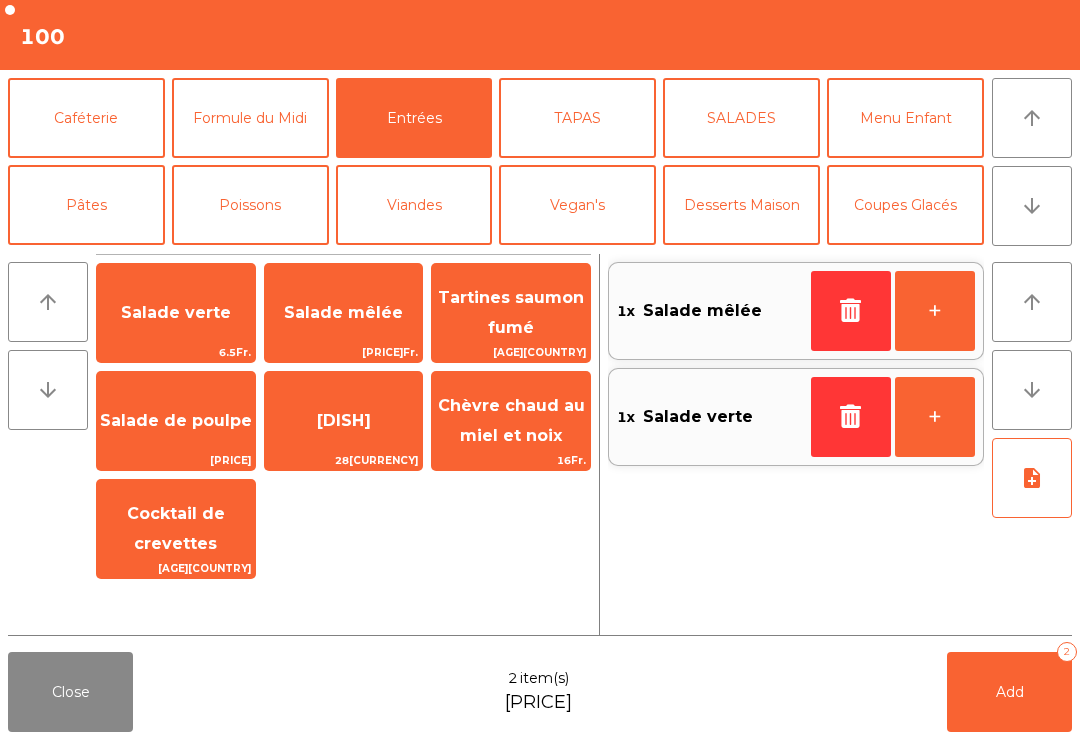 click on "Chèvre chaud au miel et noix" 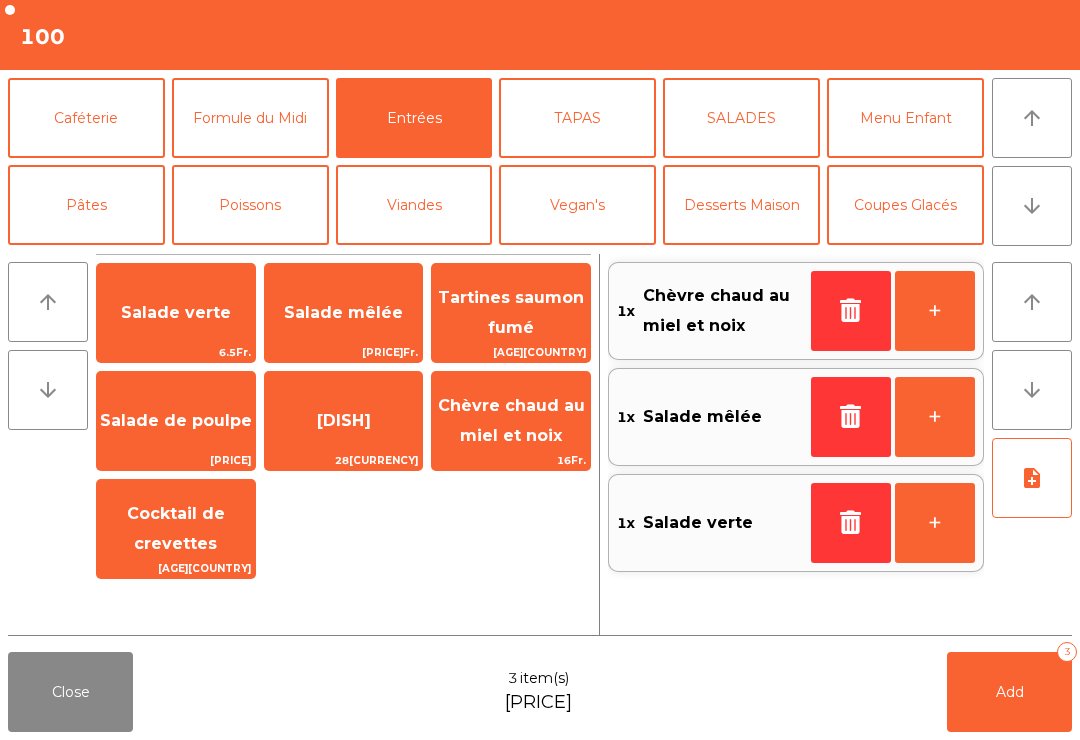 click on "Add   3" 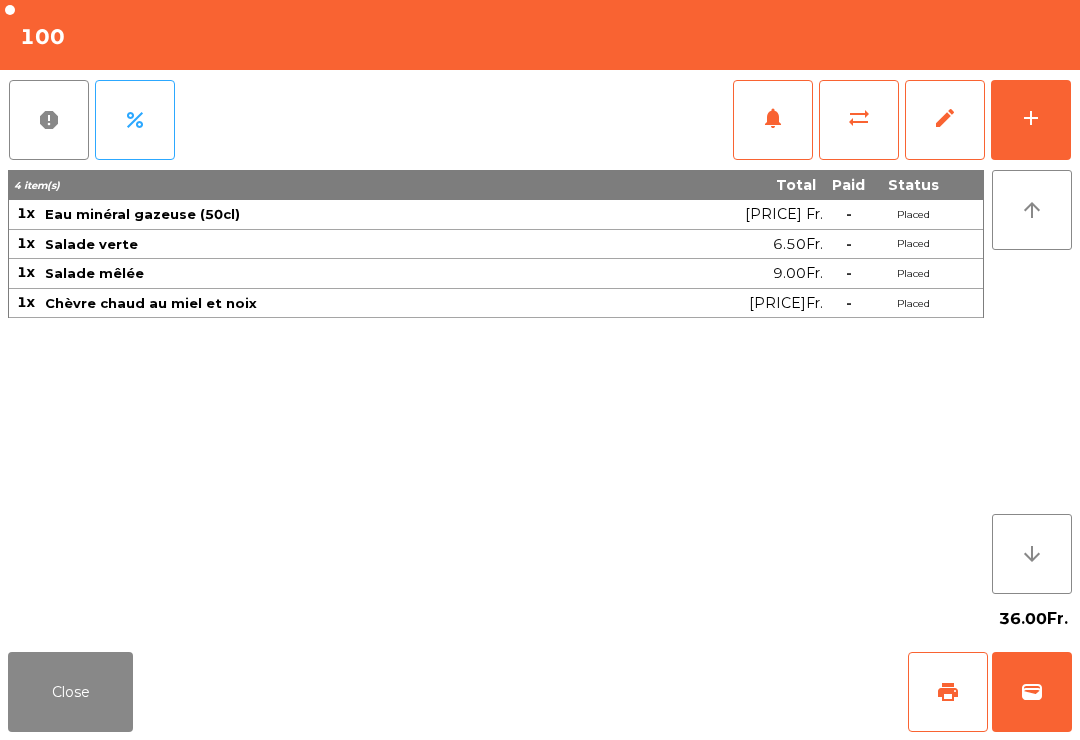 click on "Close" 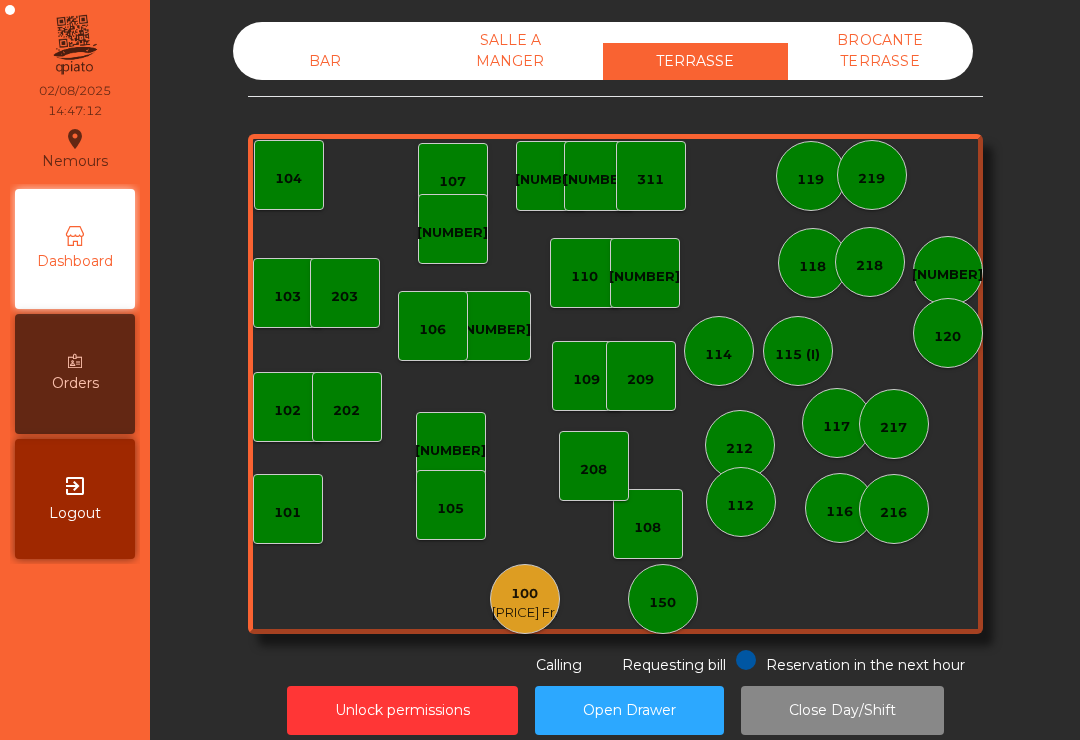 click on "BAR" 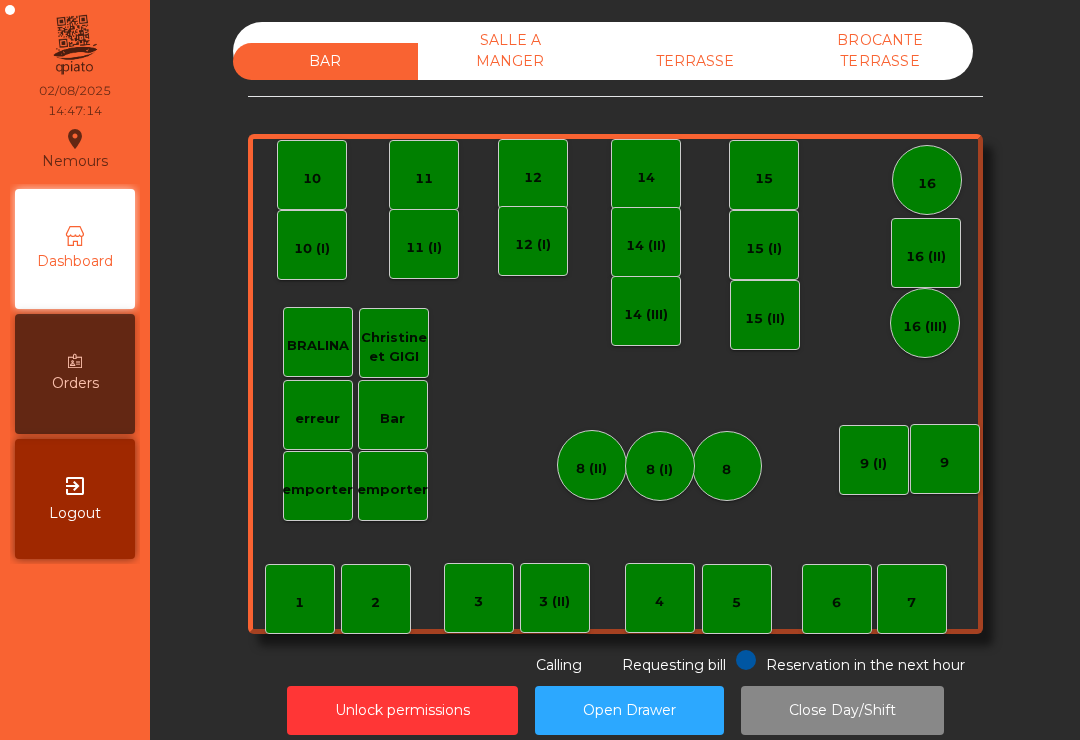 click on "12" 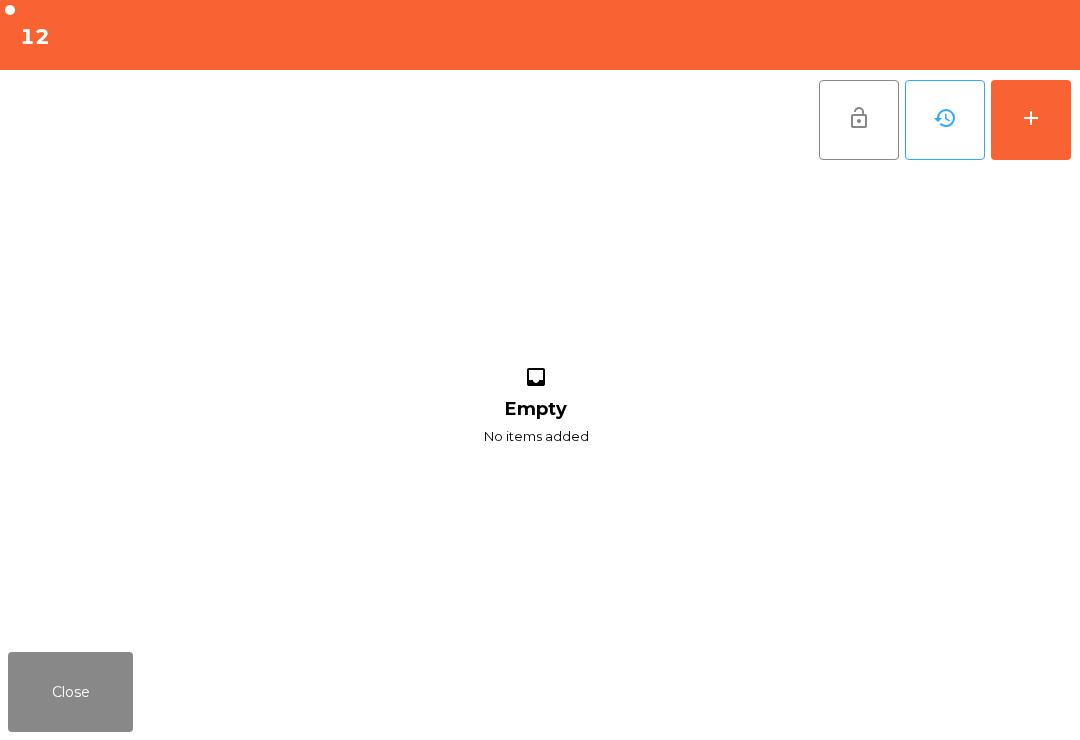 click on "add" 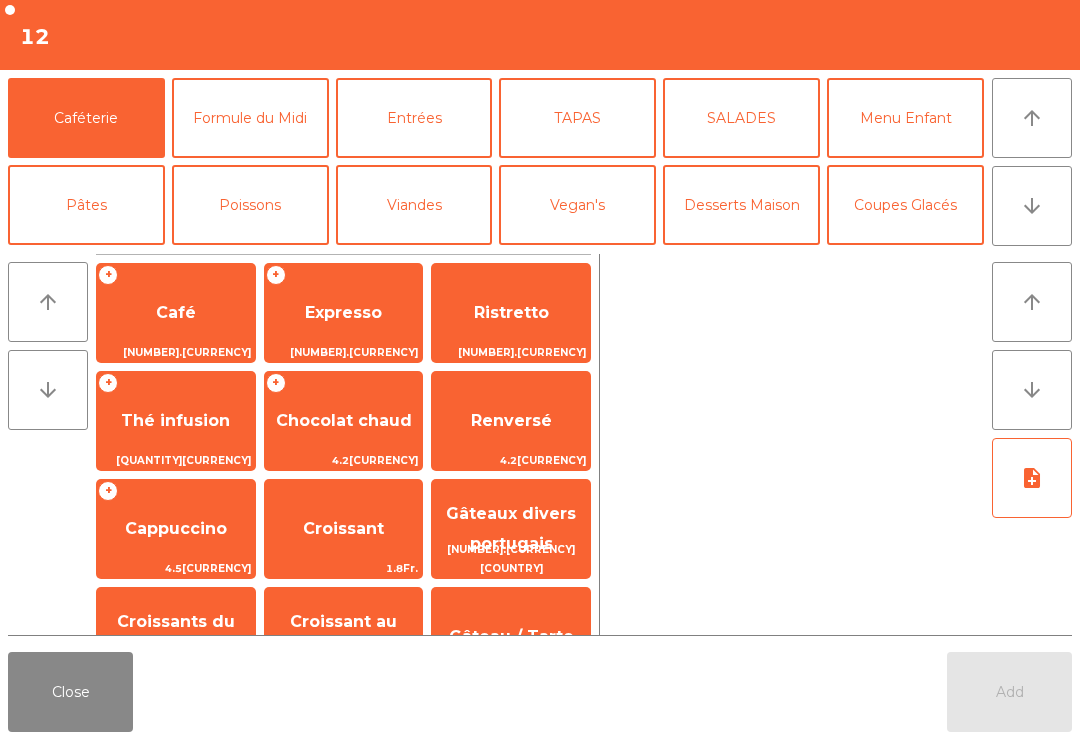 click on "arrow_upward" 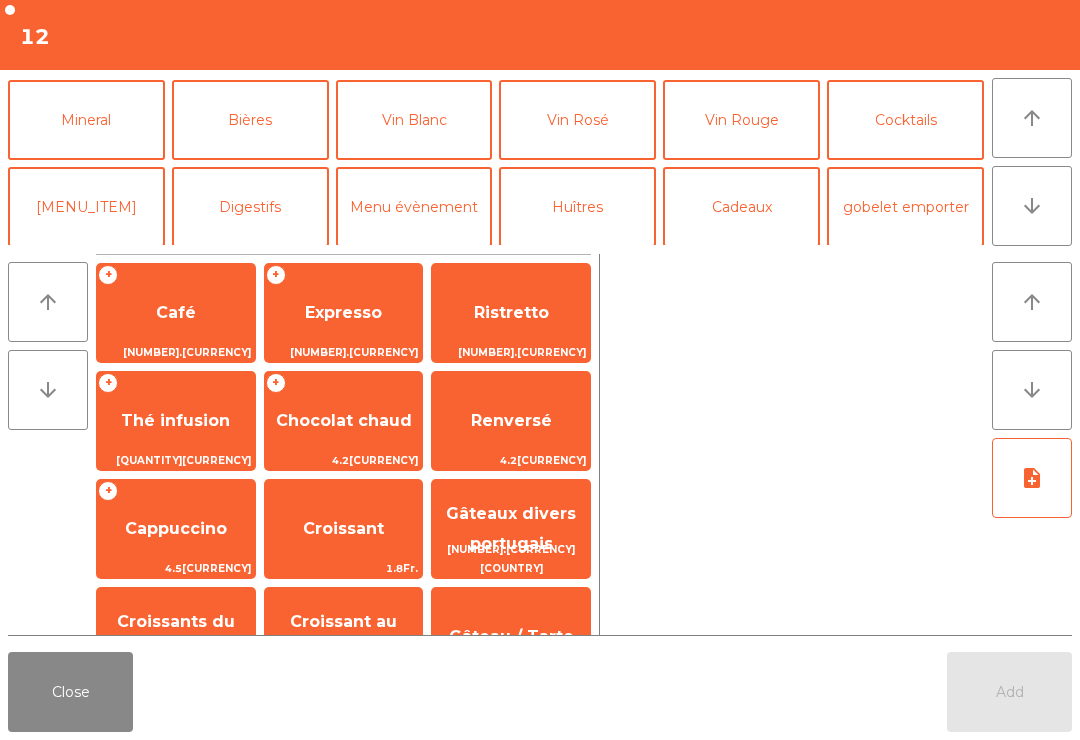click on "Mineral" 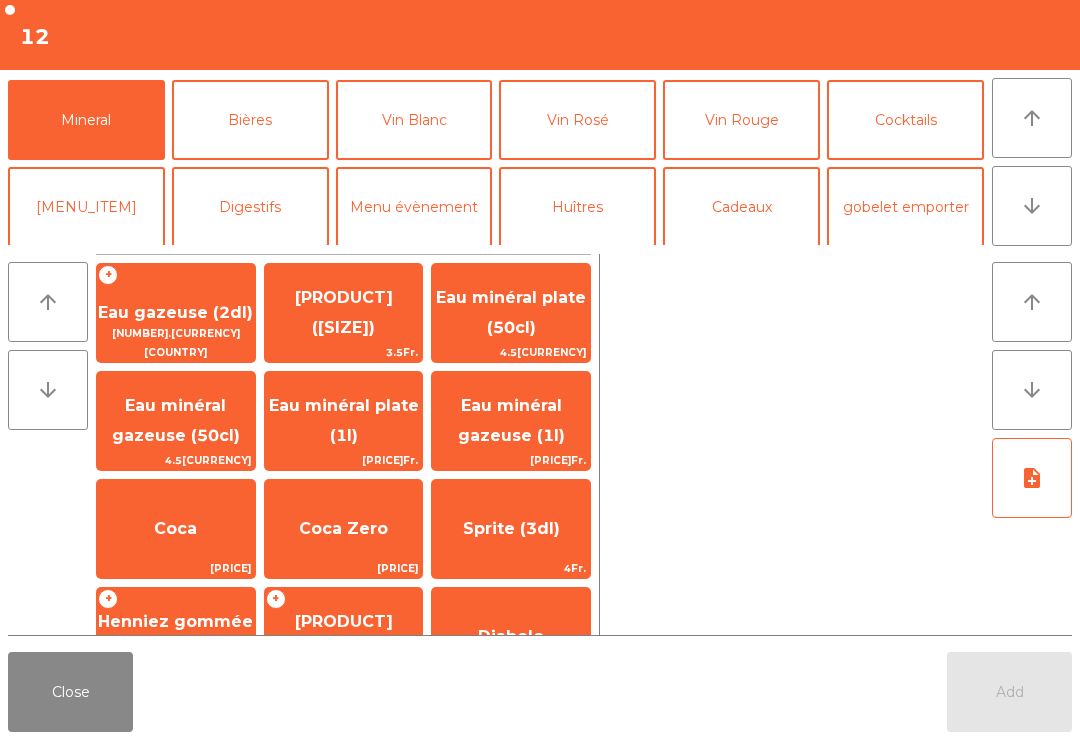 scroll, scrollTop: 174, scrollLeft: 0, axis: vertical 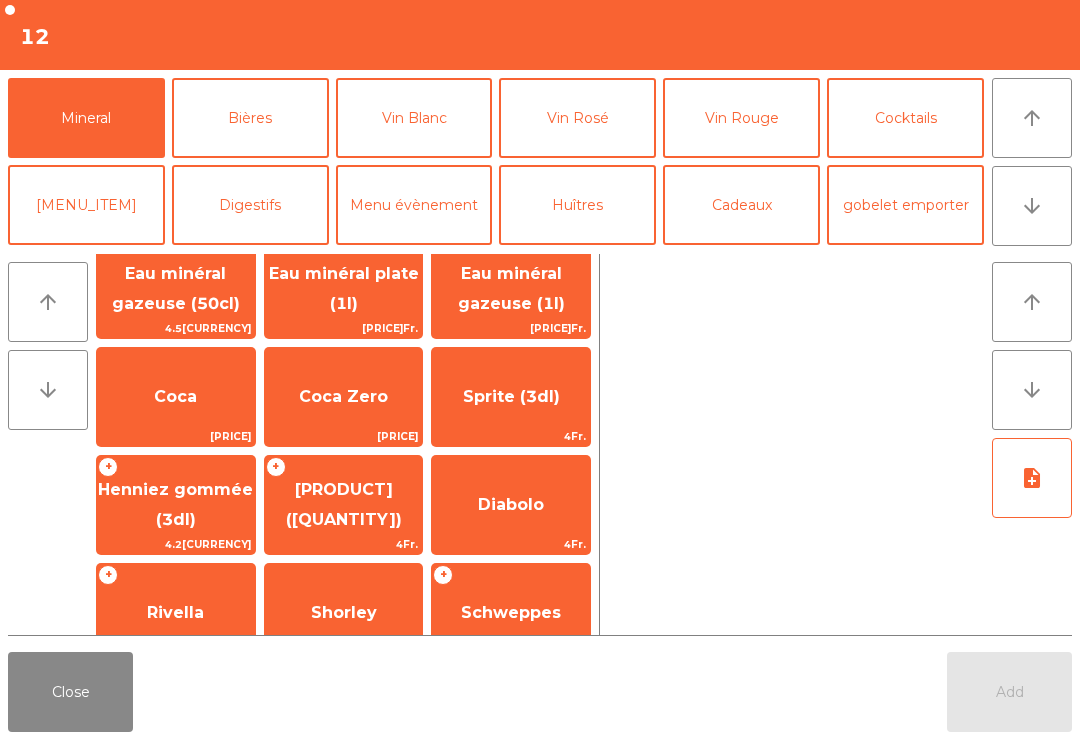 click on "Schweppes" 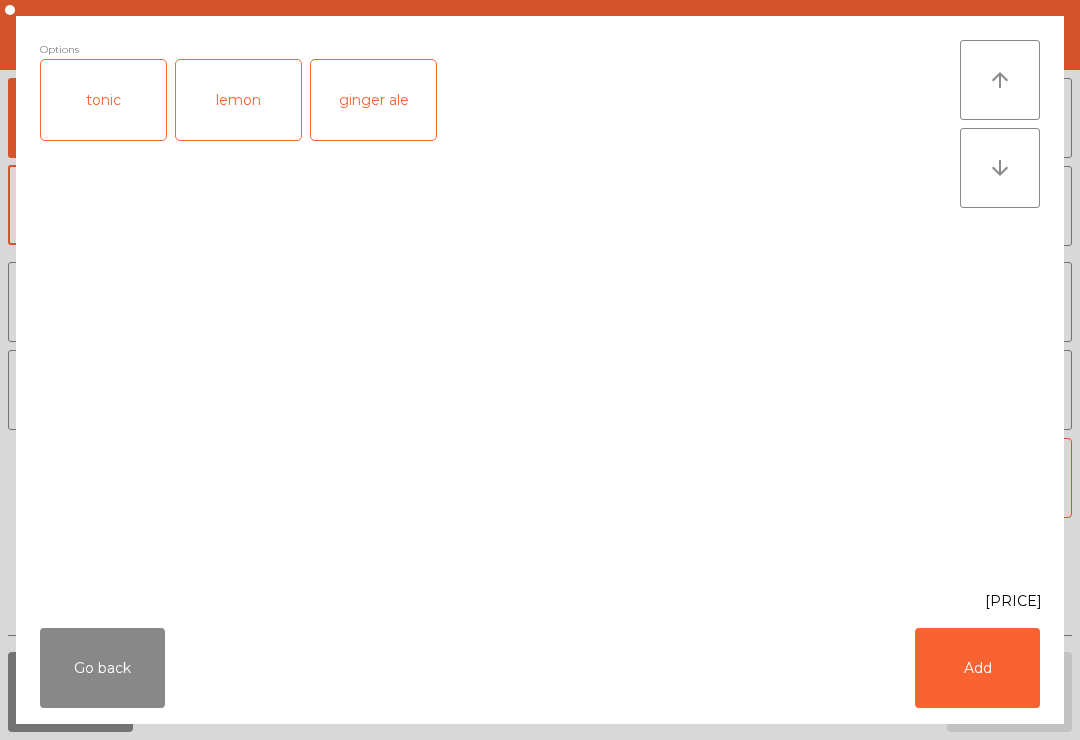 click on "Add" 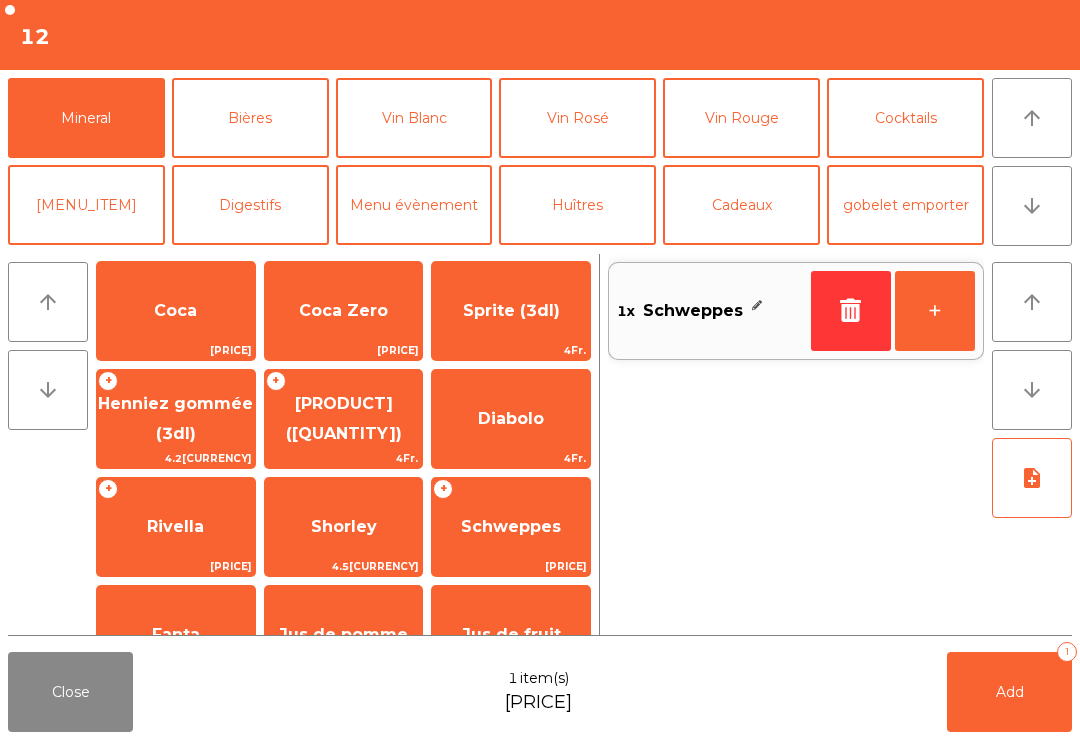 click on "+" 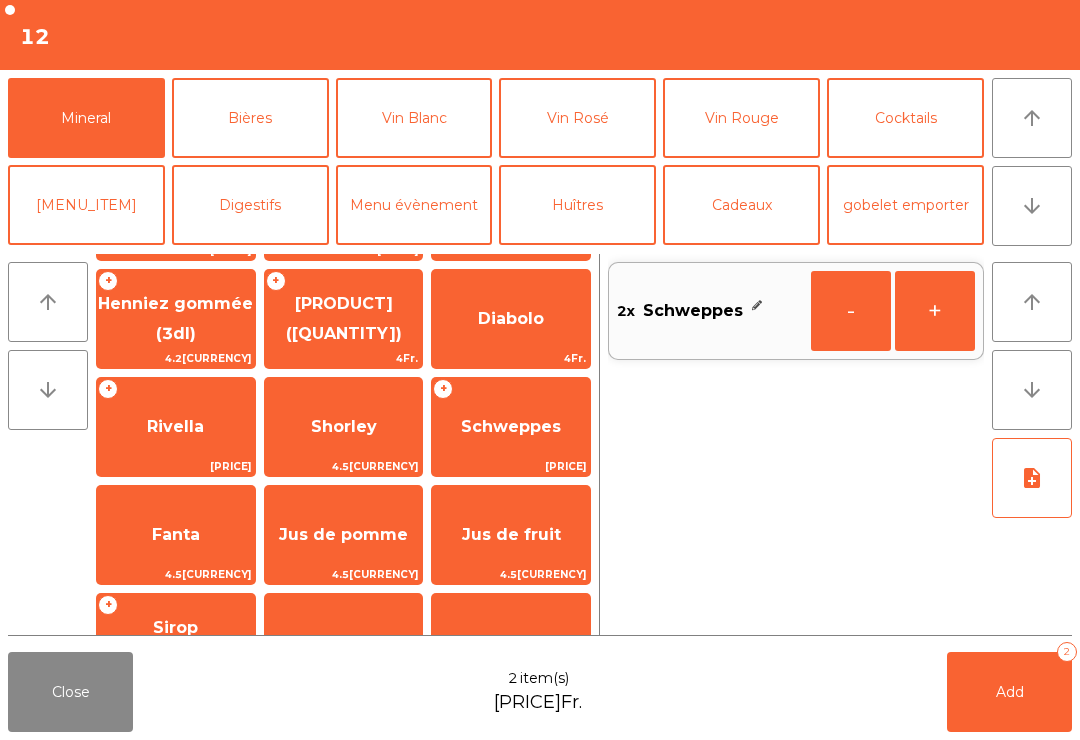 scroll, scrollTop: 130, scrollLeft: 0, axis: vertical 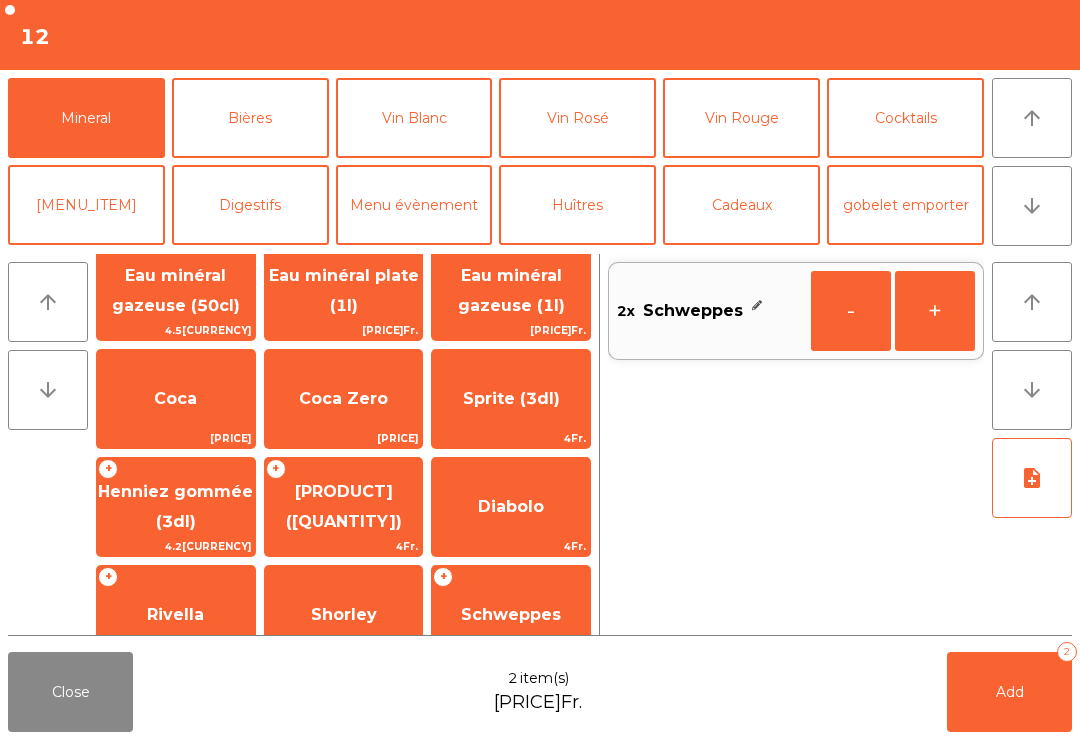click on "Coca Zero" 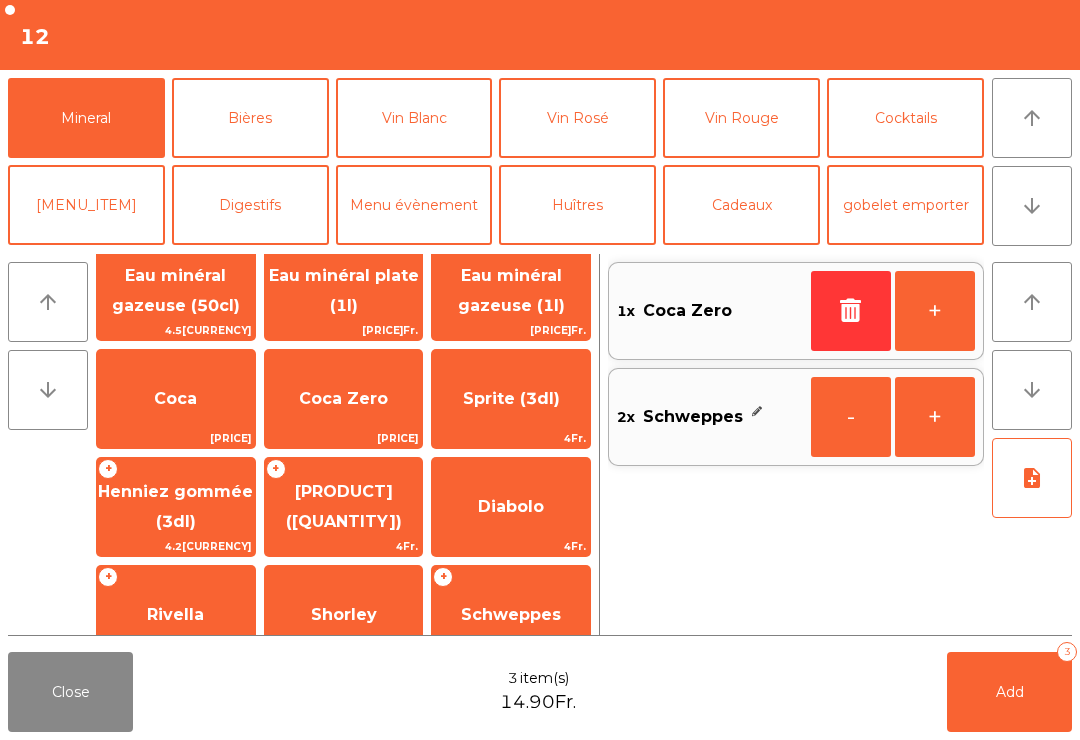 click on "Add   3" 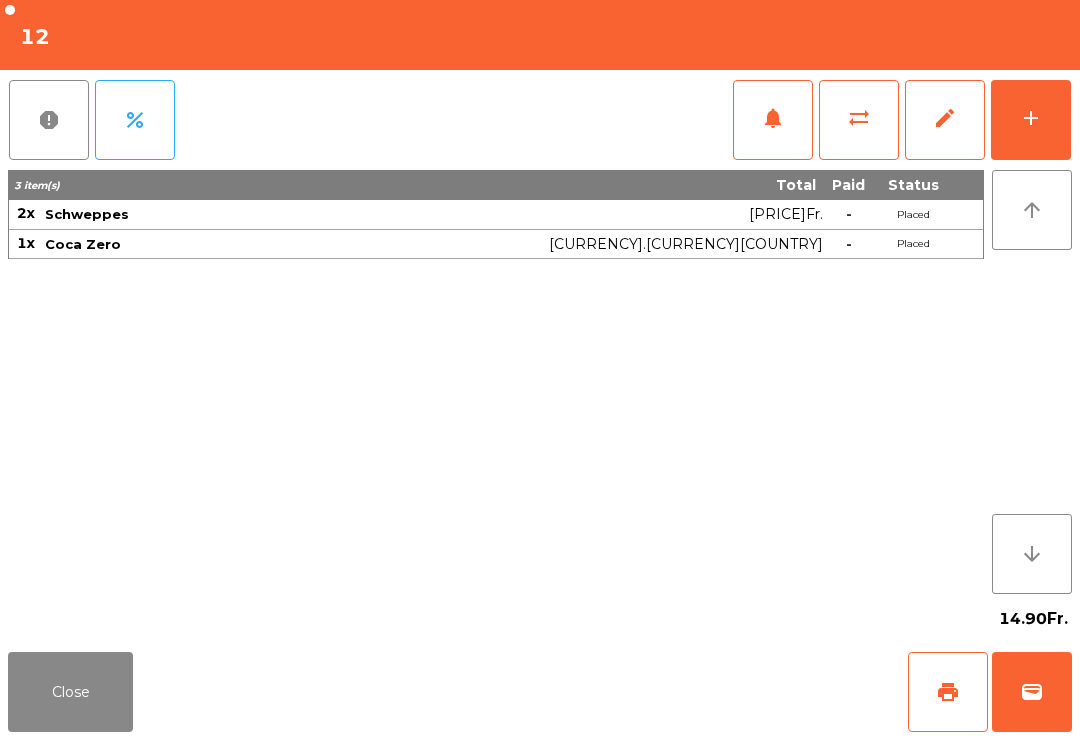 click on "add" 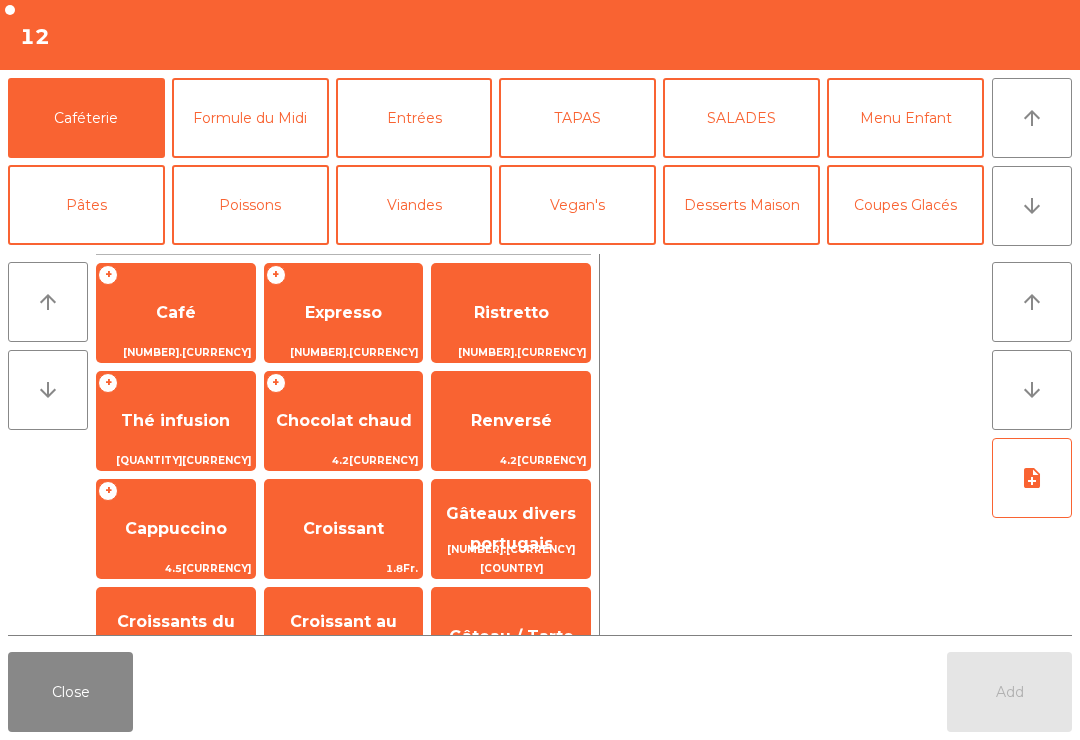 click on "Entrées" 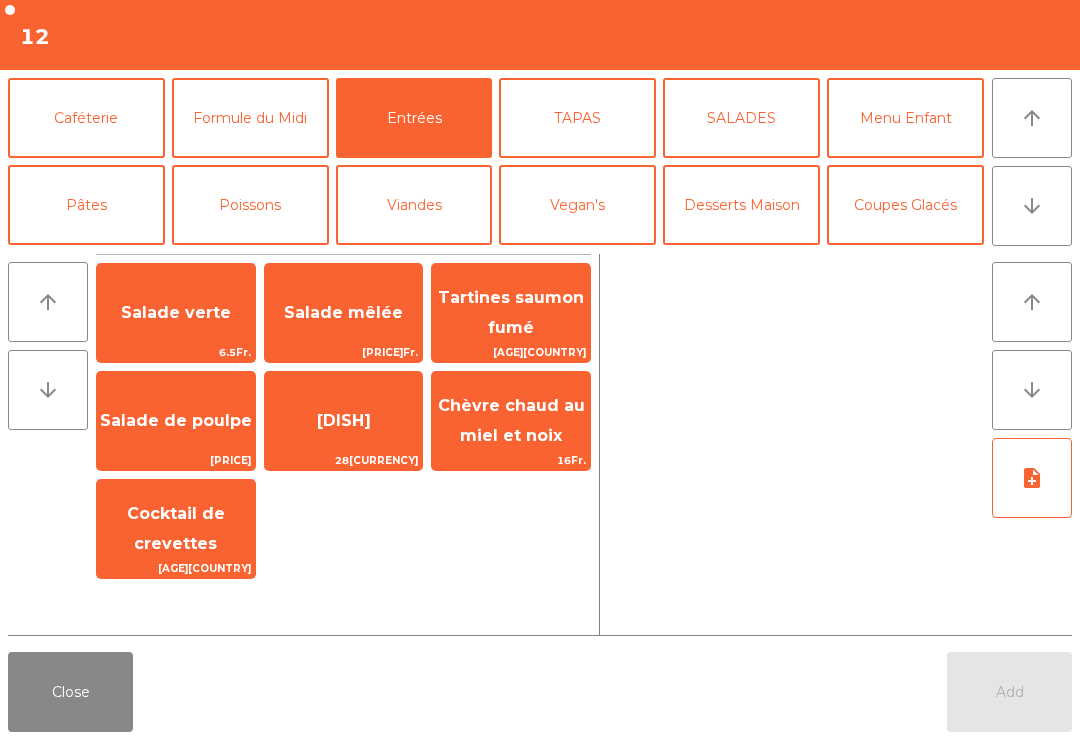 click on "Tartines saumon fumé" 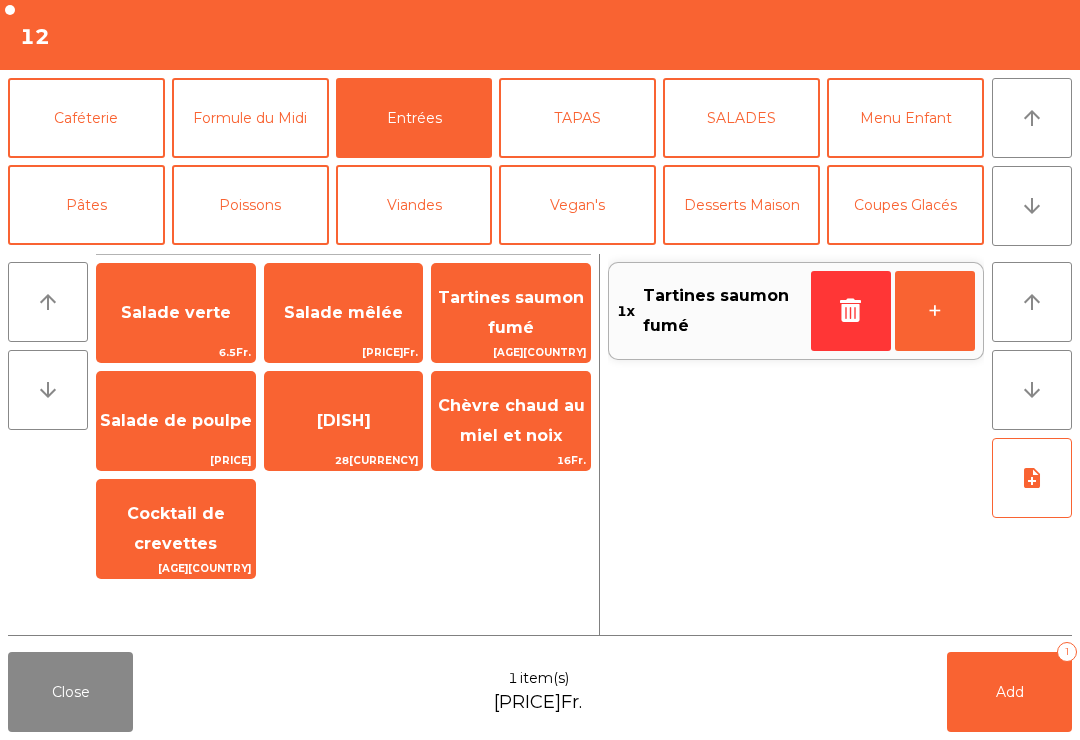click on "Add   1" 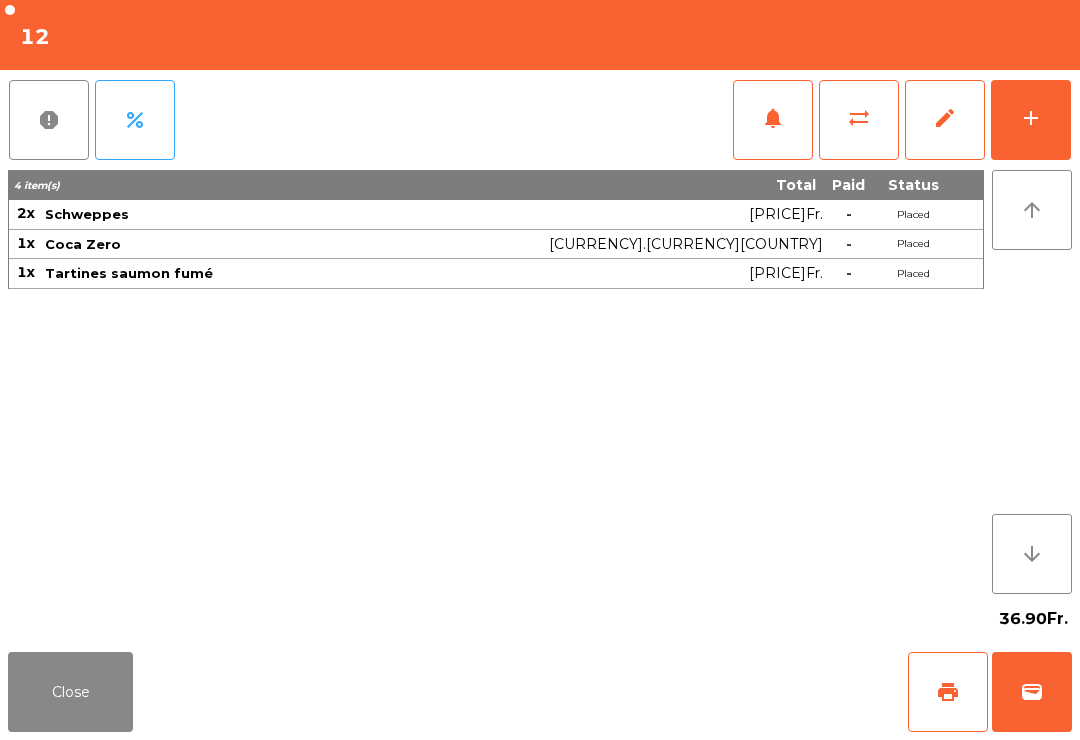 click on "Close" 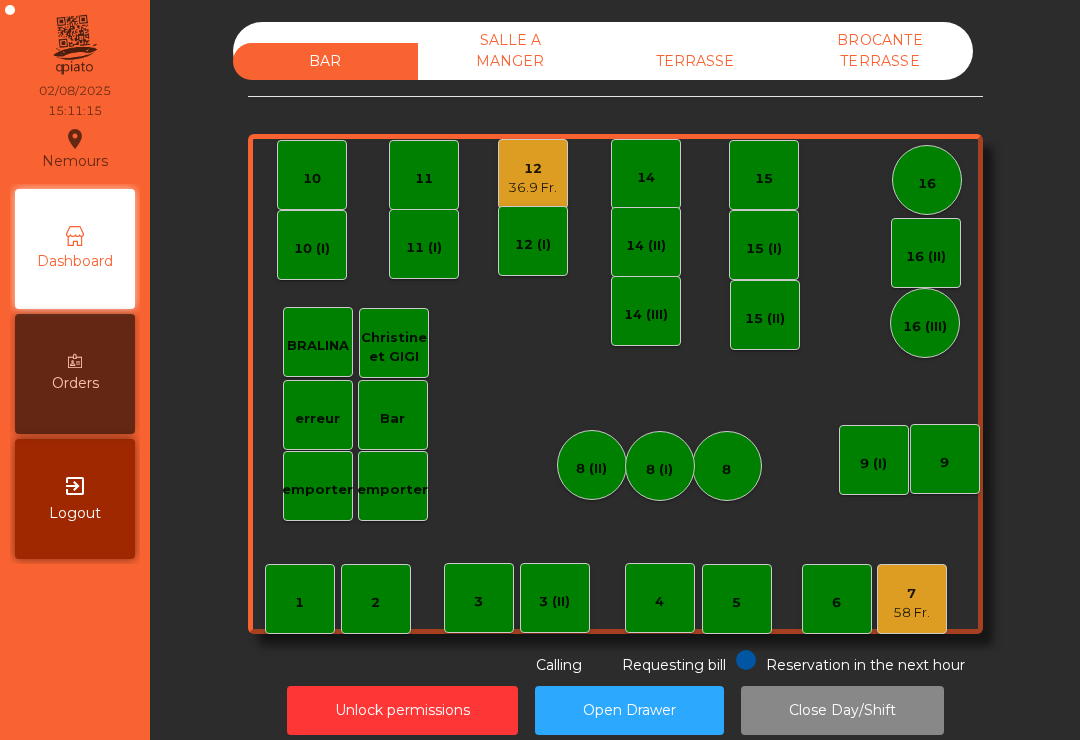 click on "36.9 Fr." 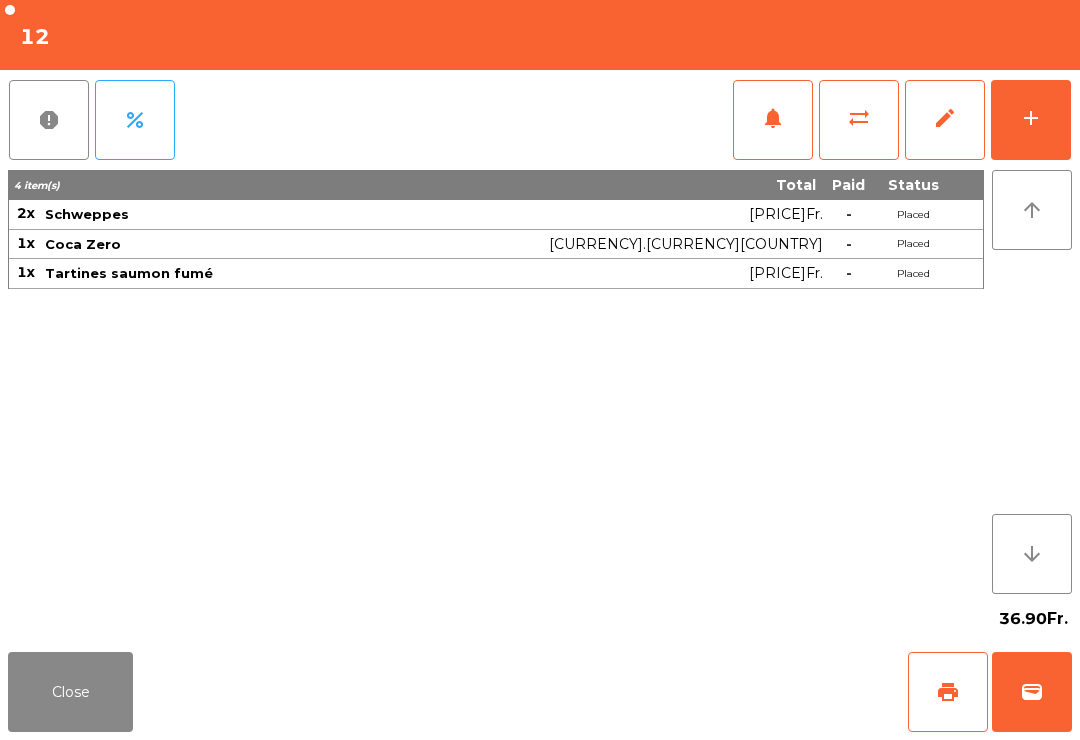 click on "print" 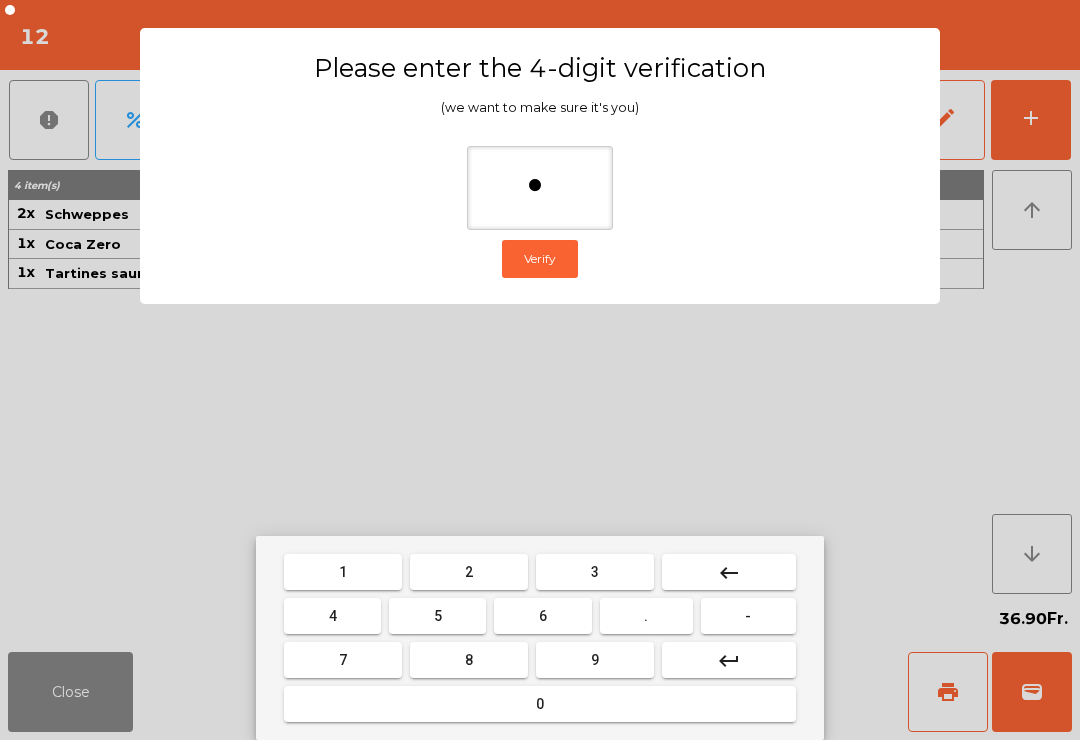 type on "**" 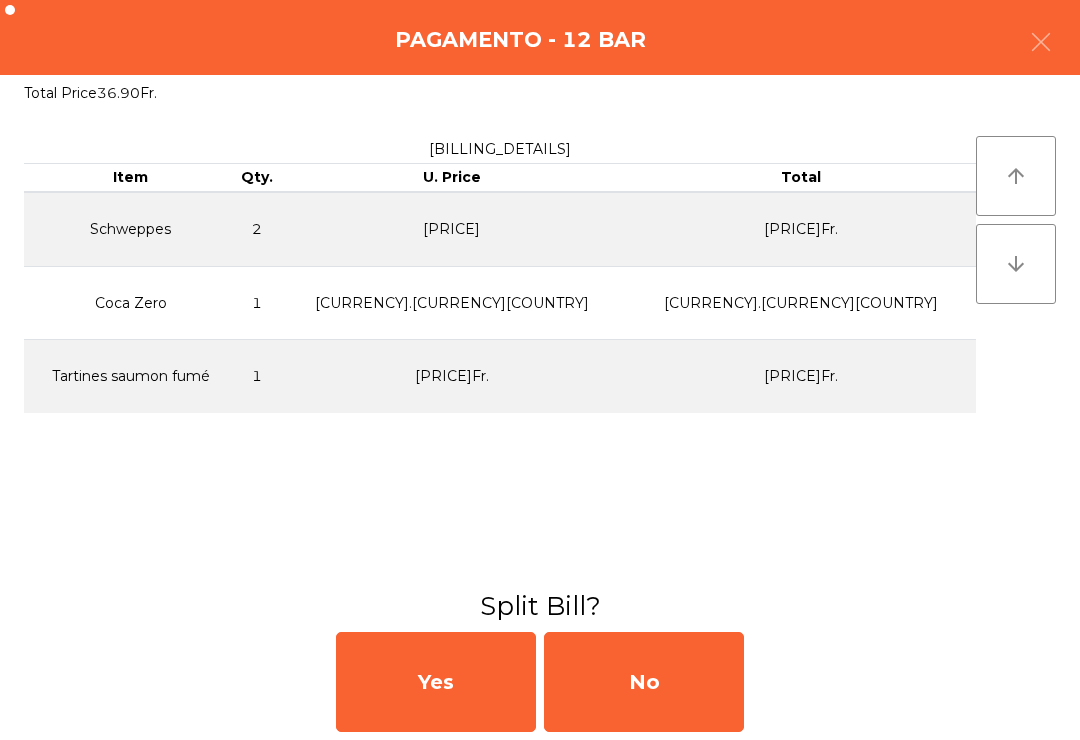 click on "No" 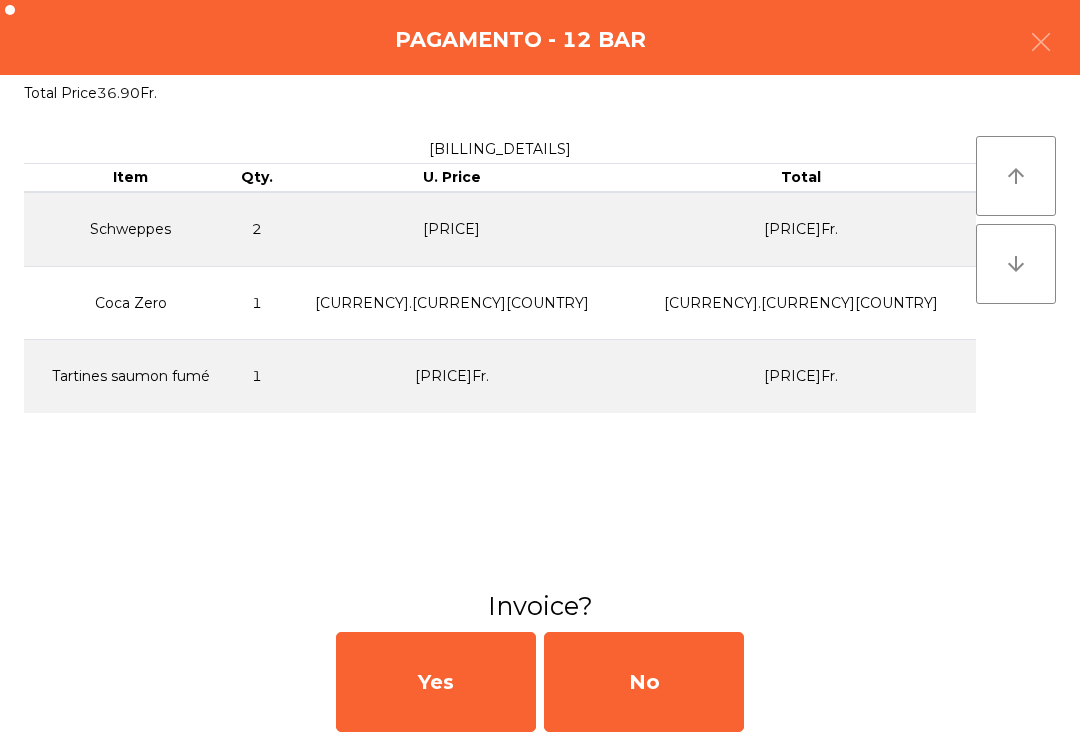 click on "No" 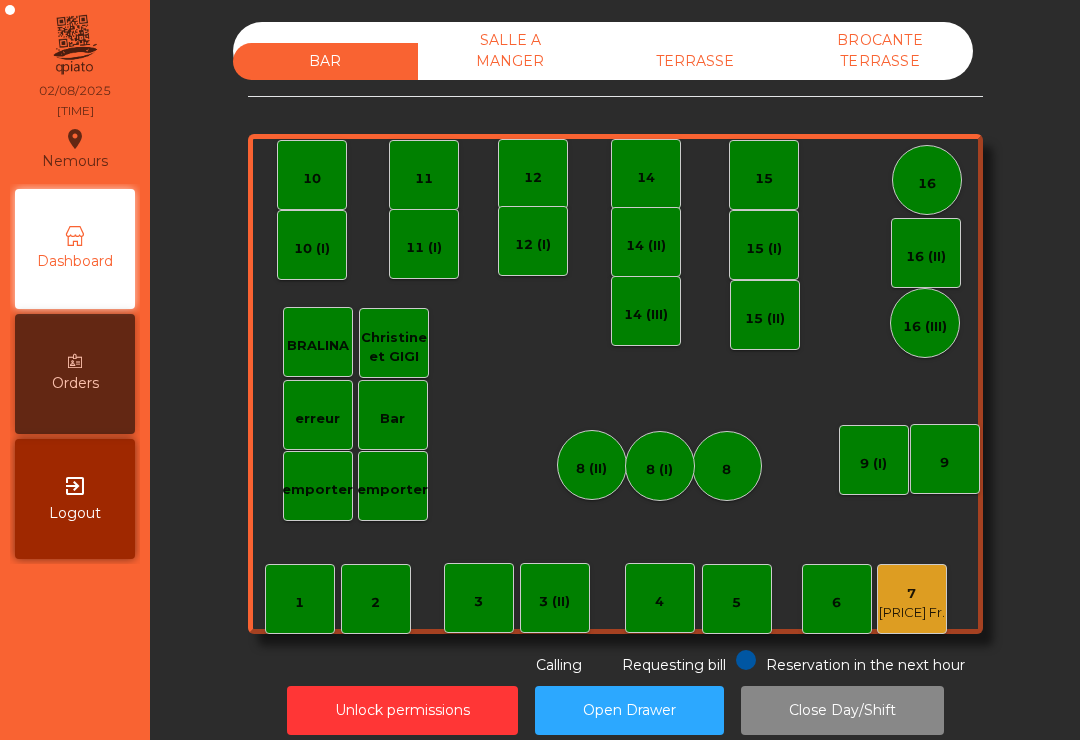 click on "TERRASSE" 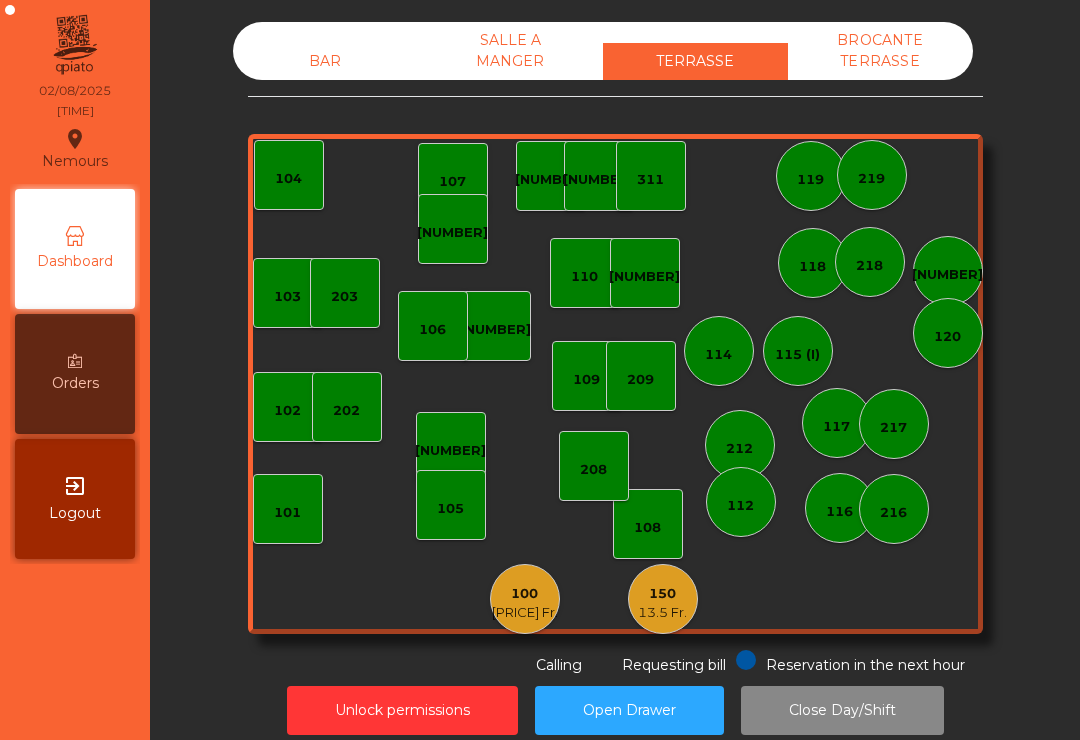 click on "[NUMBER]   [PRICE] Fr." 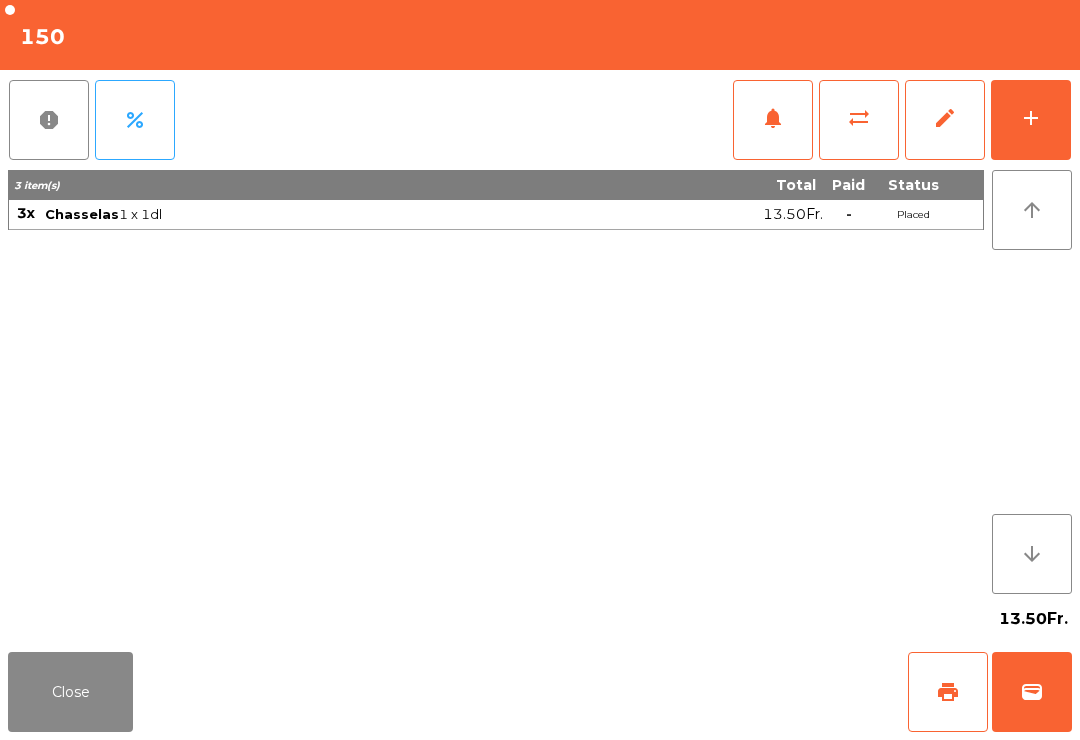click on "Close" 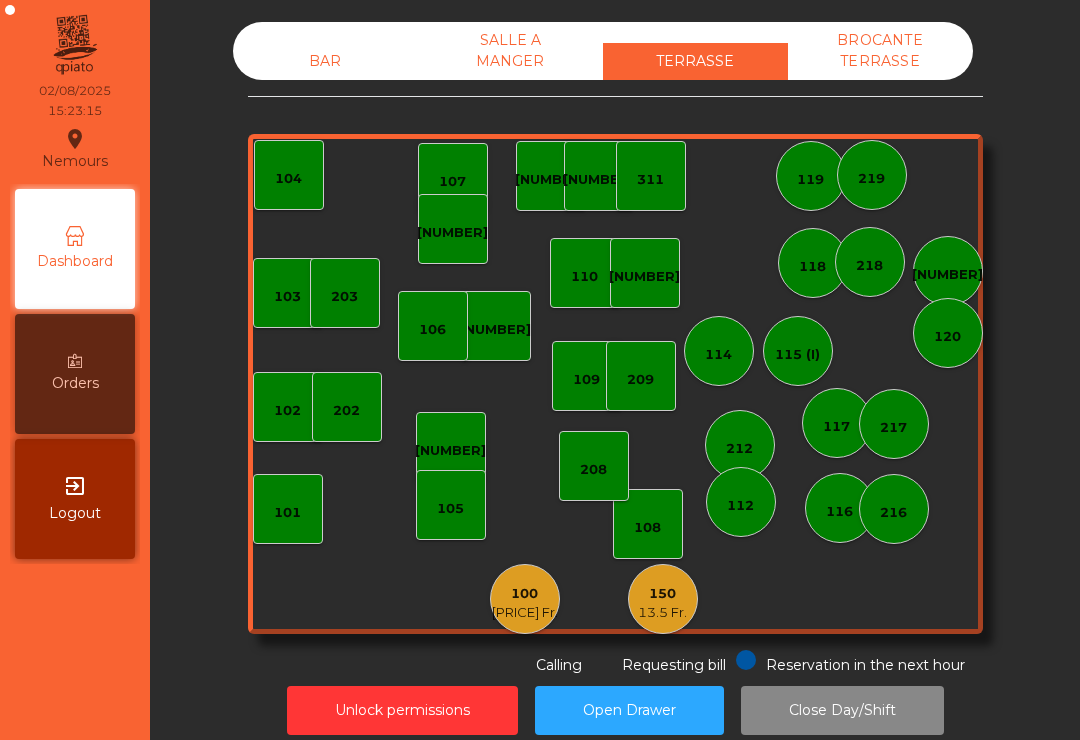 click on "[NUMBER]   [NUMBER] [CURRENCY]" 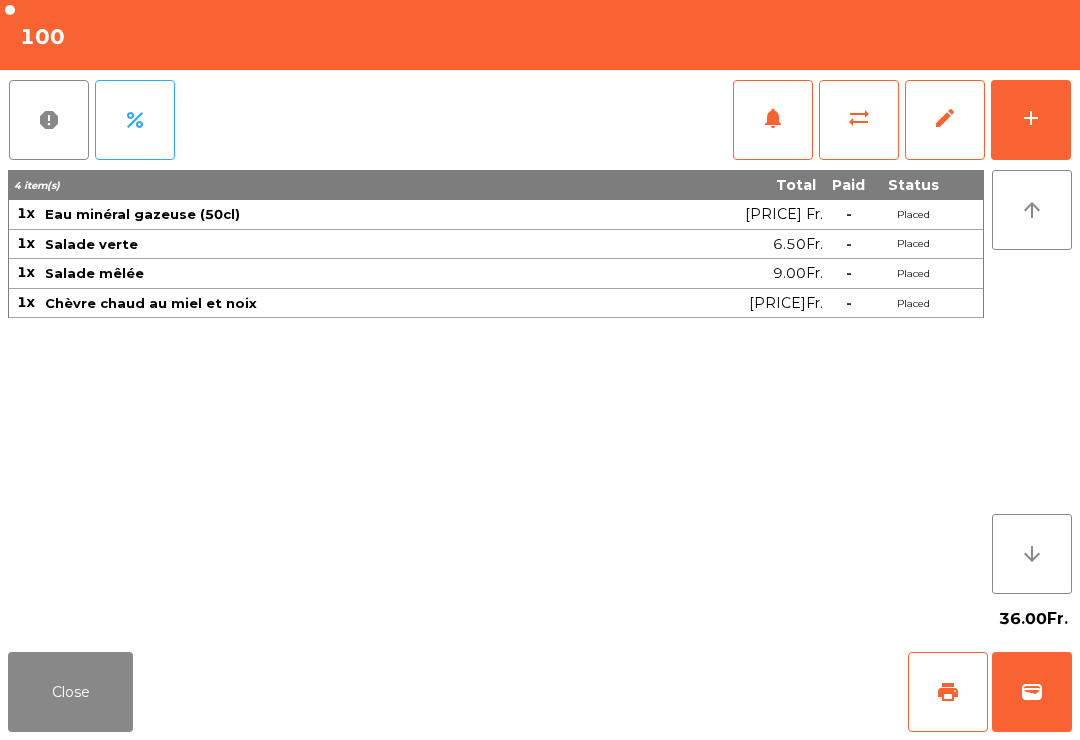 click on "print" 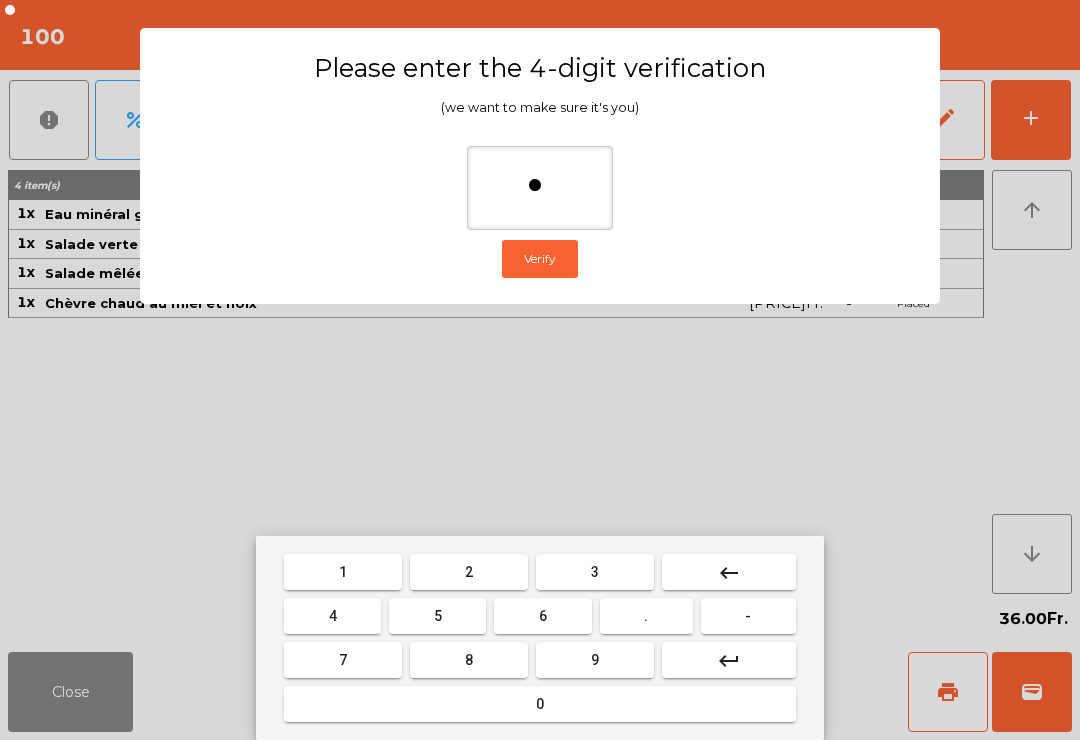 type on "**" 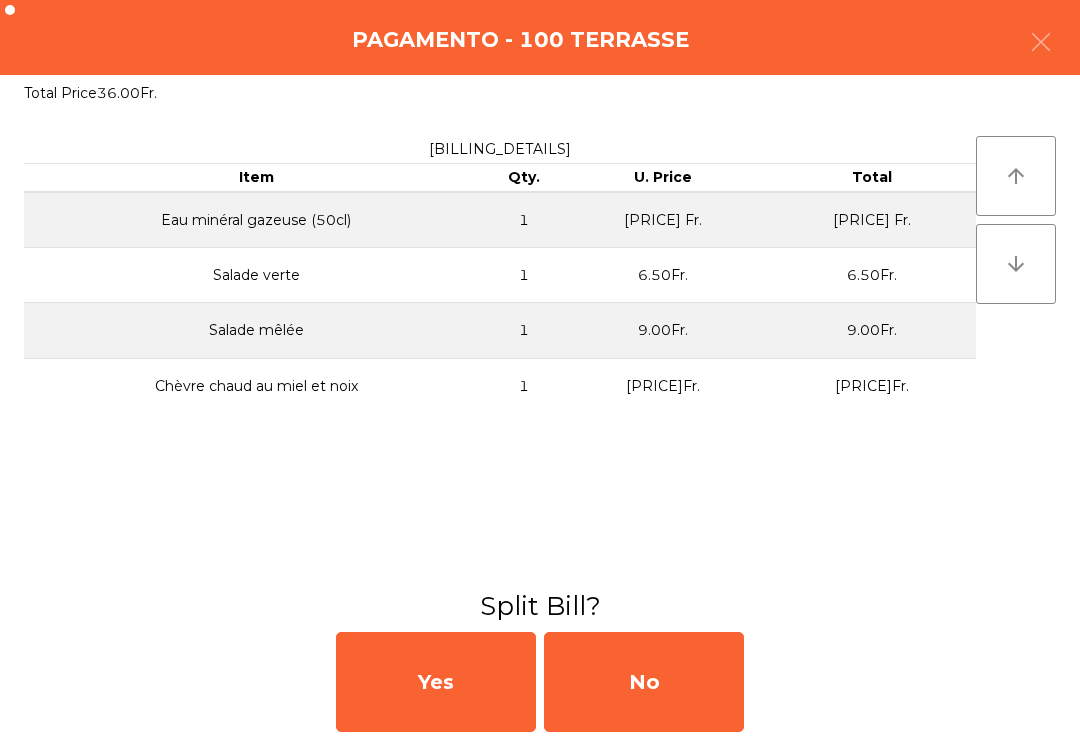 click on "No" 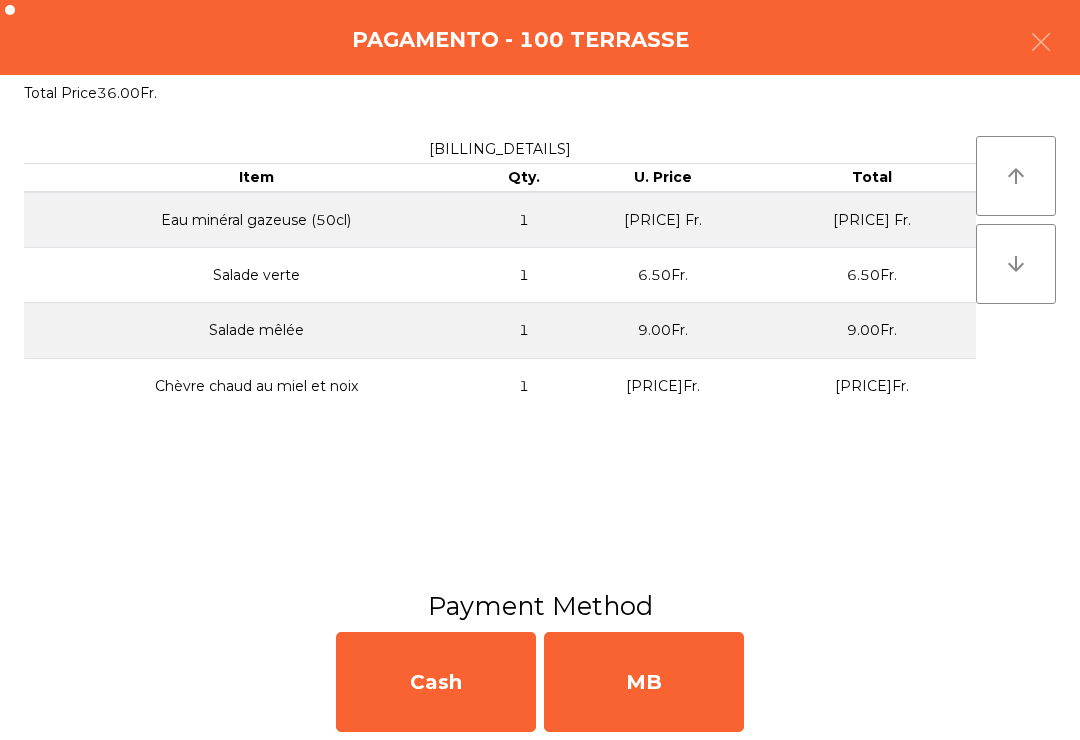 click on "MB" 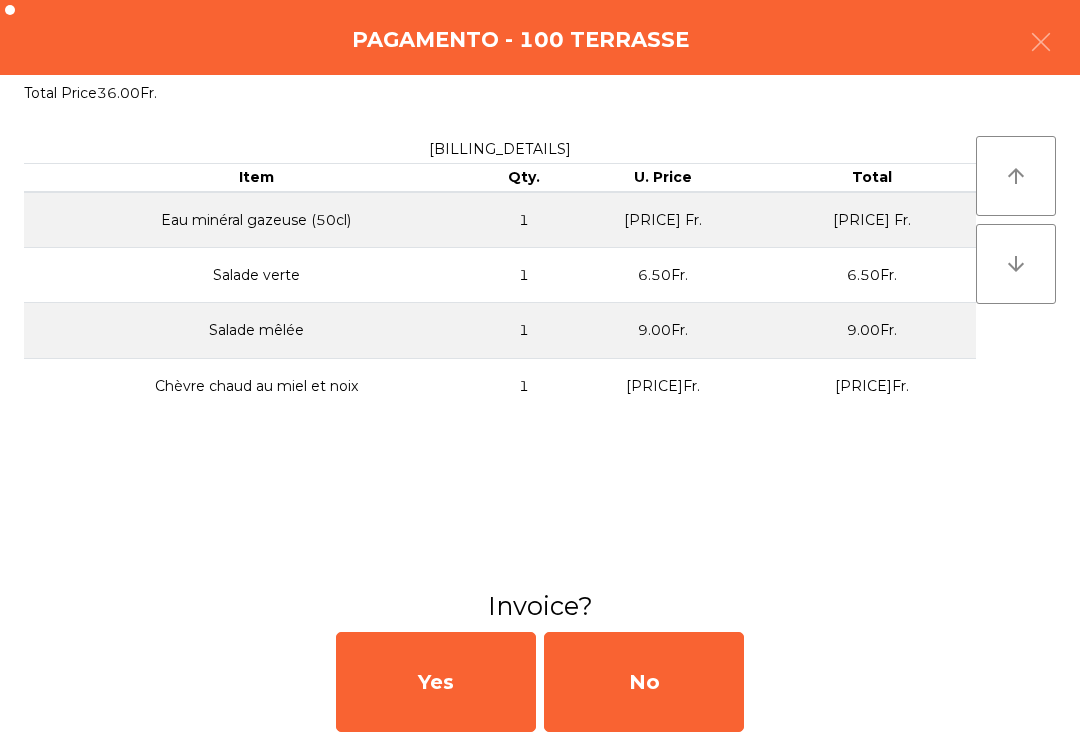click on "No" 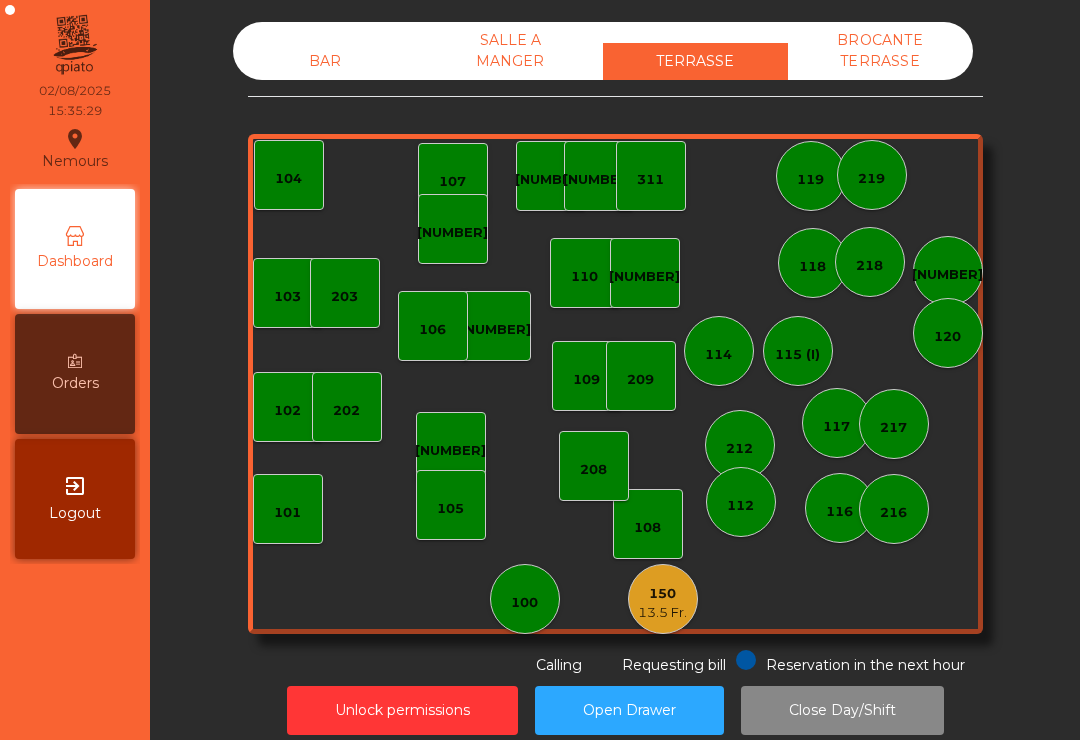 click on "[NUMBER]   [PRICE] Fr." 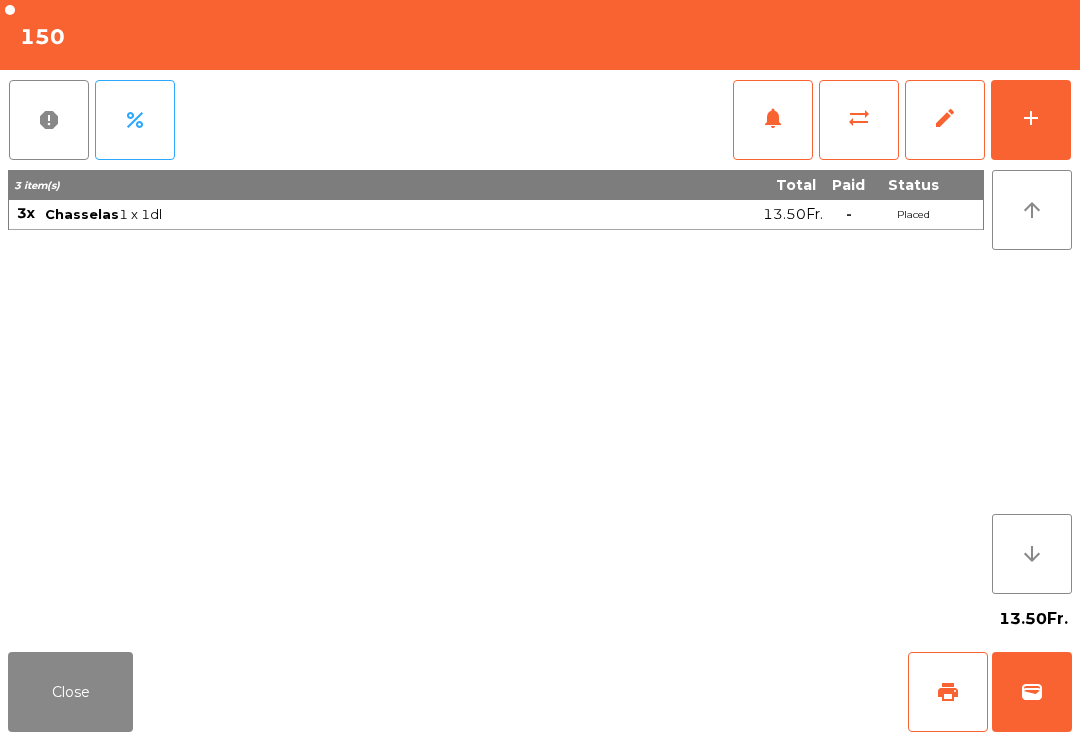 click on "Close" 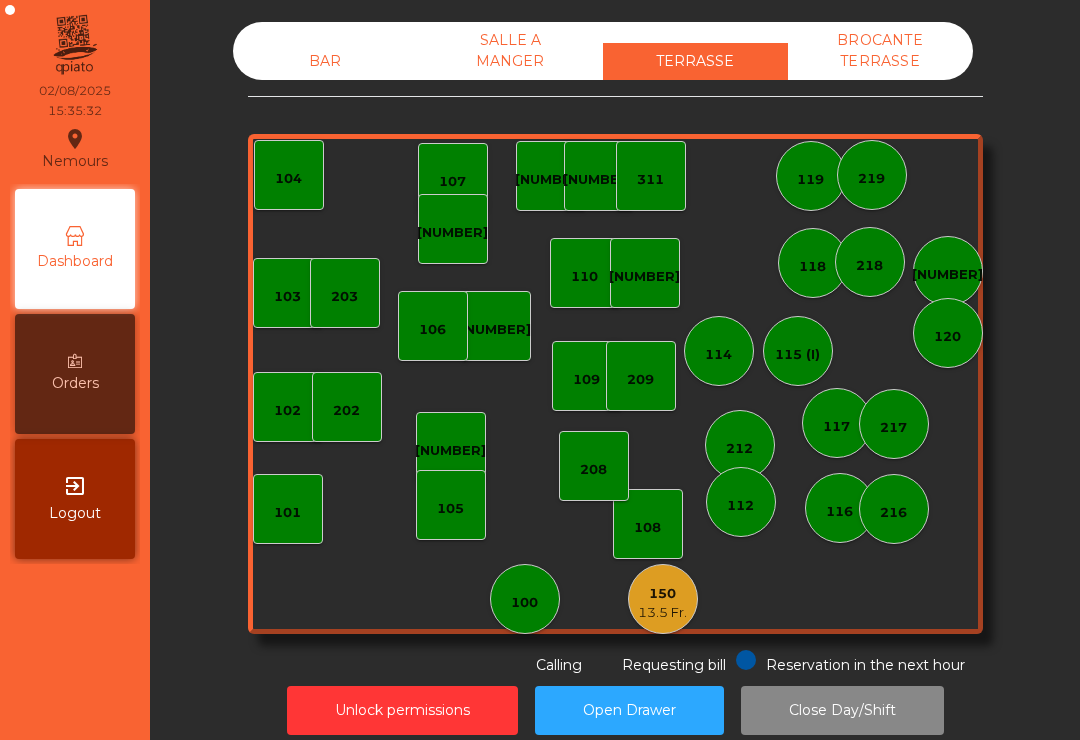 click on "BAR" 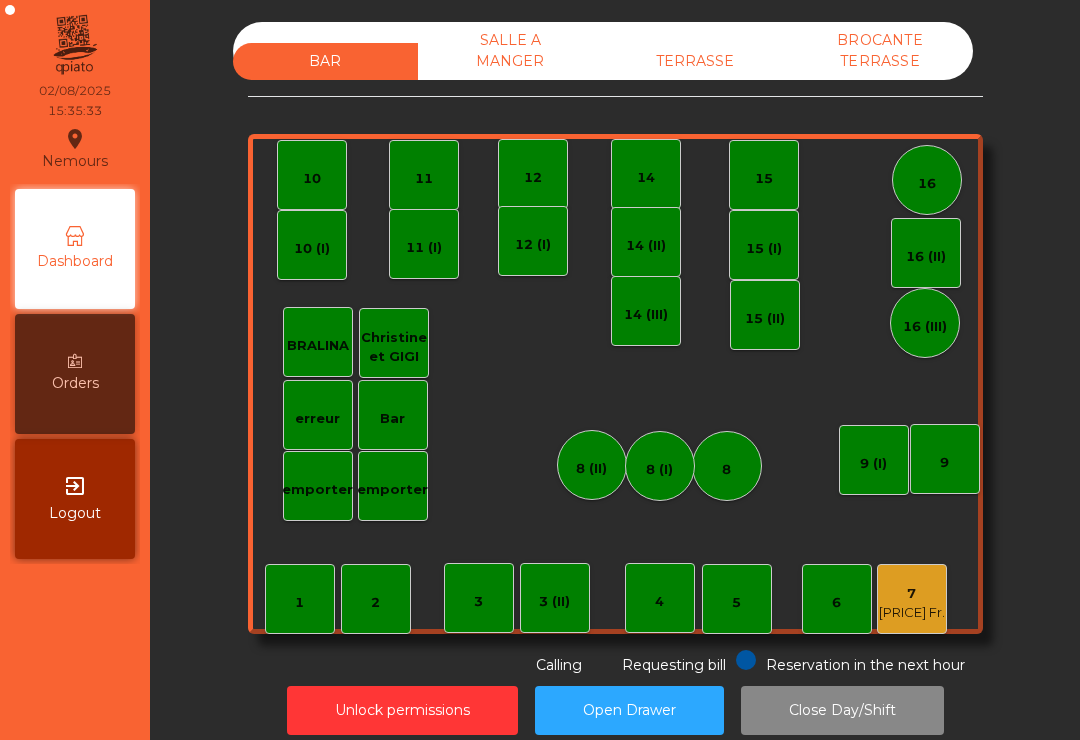 click on "[NUMBER] 80.5 Fr." 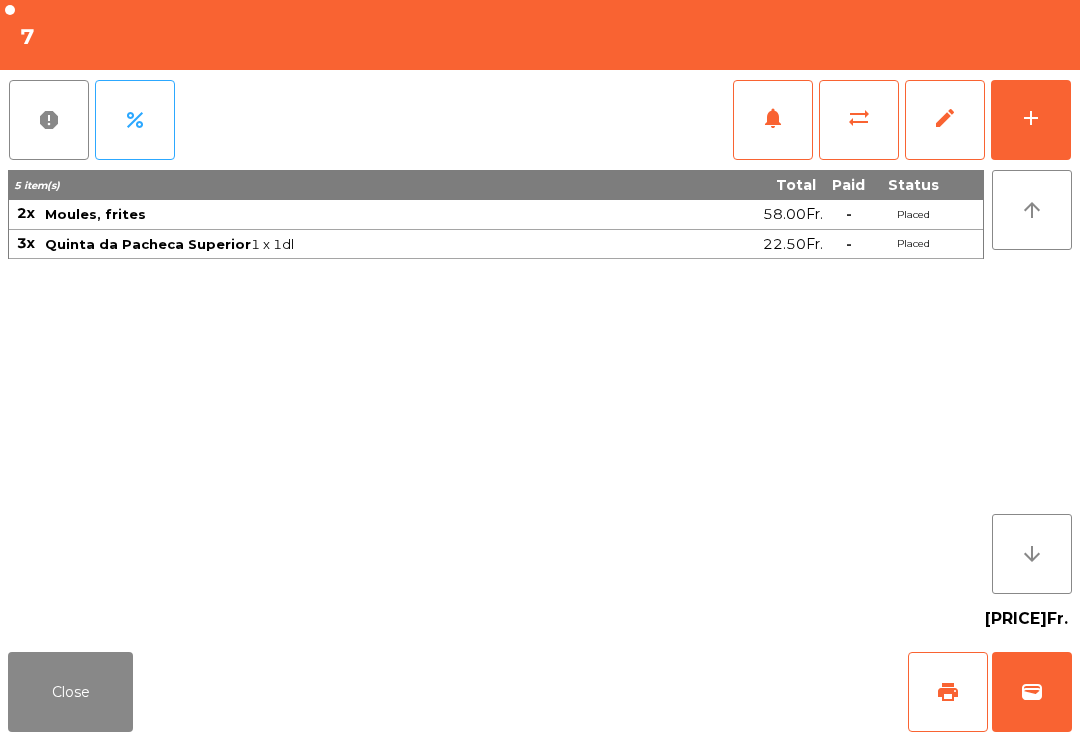 click on "add" 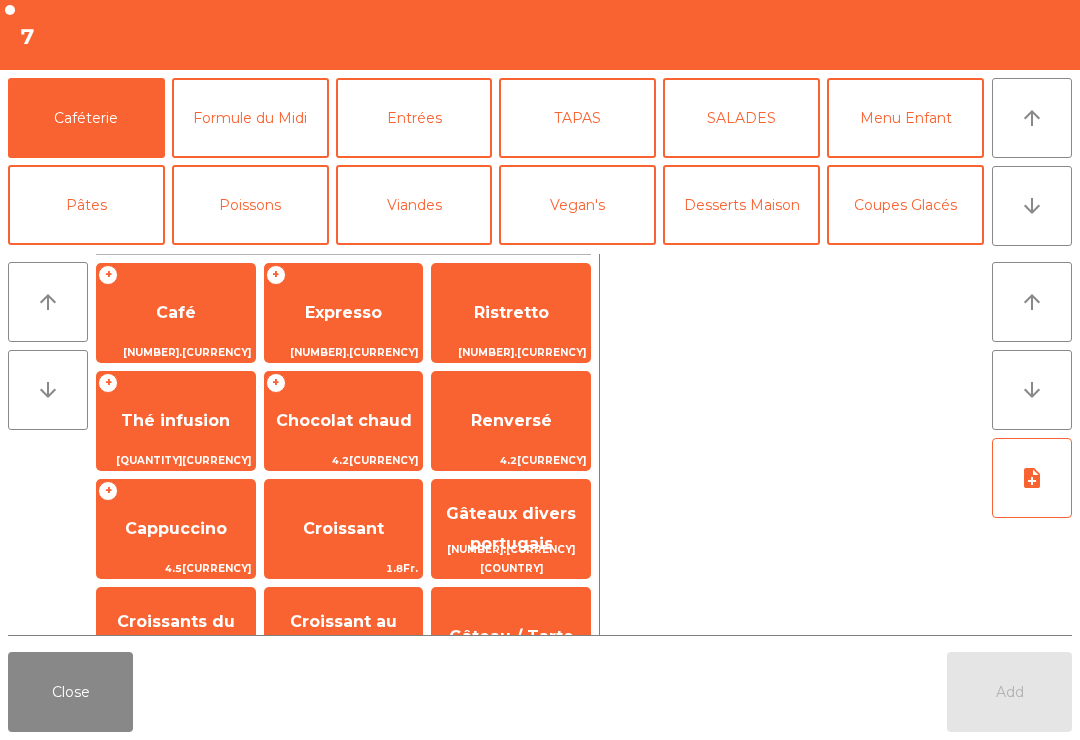 click on "arrow_downward" 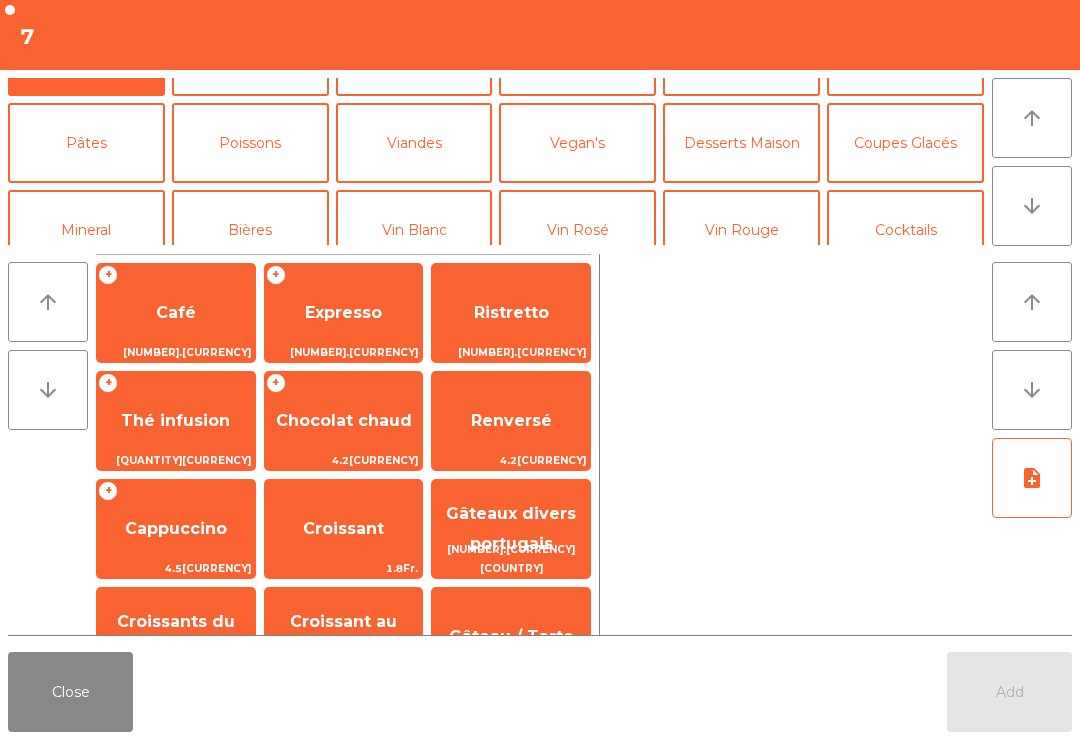 scroll, scrollTop: 174, scrollLeft: 0, axis: vertical 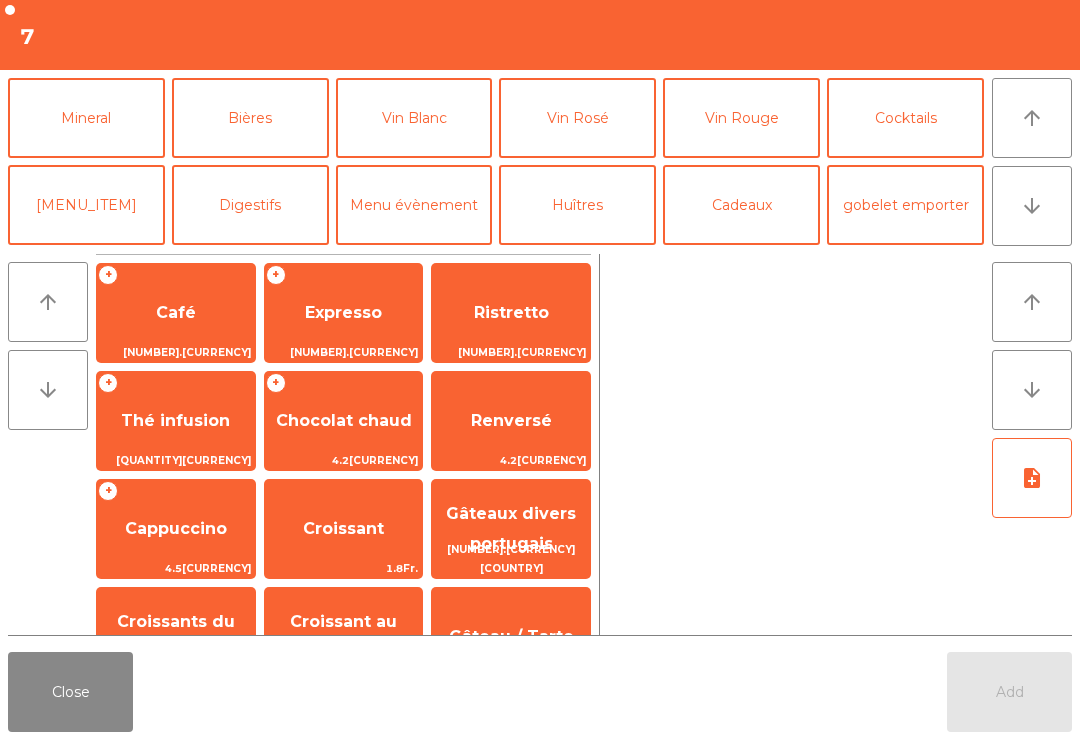 click on "Close" 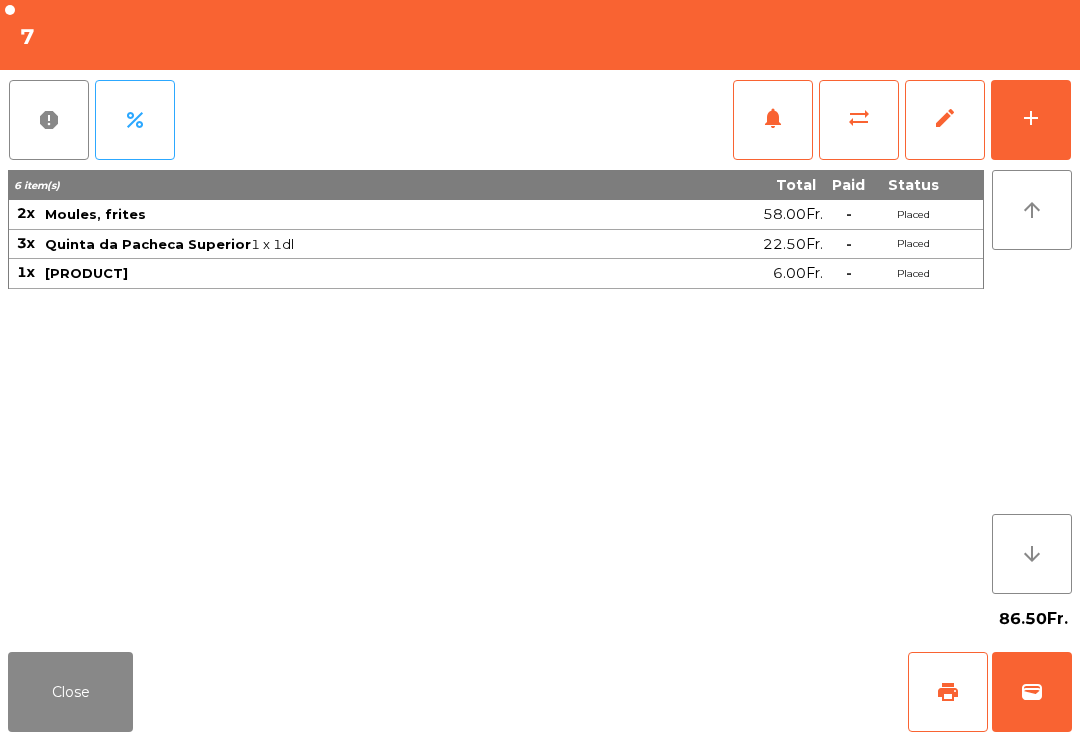 click on "Close print wallet" 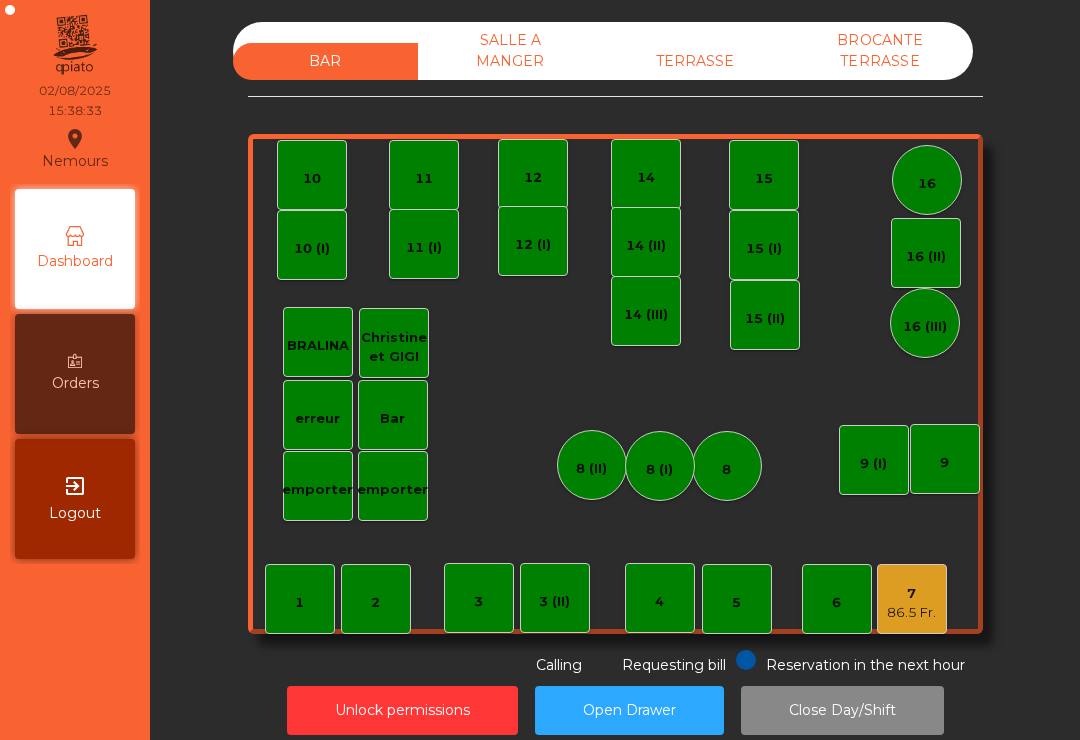 click on "TERRASSE" 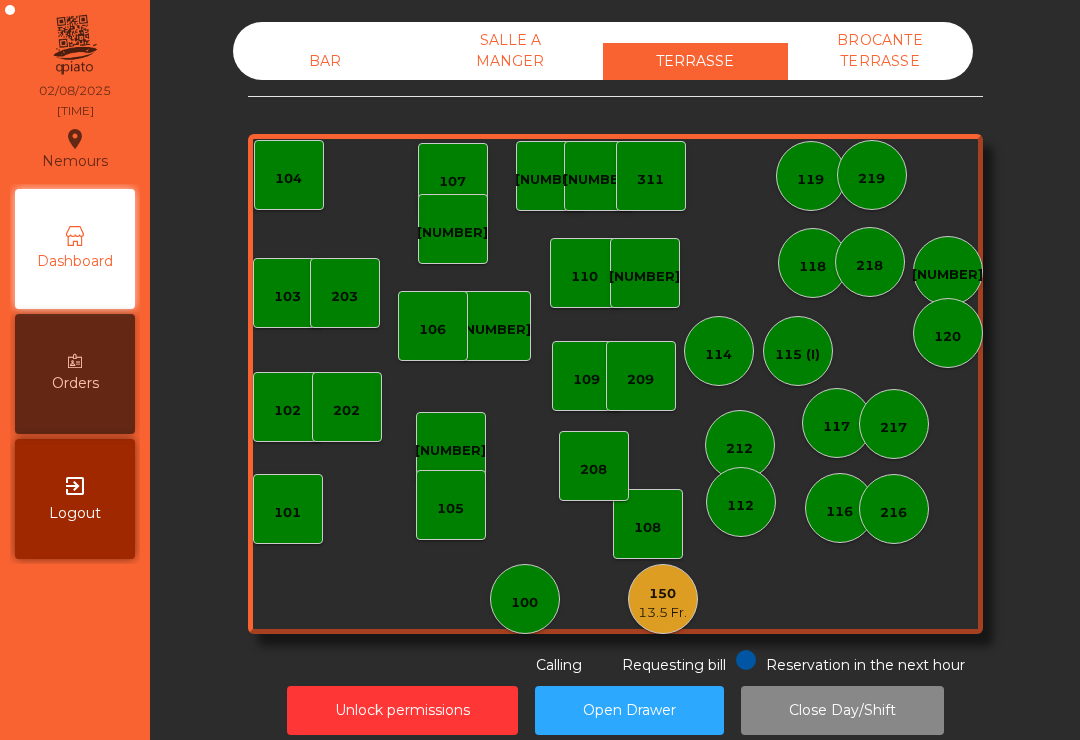 scroll, scrollTop: 0, scrollLeft: 0, axis: both 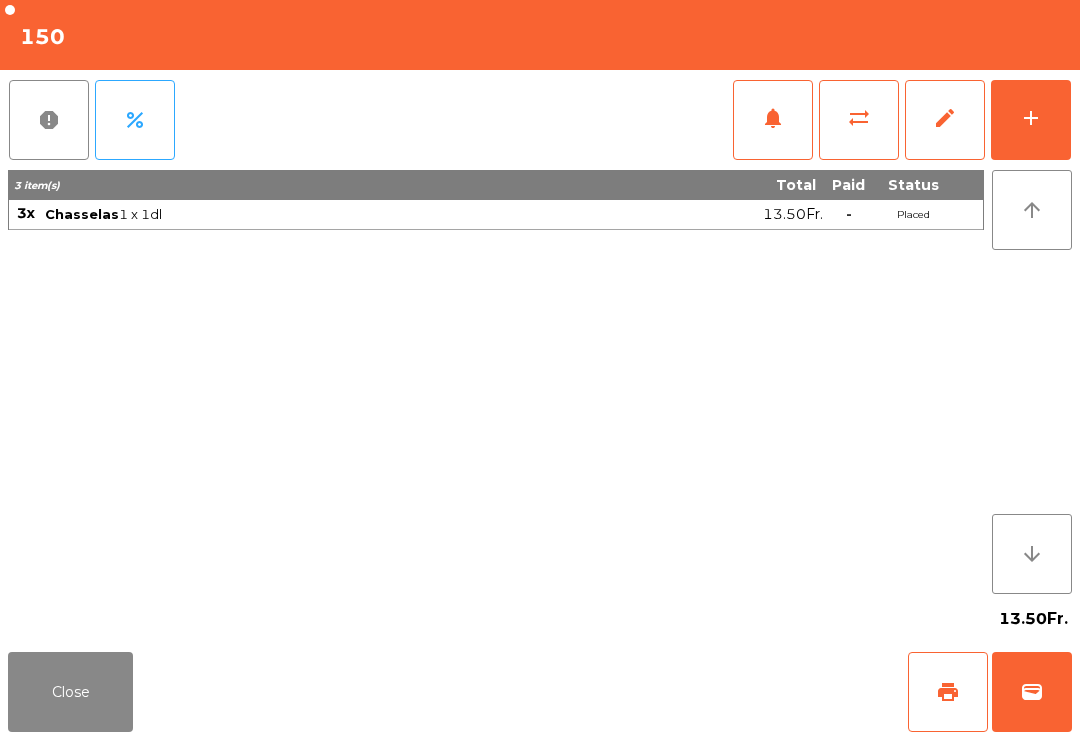 click on "add" 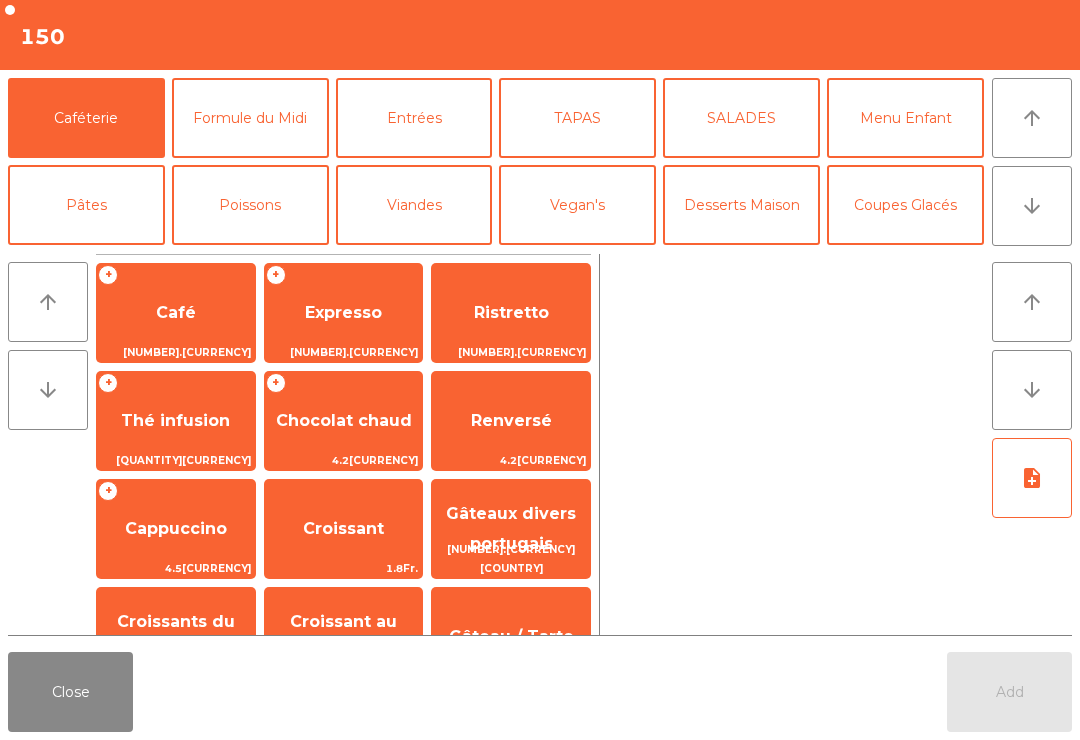 click on "arrow_downward" 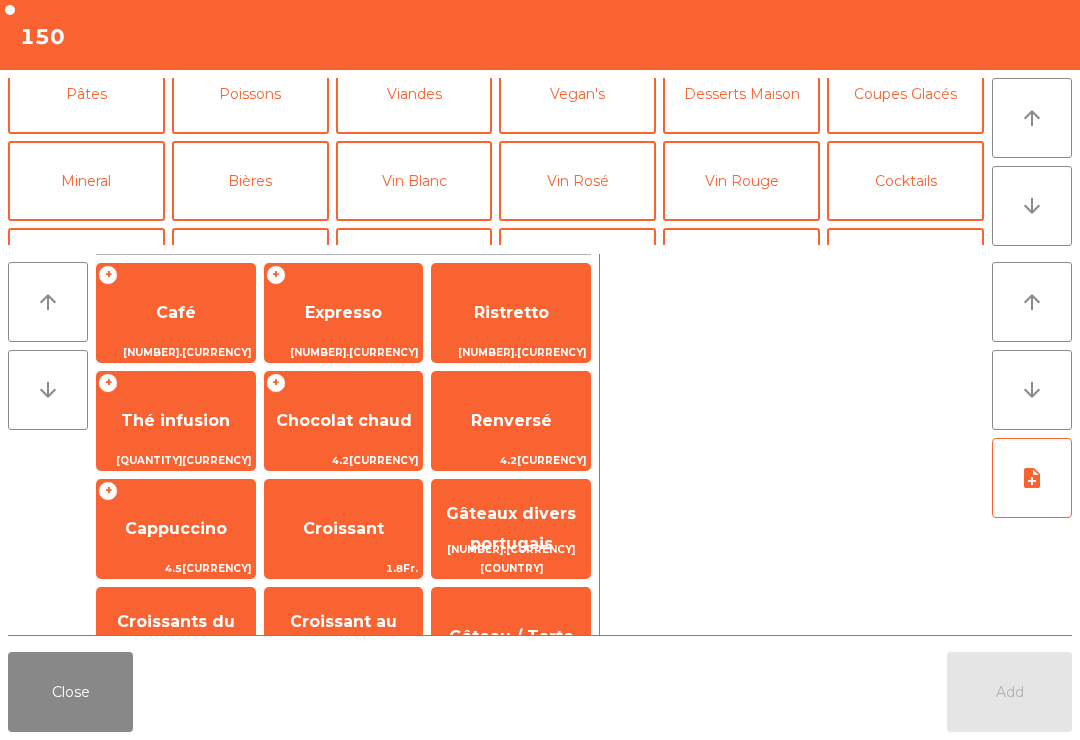 click on "Vin Blanc" 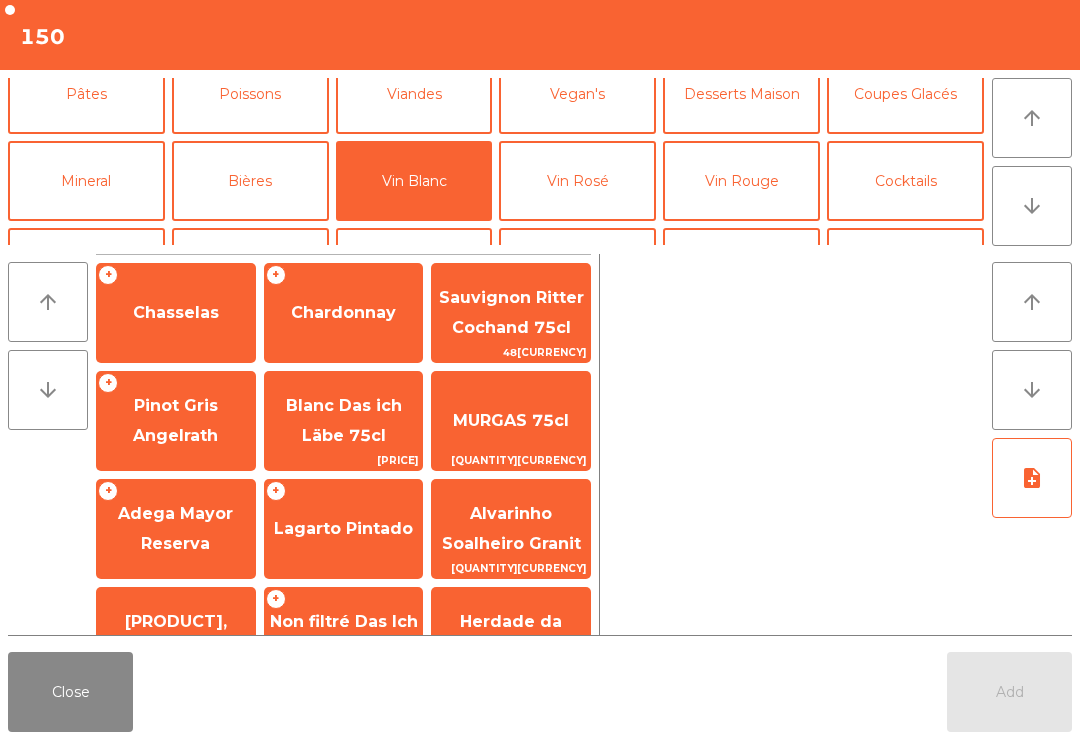 scroll, scrollTop: 174, scrollLeft: 0, axis: vertical 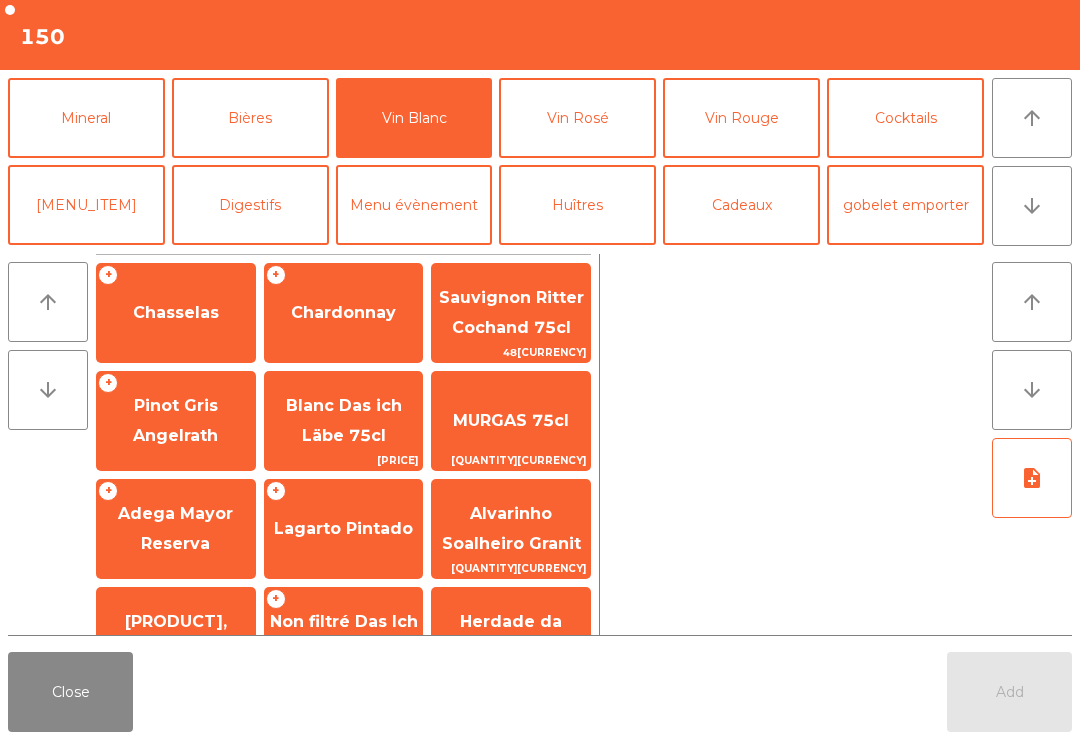 click on "+   Chasselas" 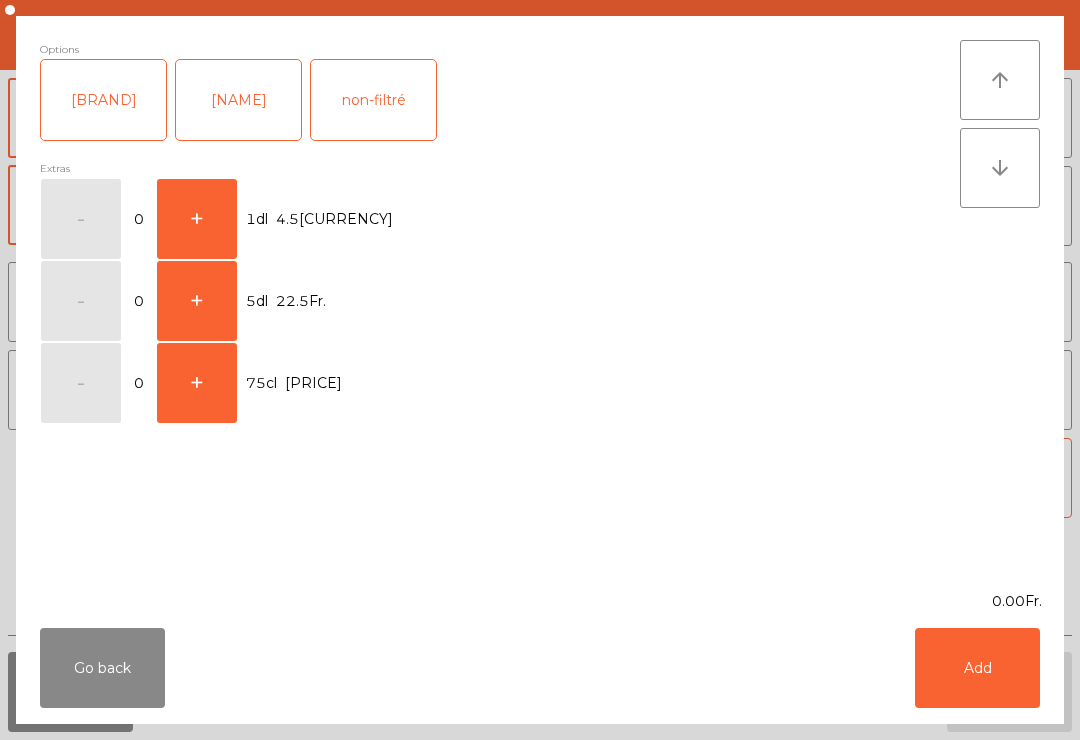 click on "+" 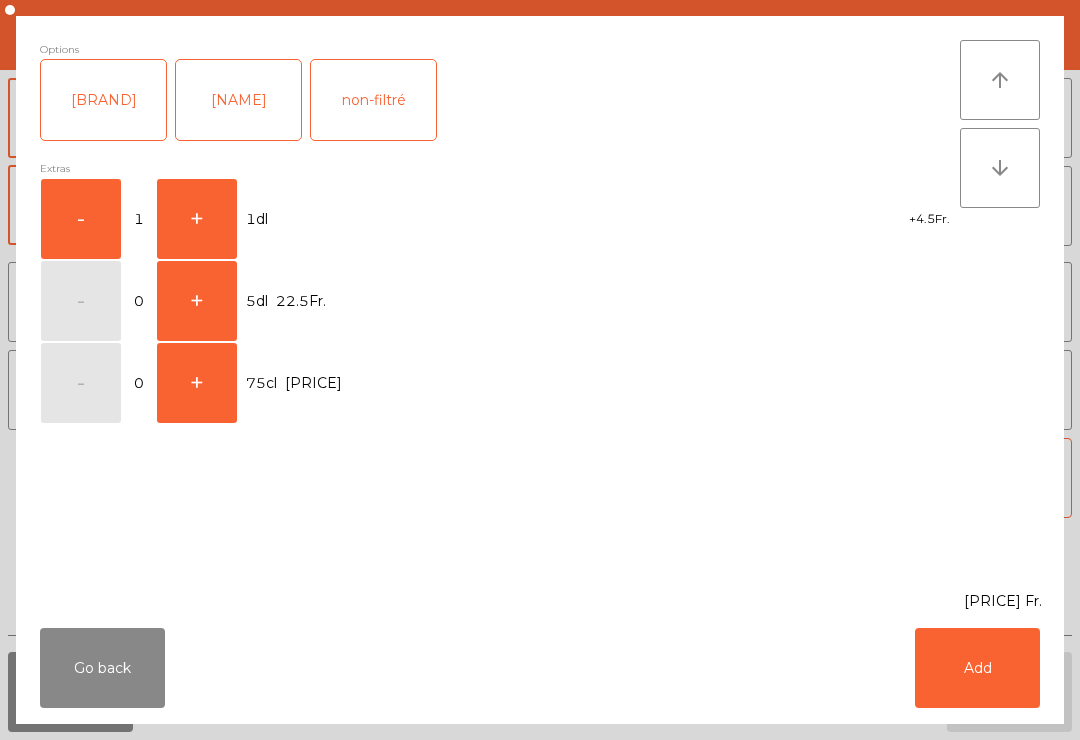 click on "+" 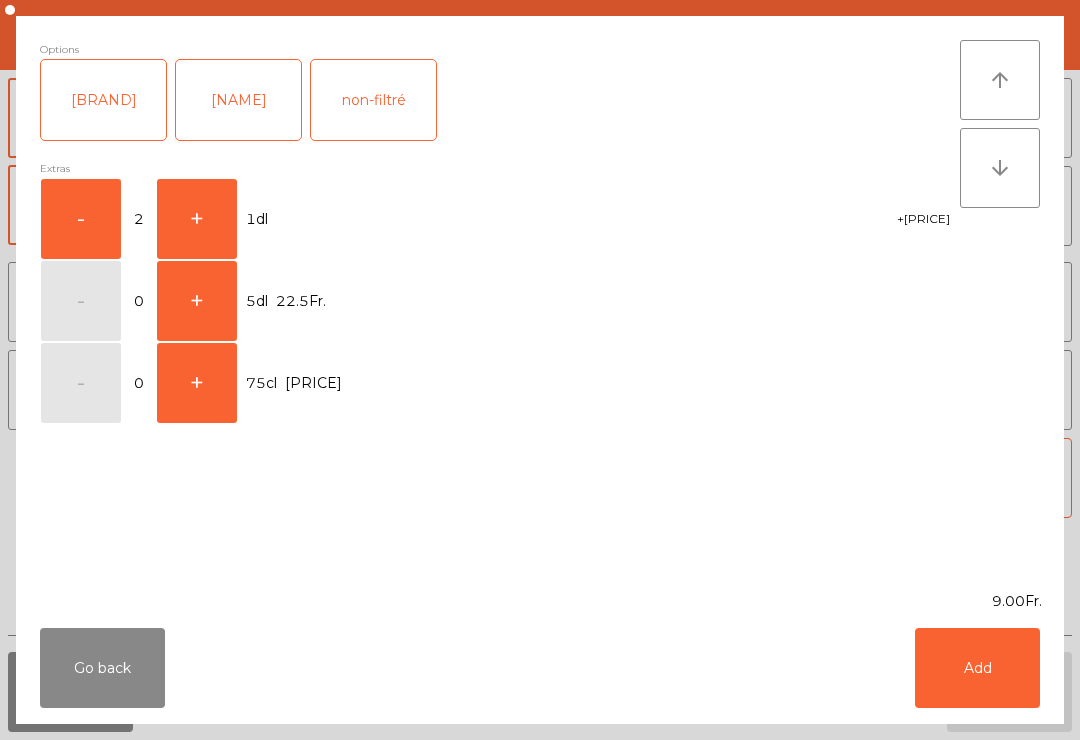 click on "Add" 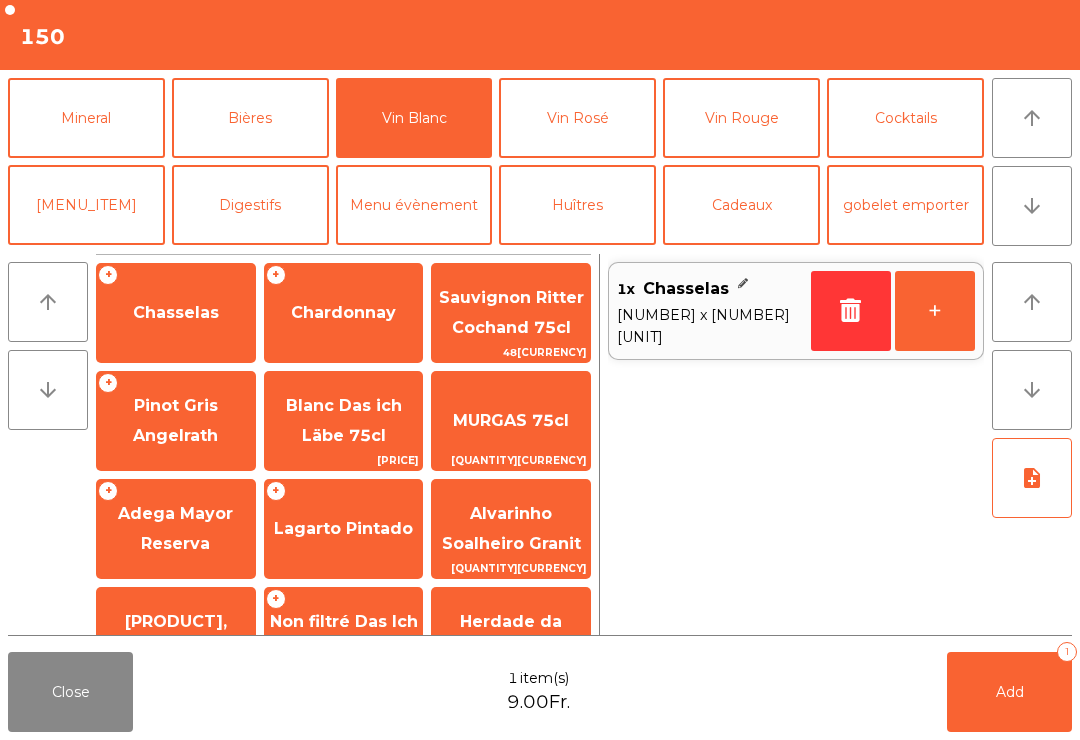 click on "Add   1" 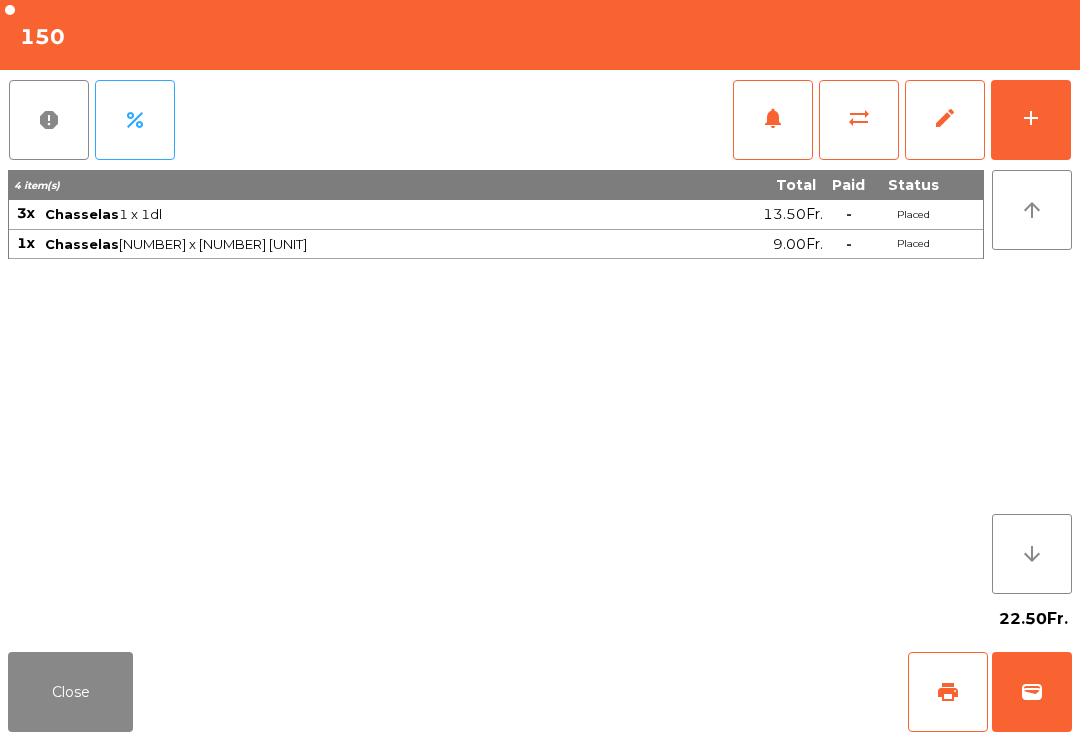 click on "22.50Fr." 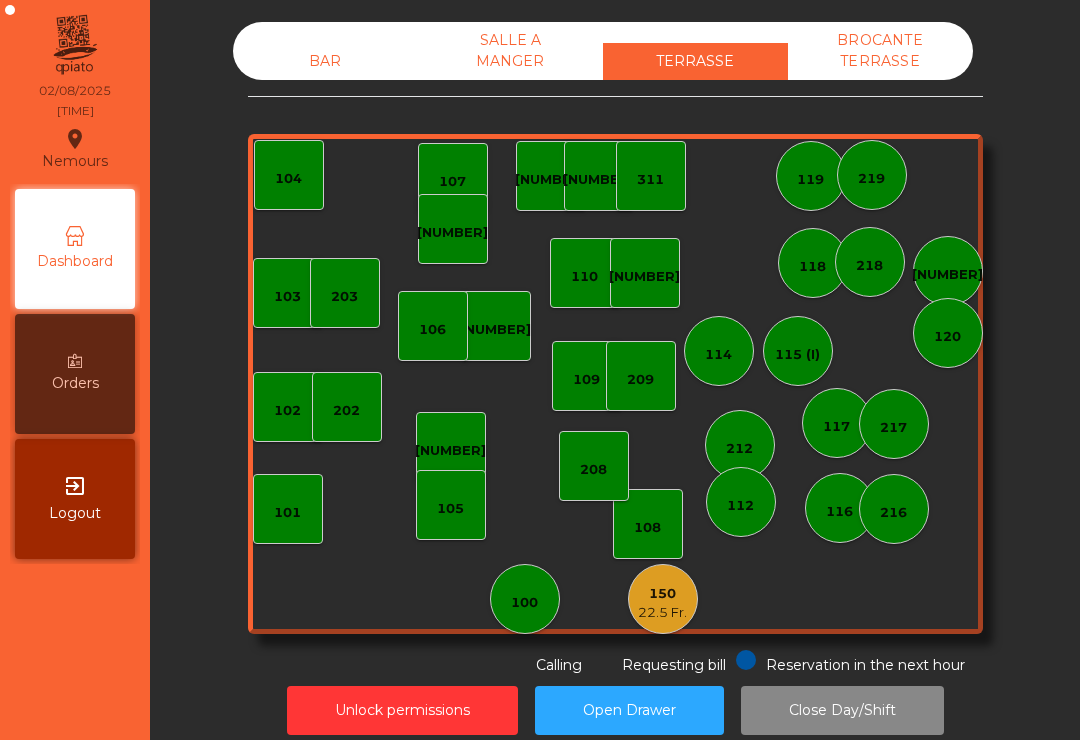 click on "BAR" 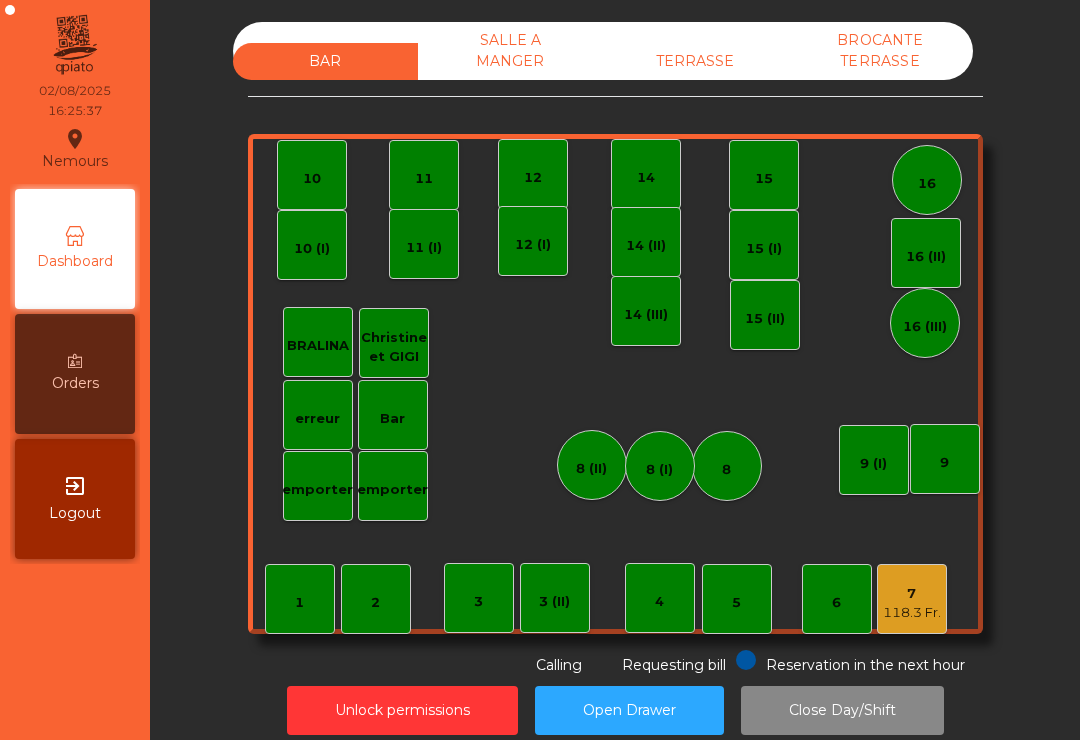 click on "[NUMBER]   [PRICE] Fr." 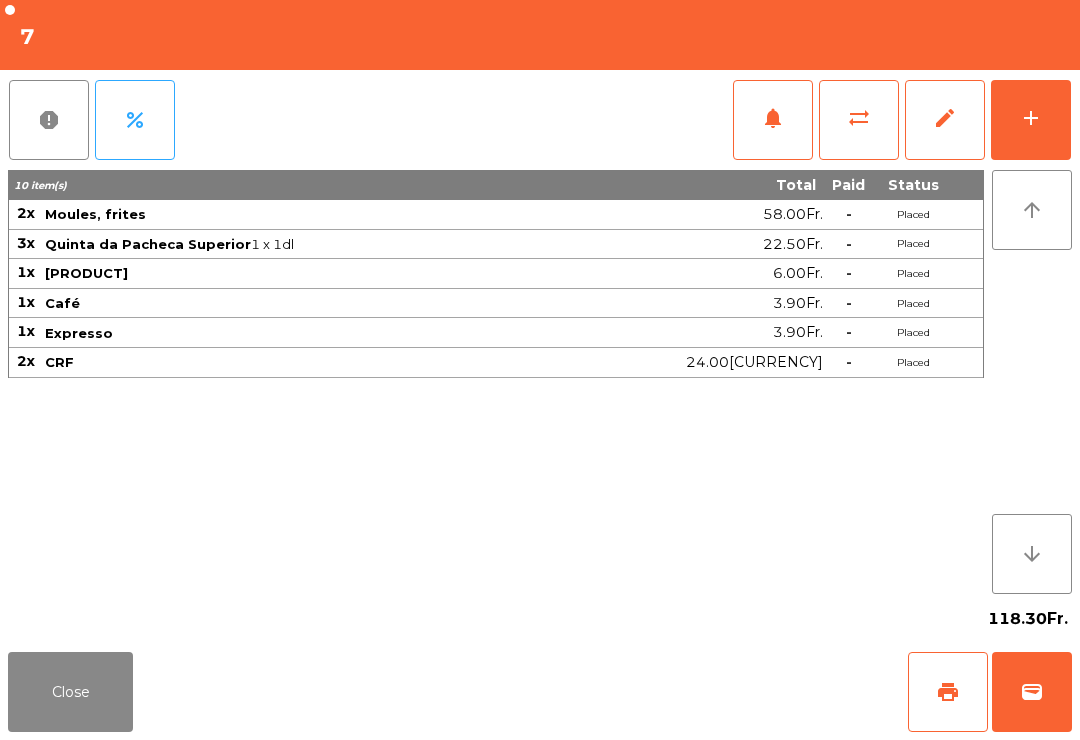 scroll, scrollTop: 16, scrollLeft: 0, axis: vertical 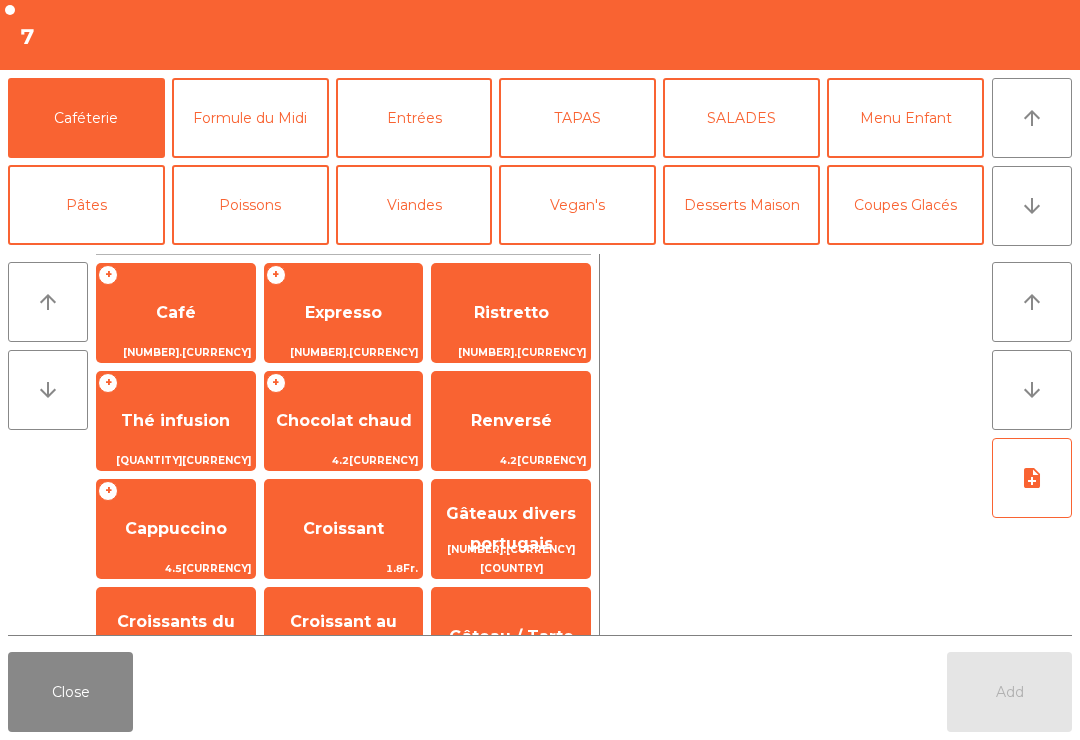 click on "Café" 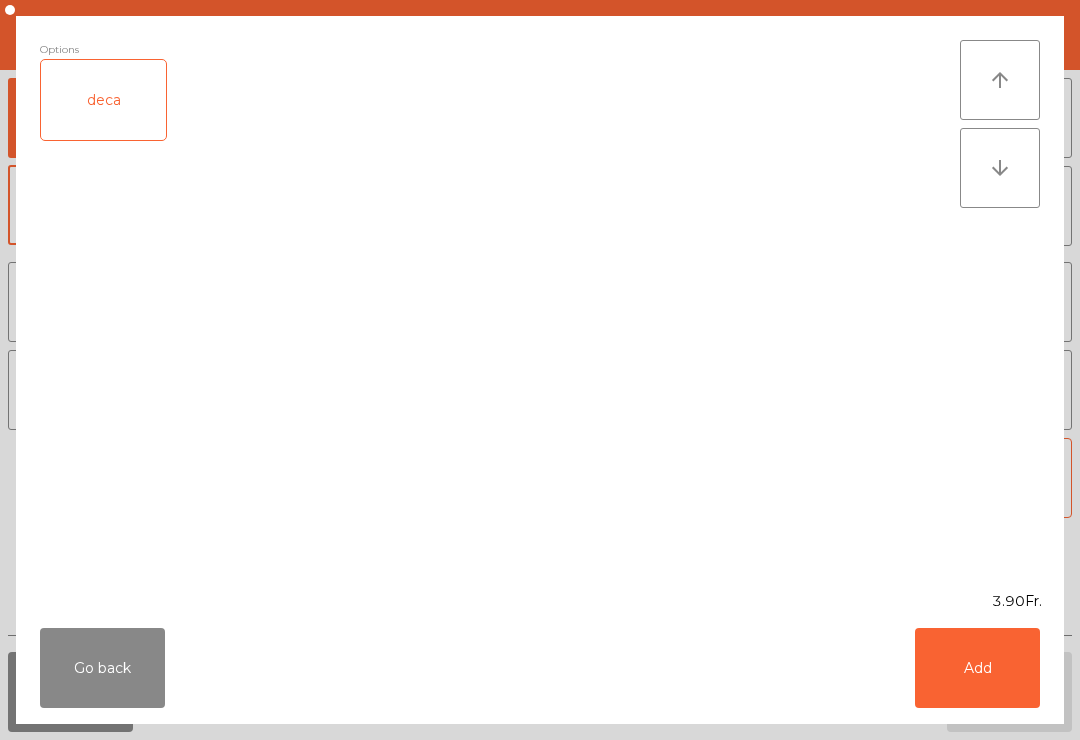 click on "Add" 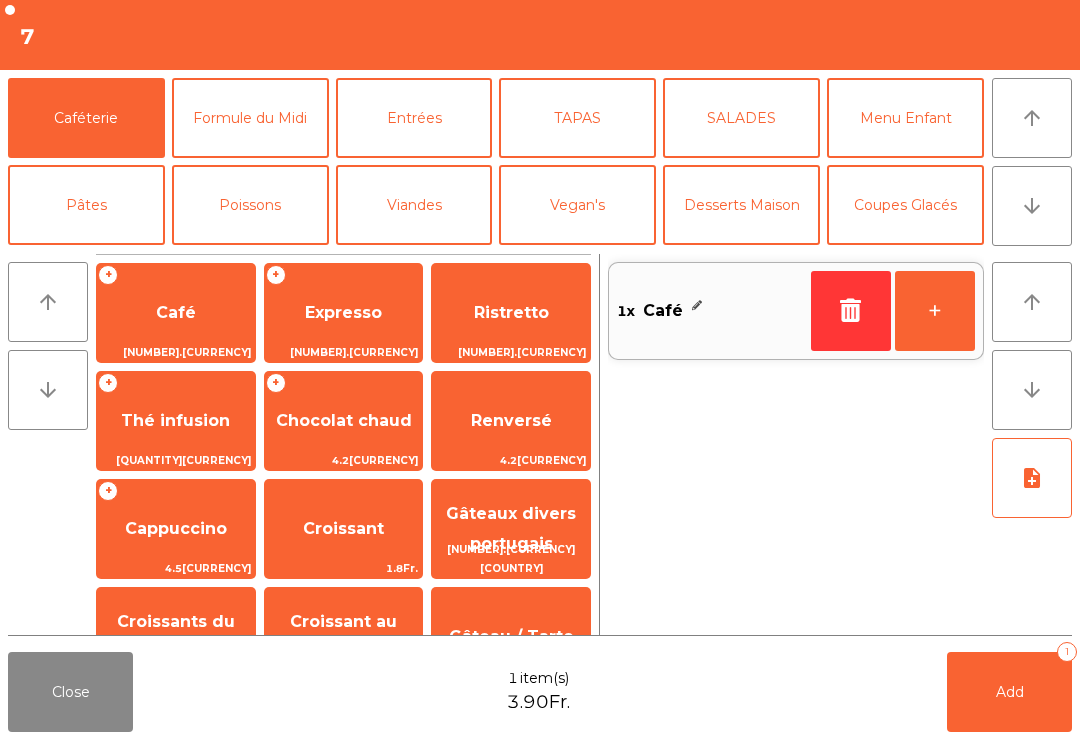 click on "Add   1" 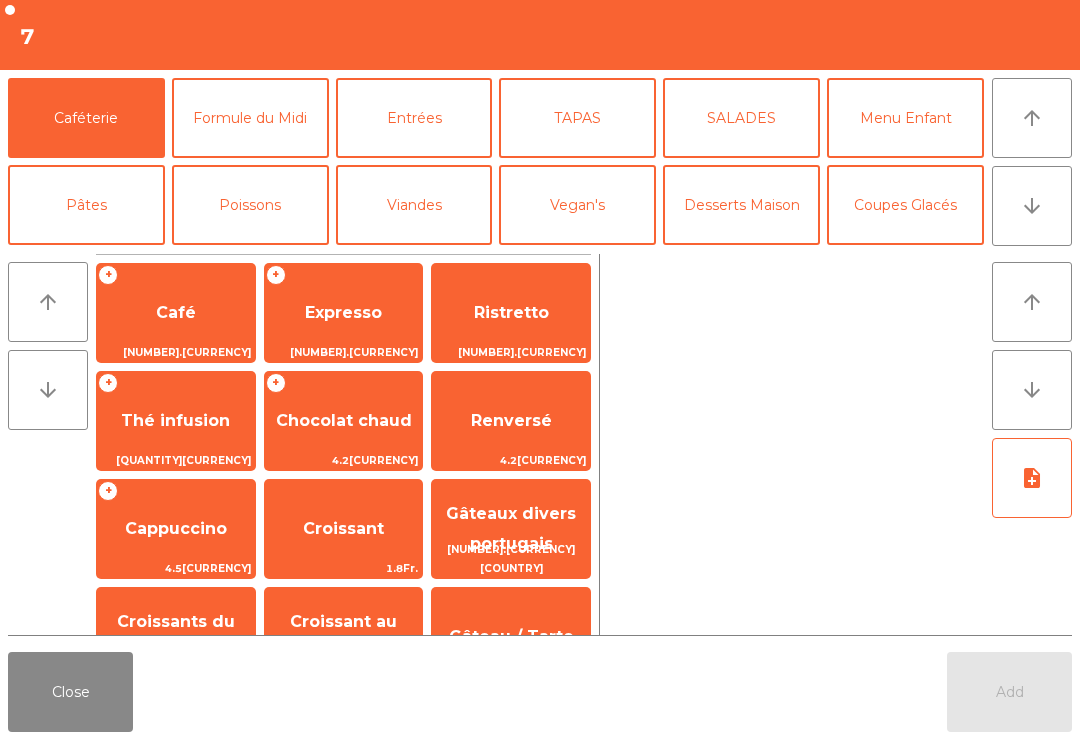 click on "Close" 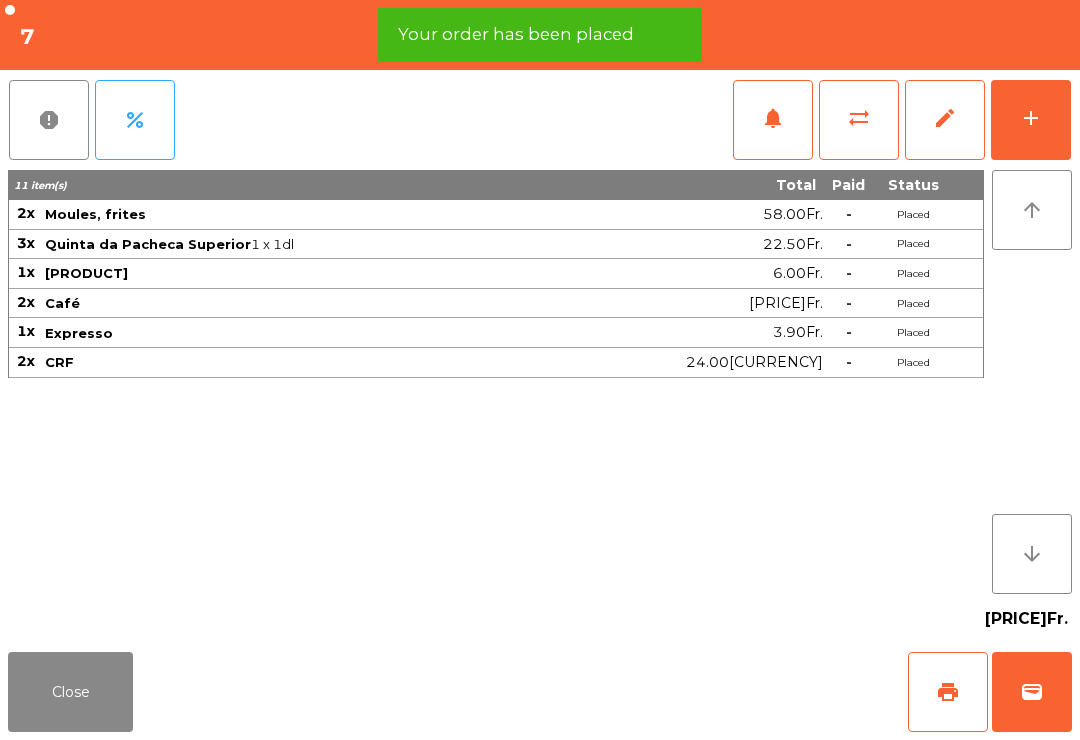 click on "sync_alt" 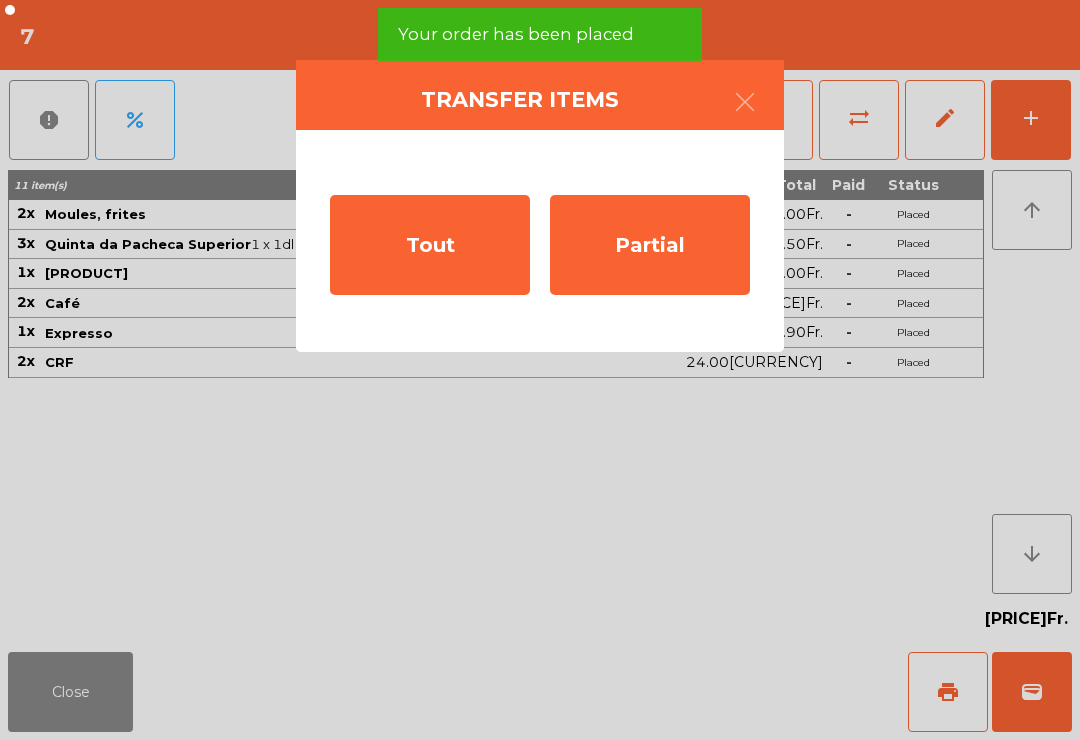 click on "Tout" 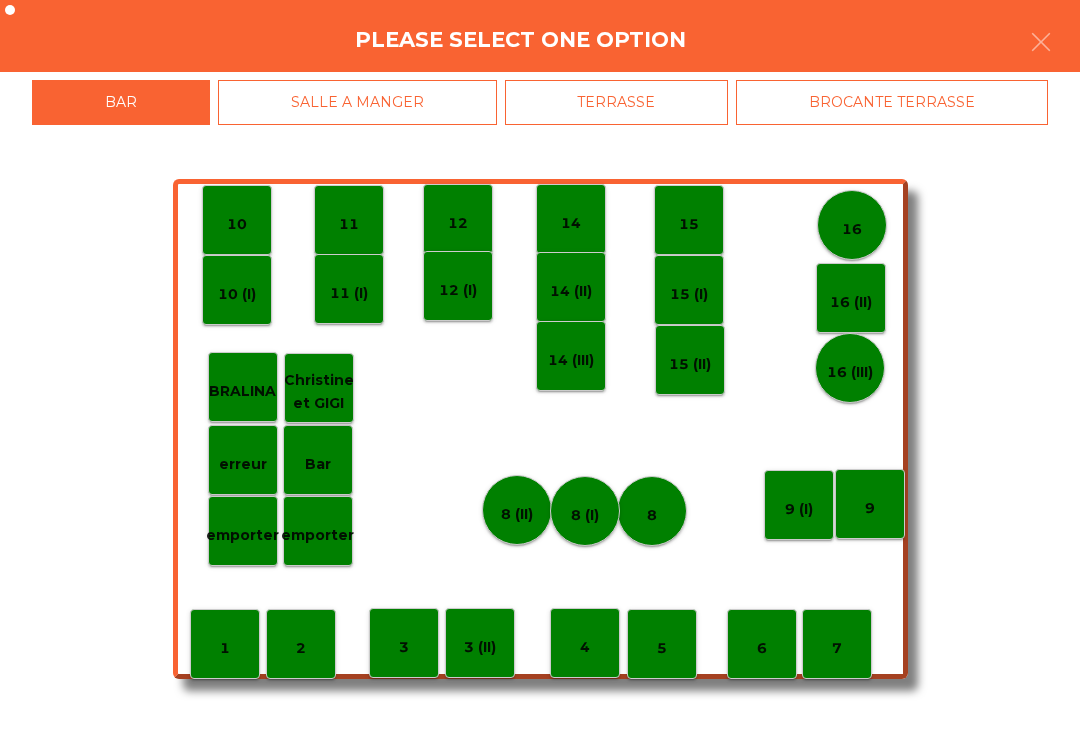 click on "TERRASSE" 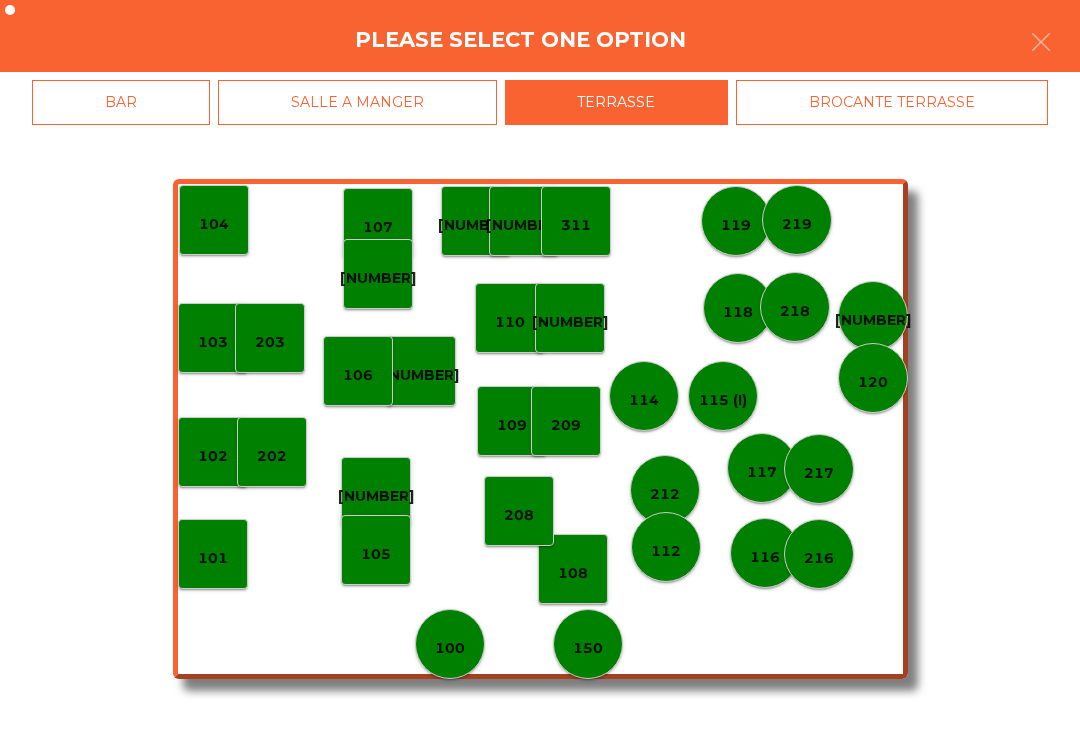 click on "100" 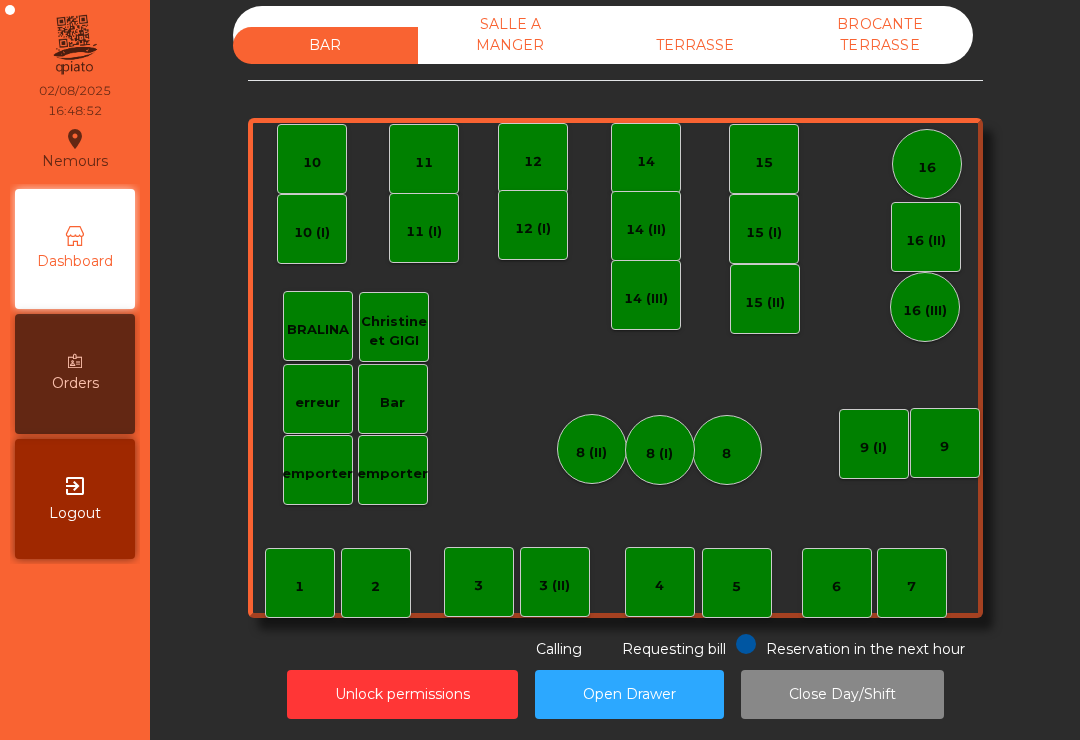 click on "4" 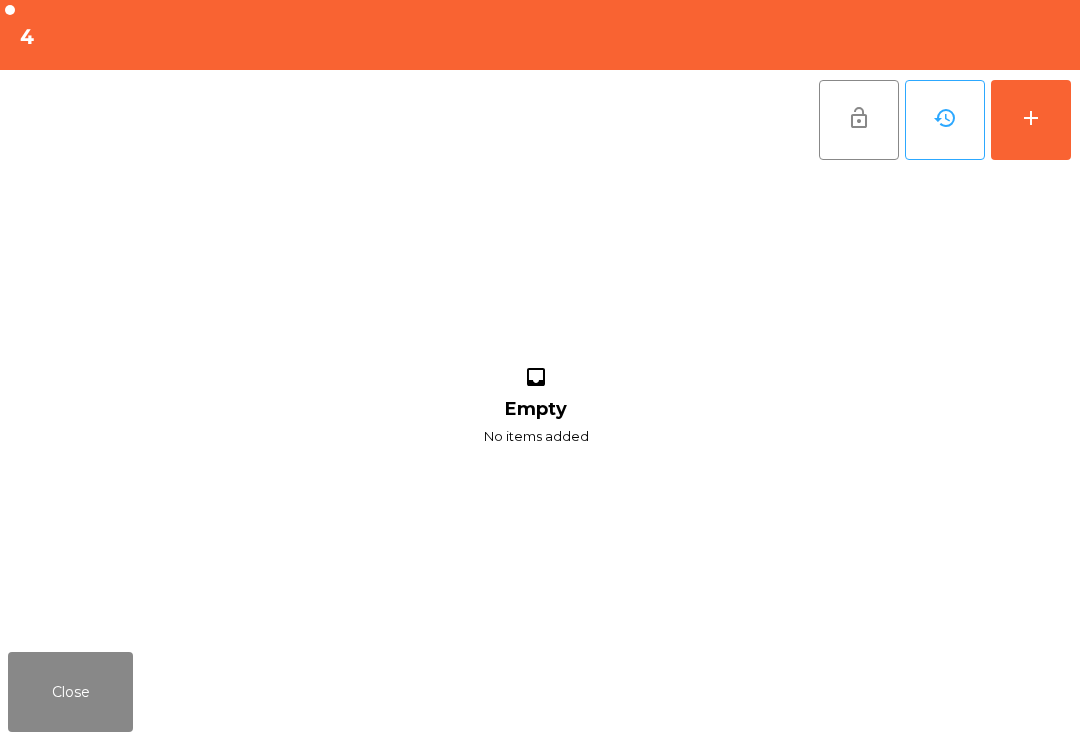click on "add" 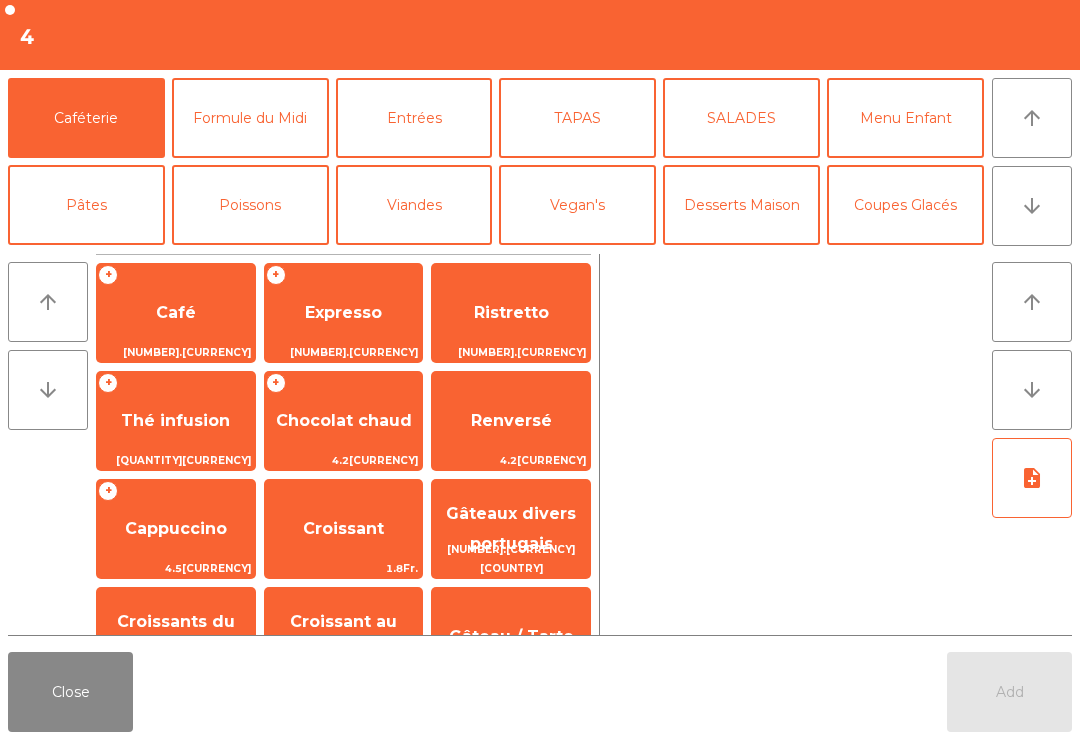 click on "Cappuccino" 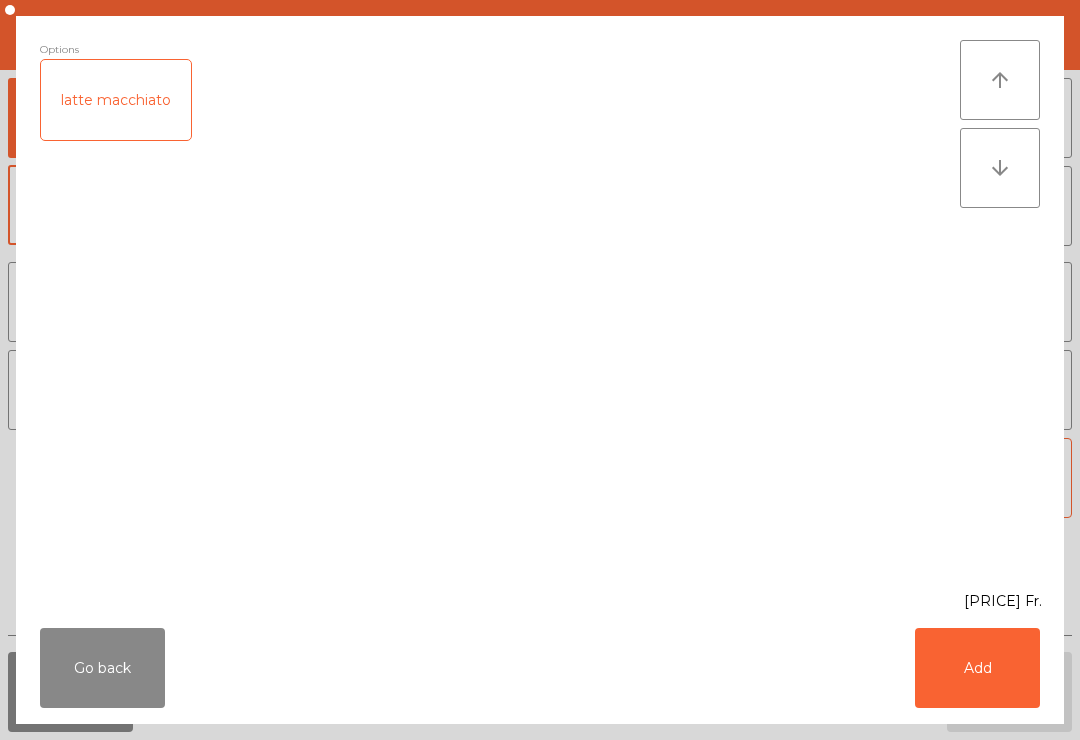 click on "Add" 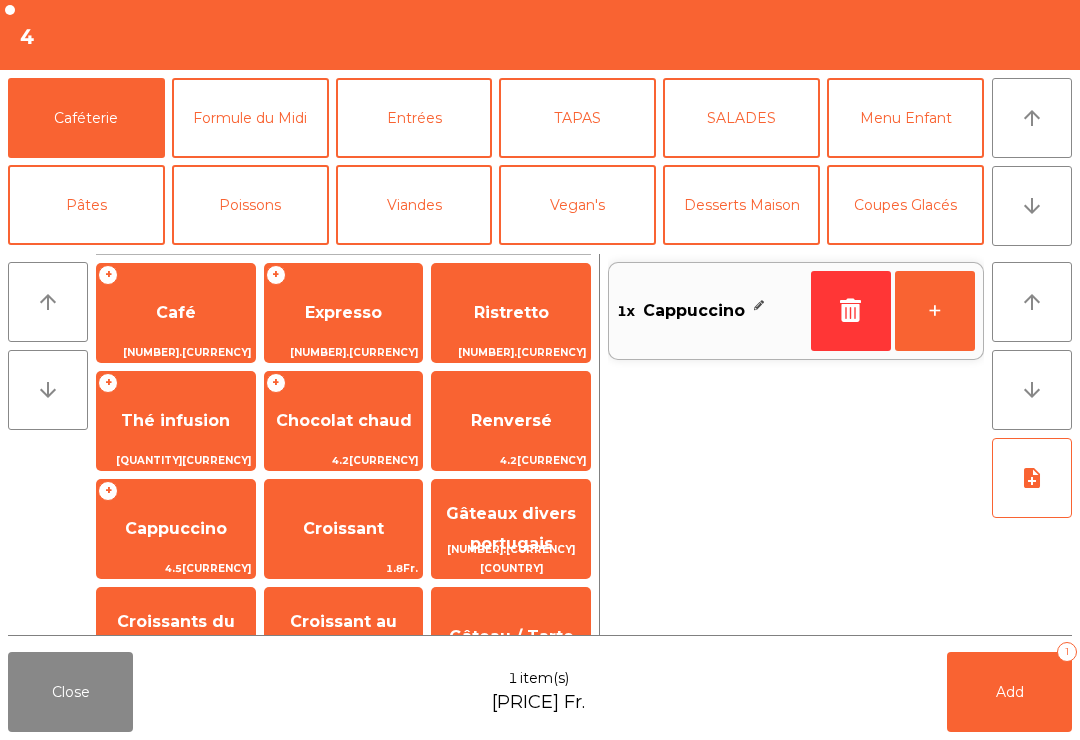 click on "+" 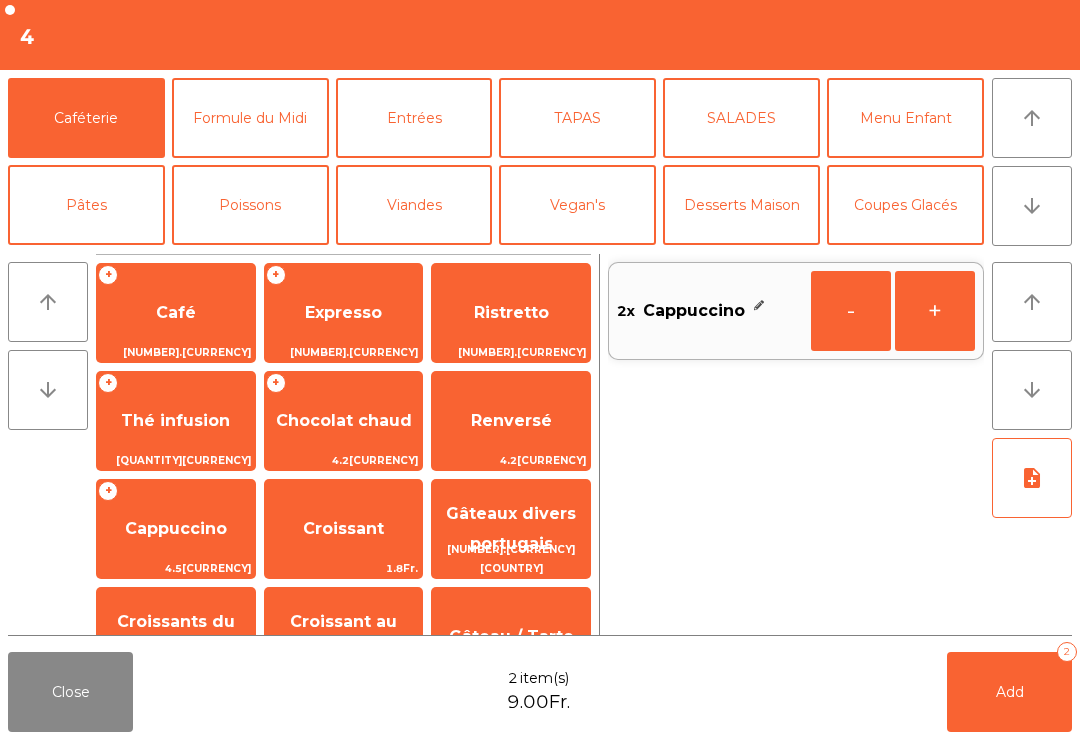 click on "Desserts Maison" 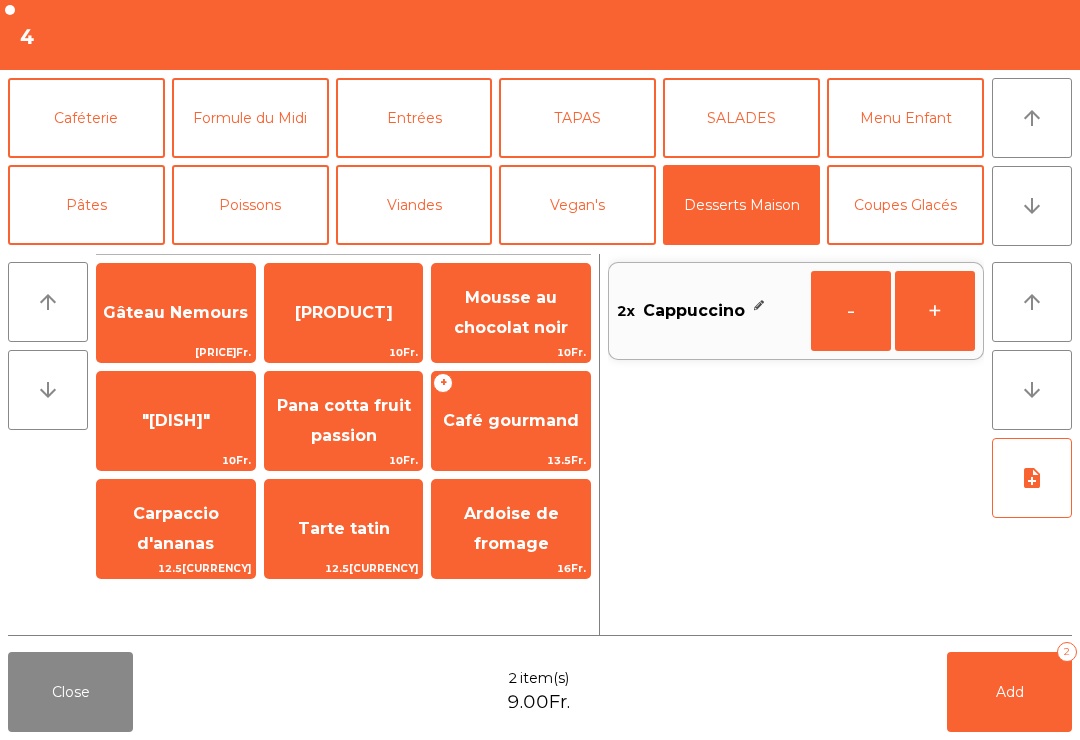 click on "Caféterie" 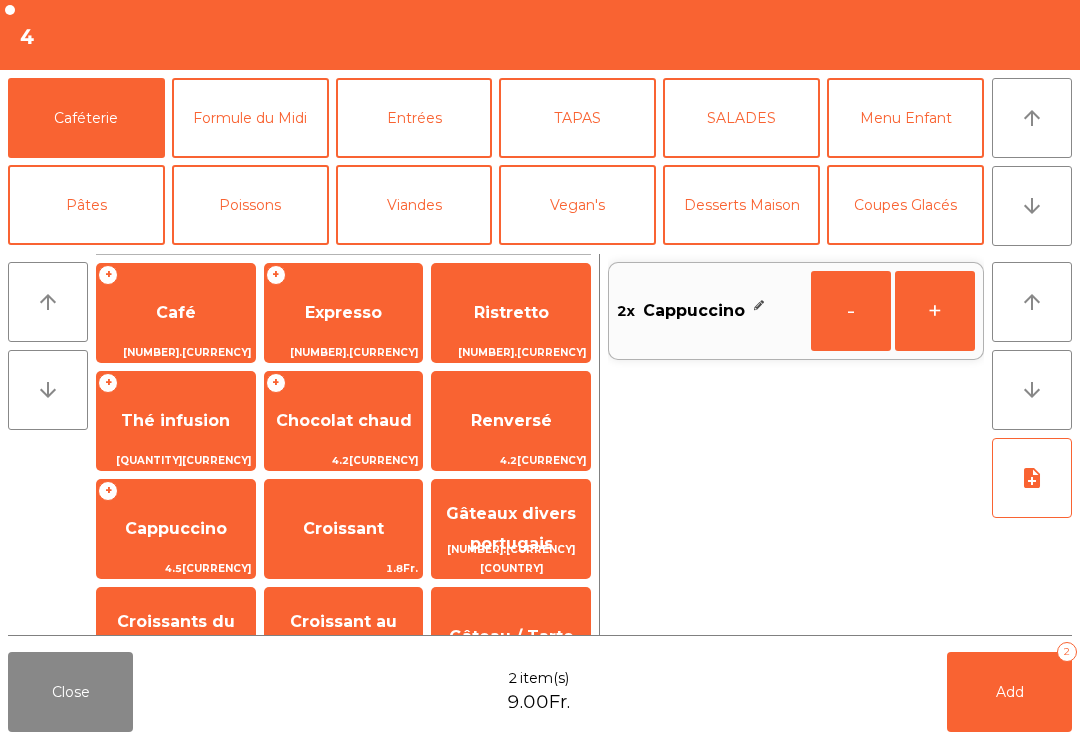 scroll, scrollTop: 109, scrollLeft: 0, axis: vertical 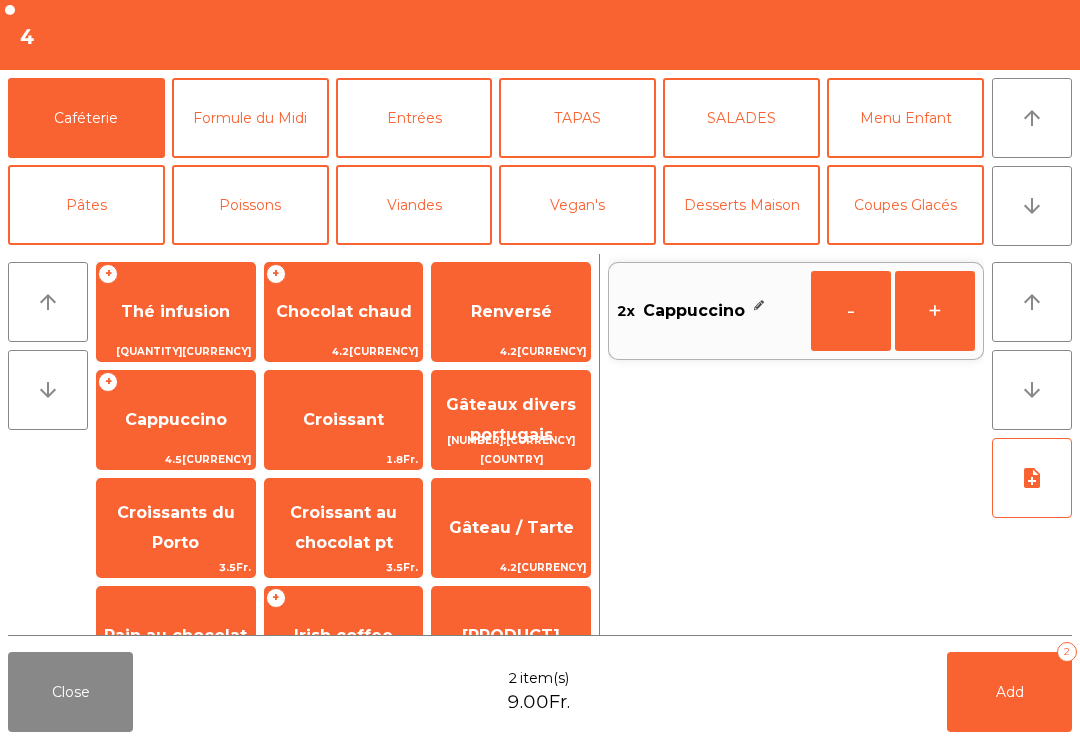 click on "Gâteau / Tarte" 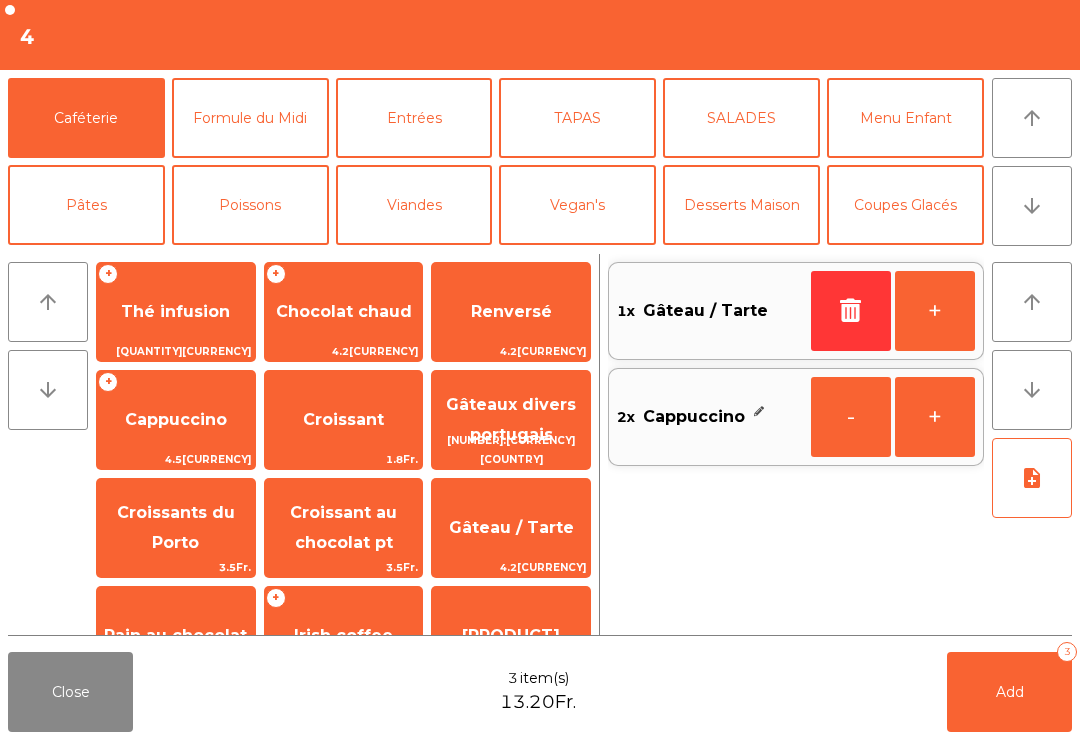 click on "Add   3" 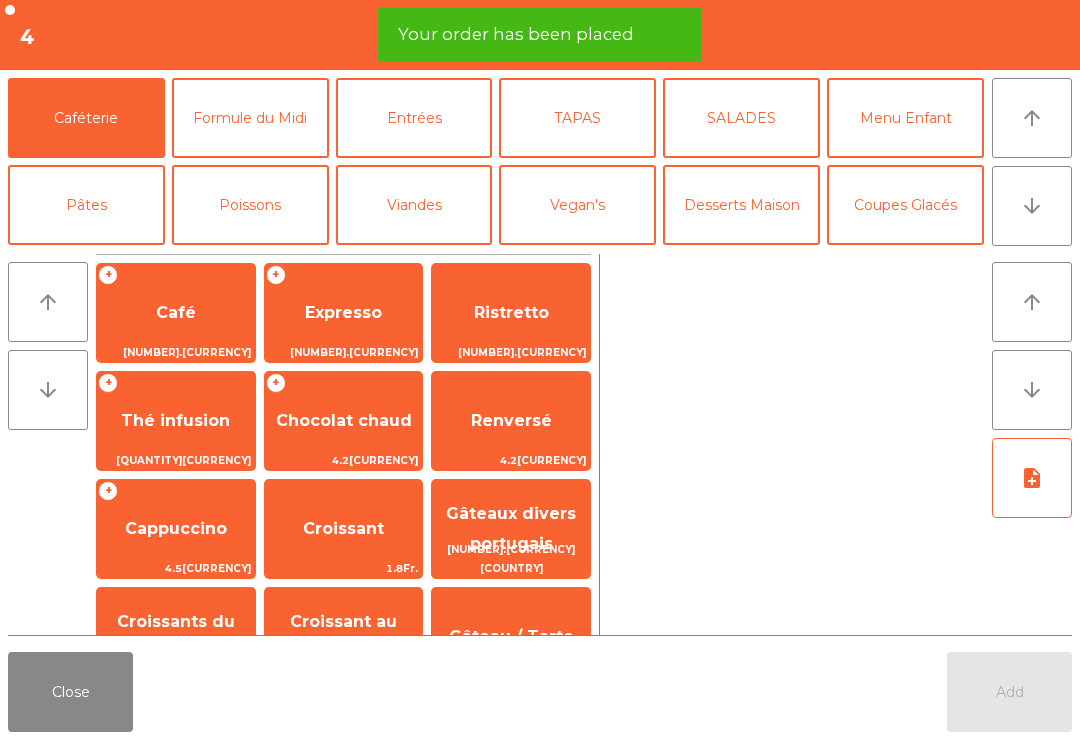 click on "Close" 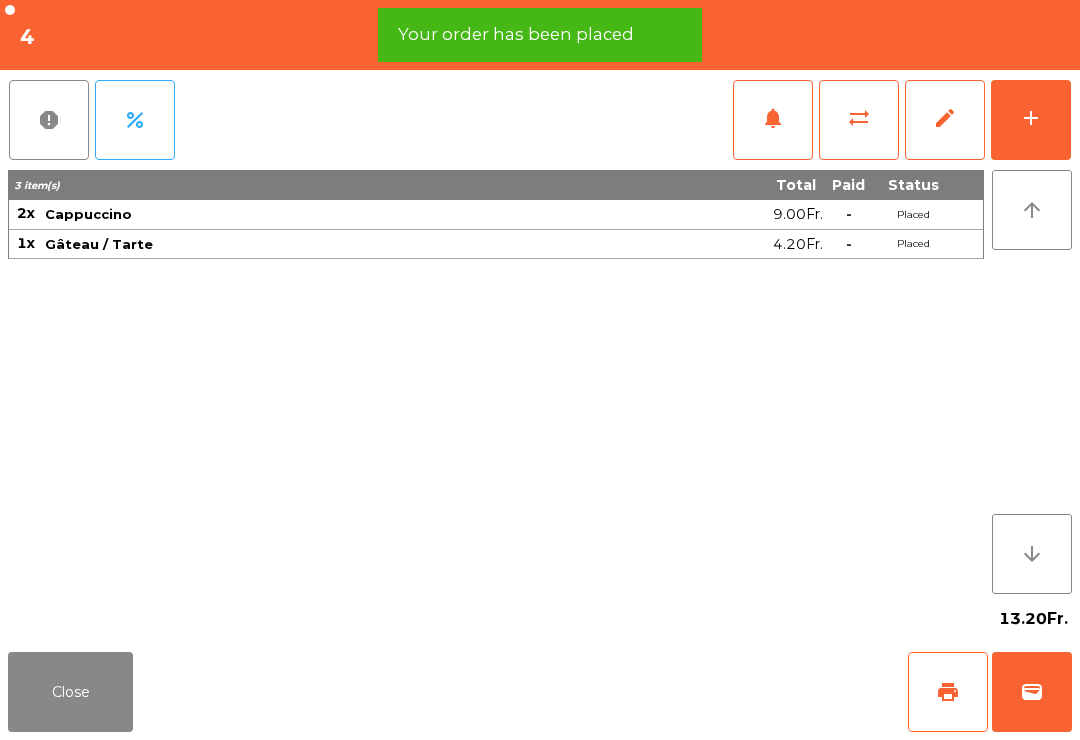 click on "print" 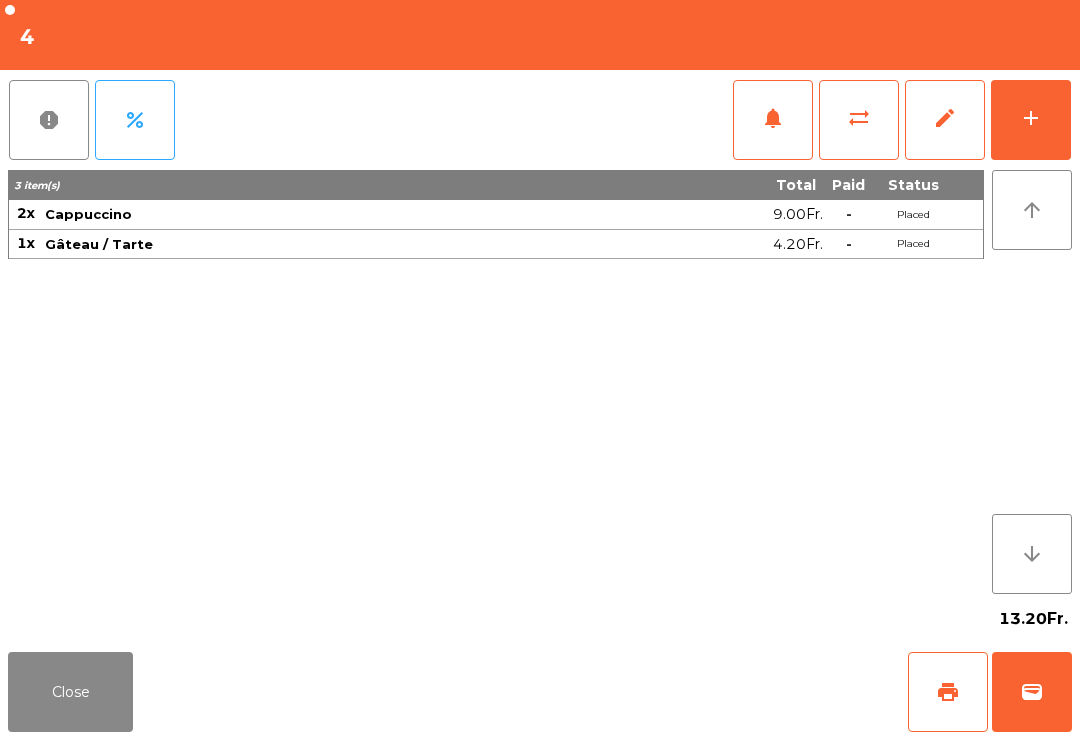 click on "wallet" 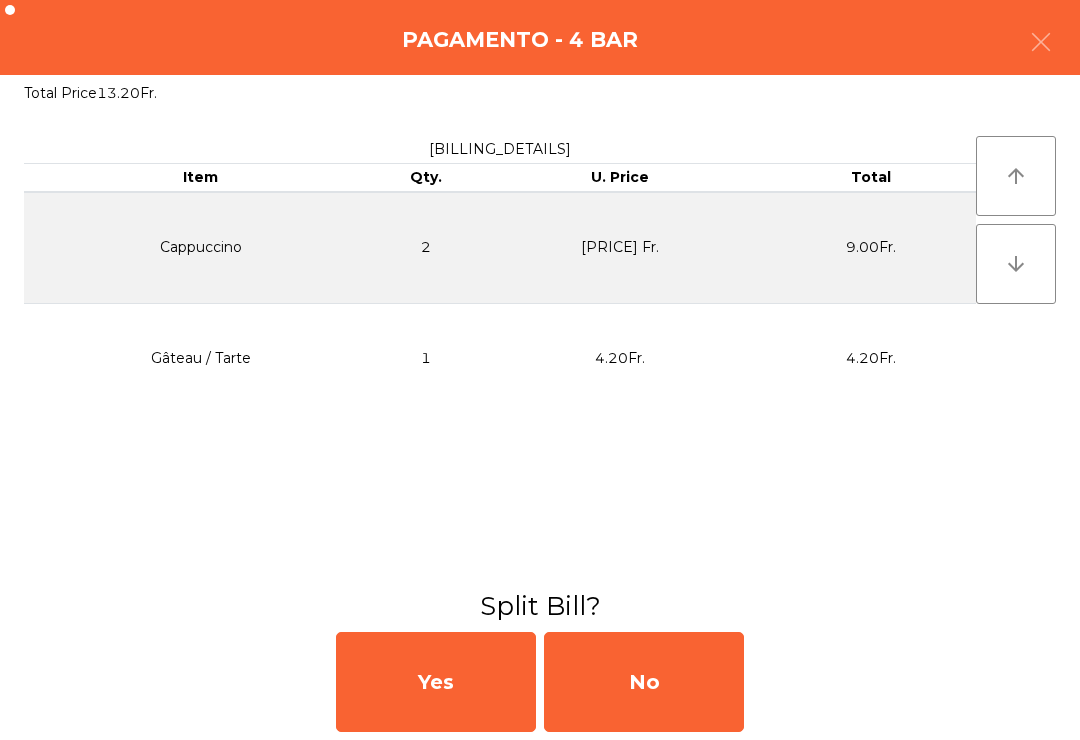 click on "No" 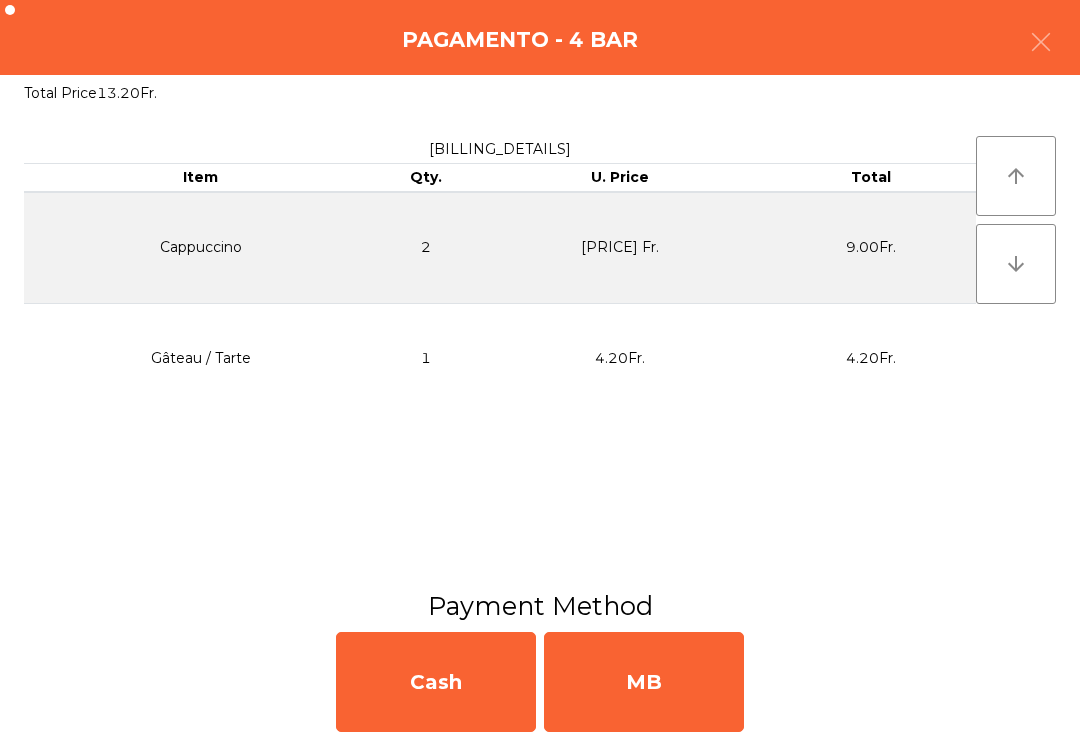 click on "MB" 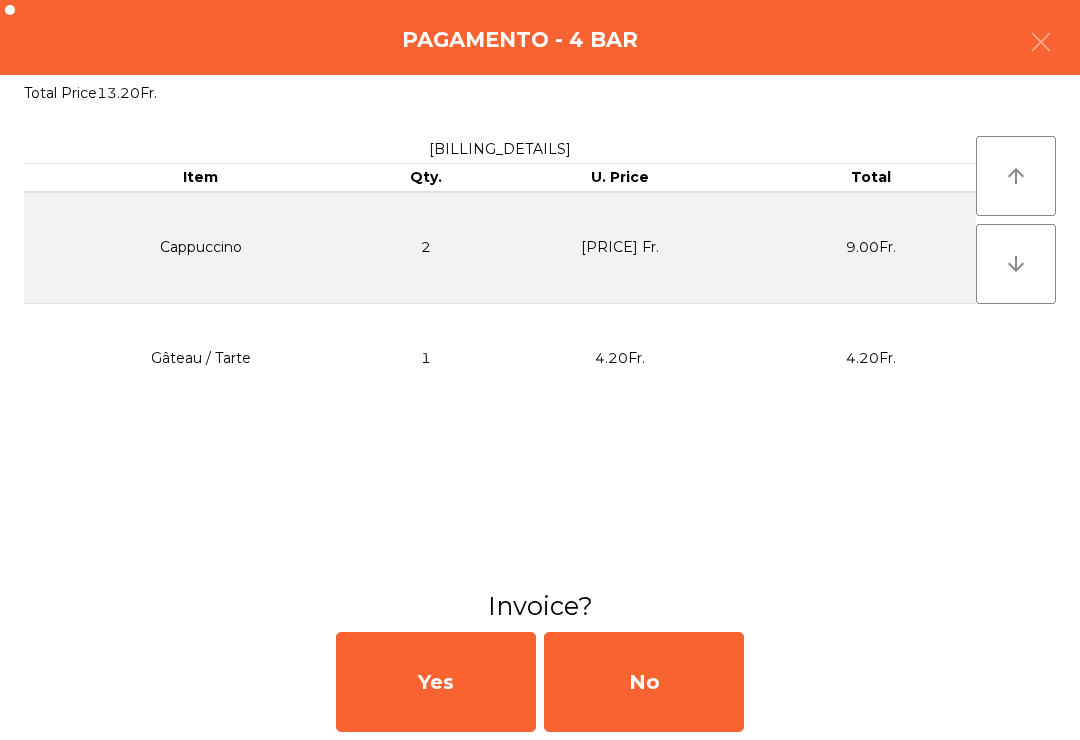 click on "No" 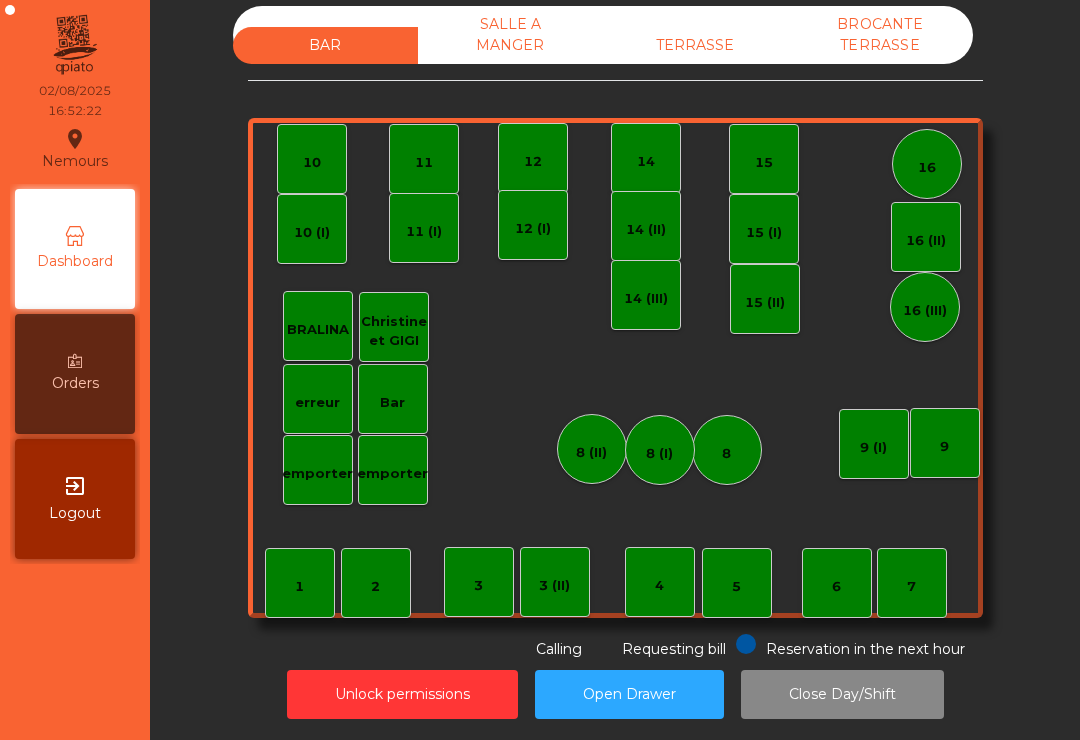 click on "TERRASSE" 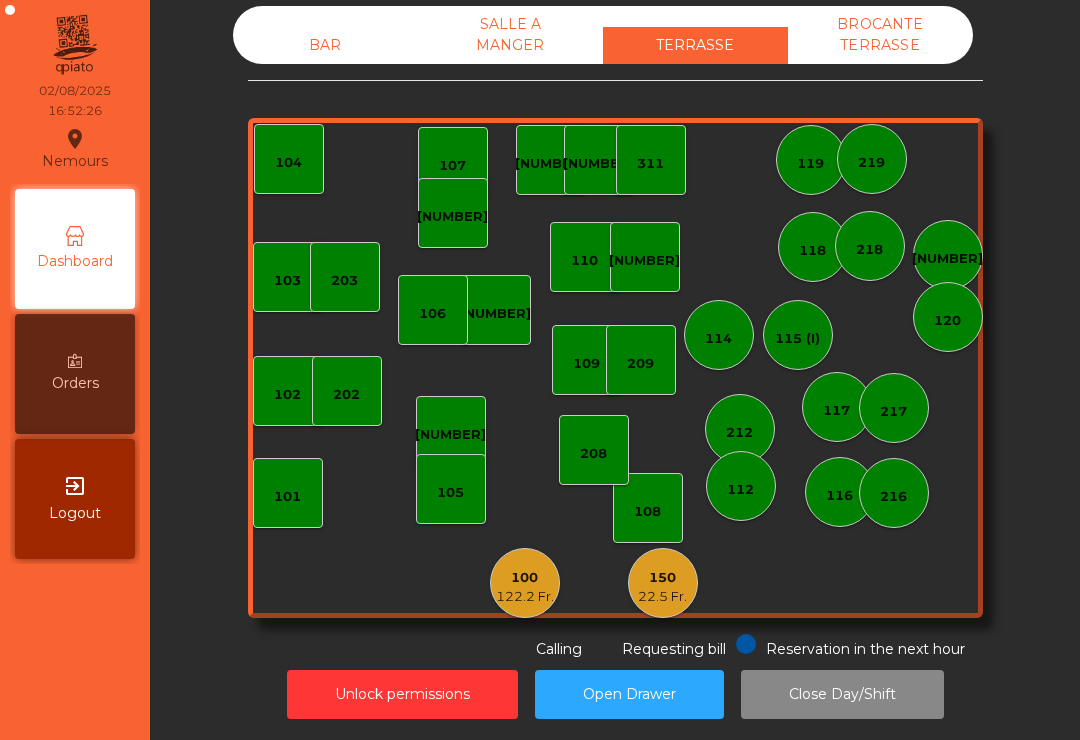 click on "[NUMBER] x [NUMBER] [CURRENCY]" 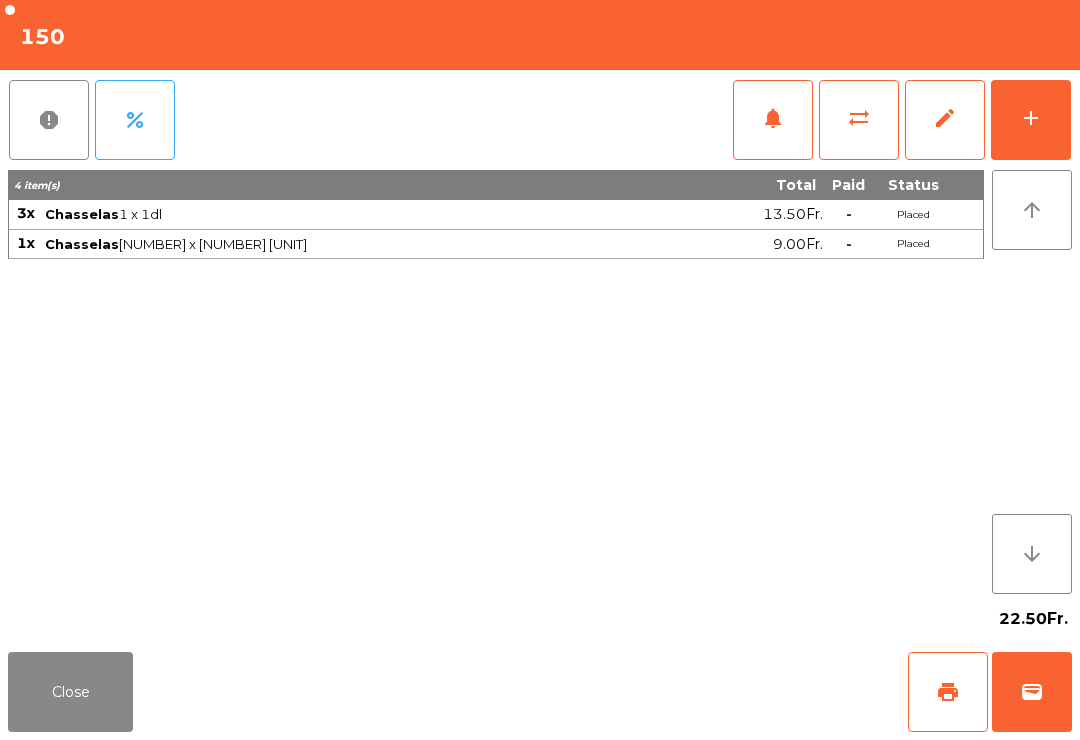 click on "Close" 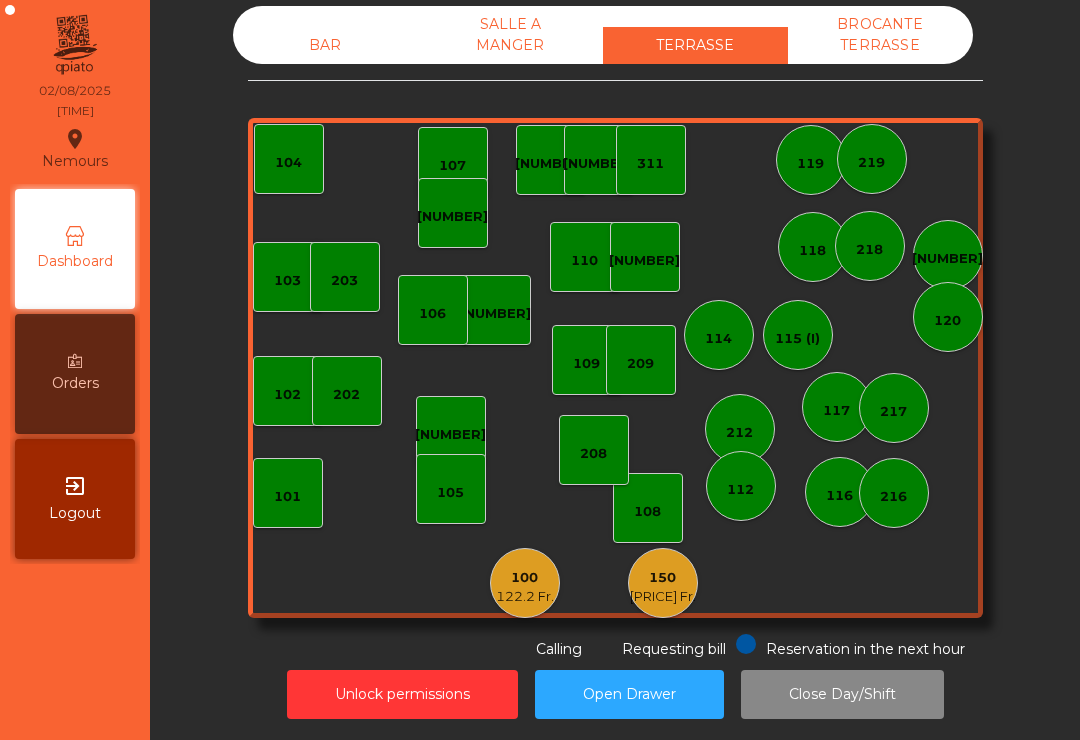 click on "BAR" 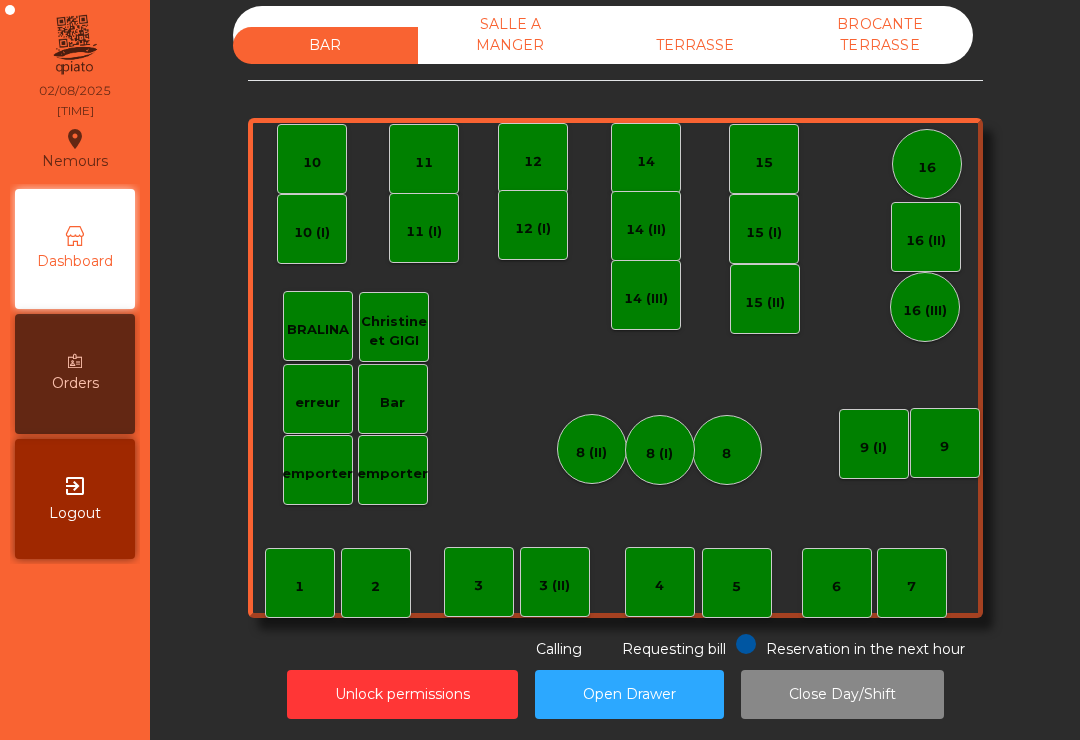 click on "7" 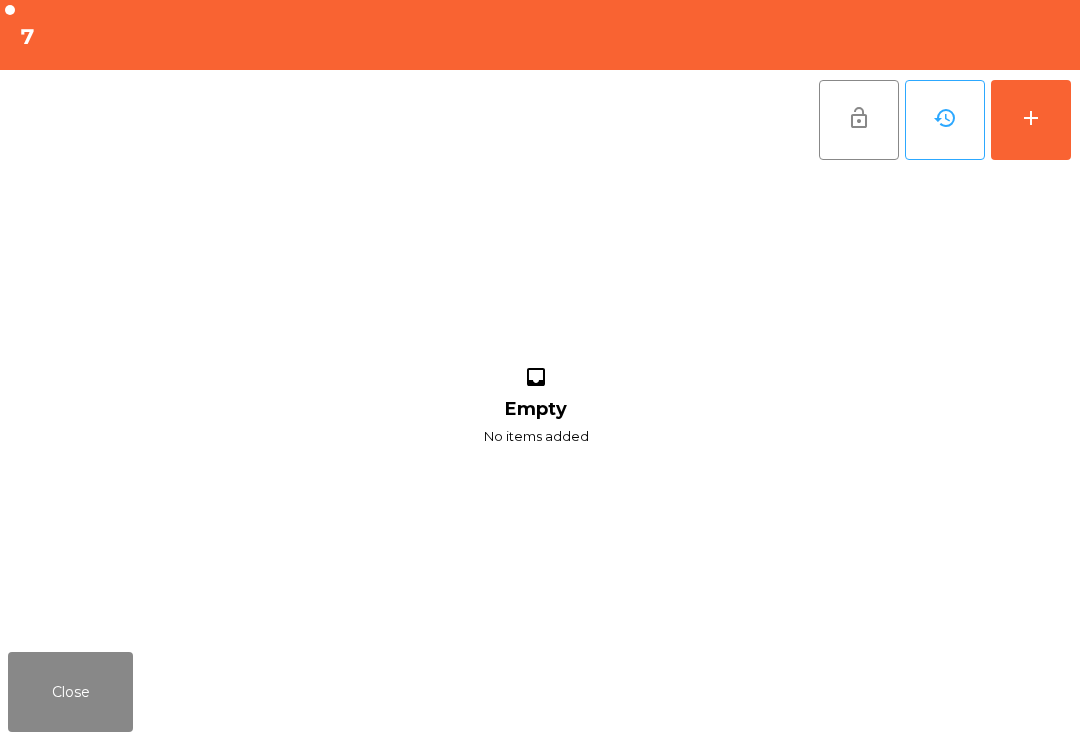 click on "add" 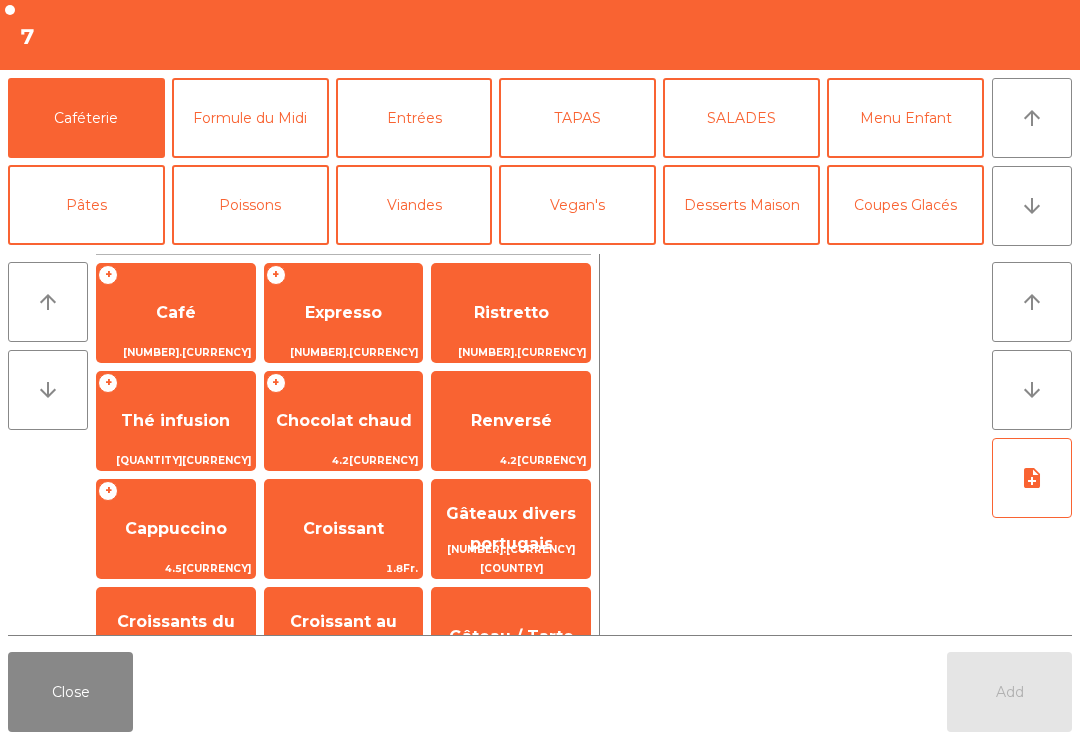 click on "arrow_downward" 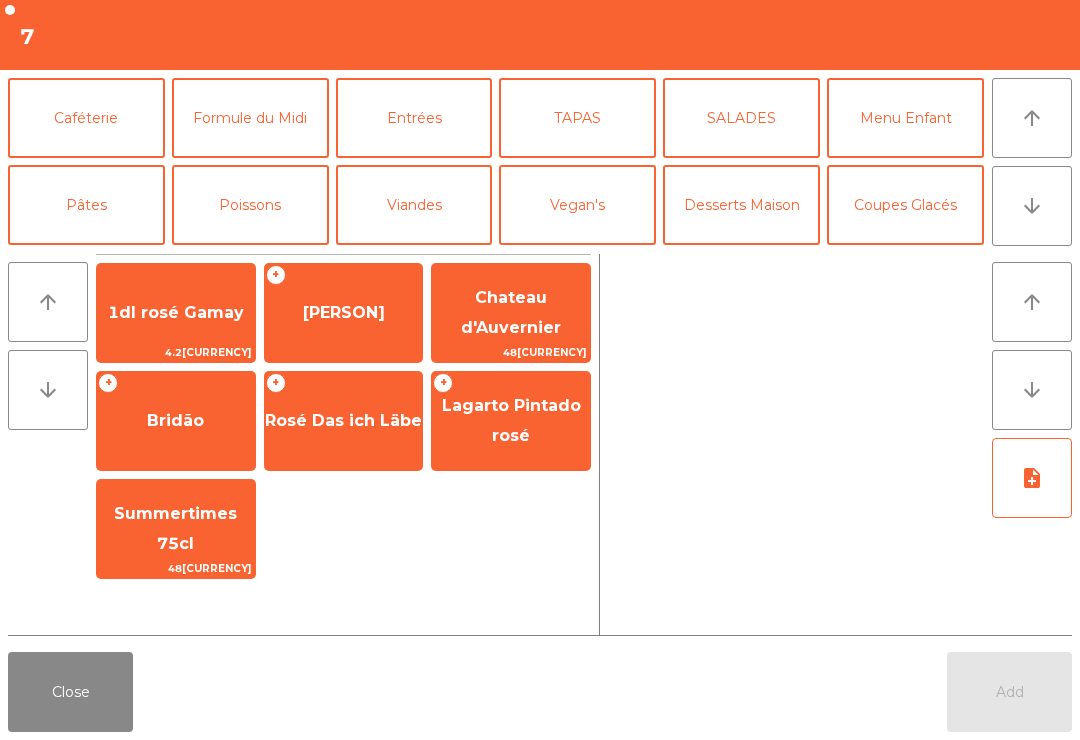 click on "1dl rosé Gamay" 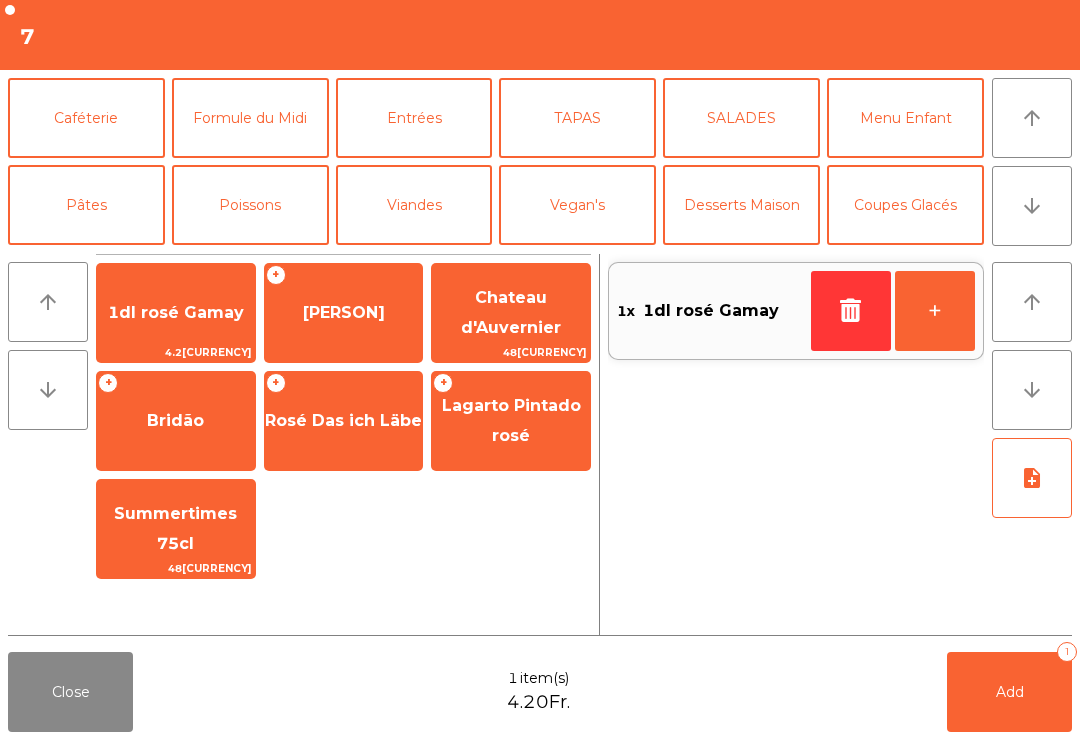 scroll, scrollTop: 174, scrollLeft: 0, axis: vertical 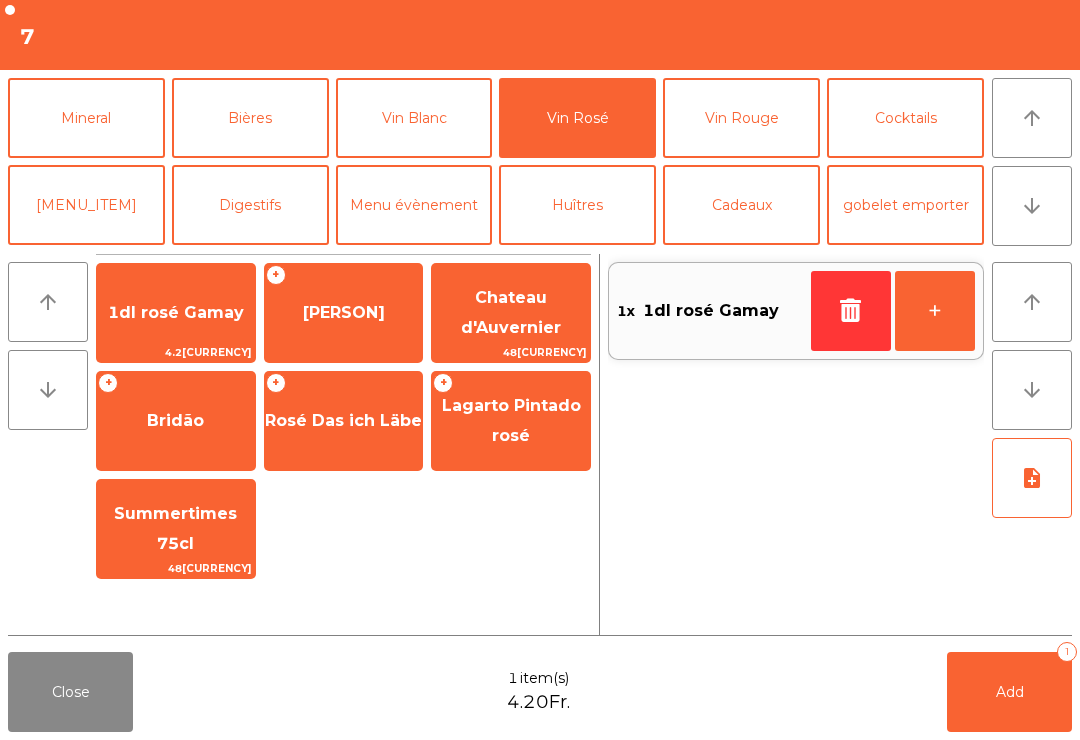 click on "+" 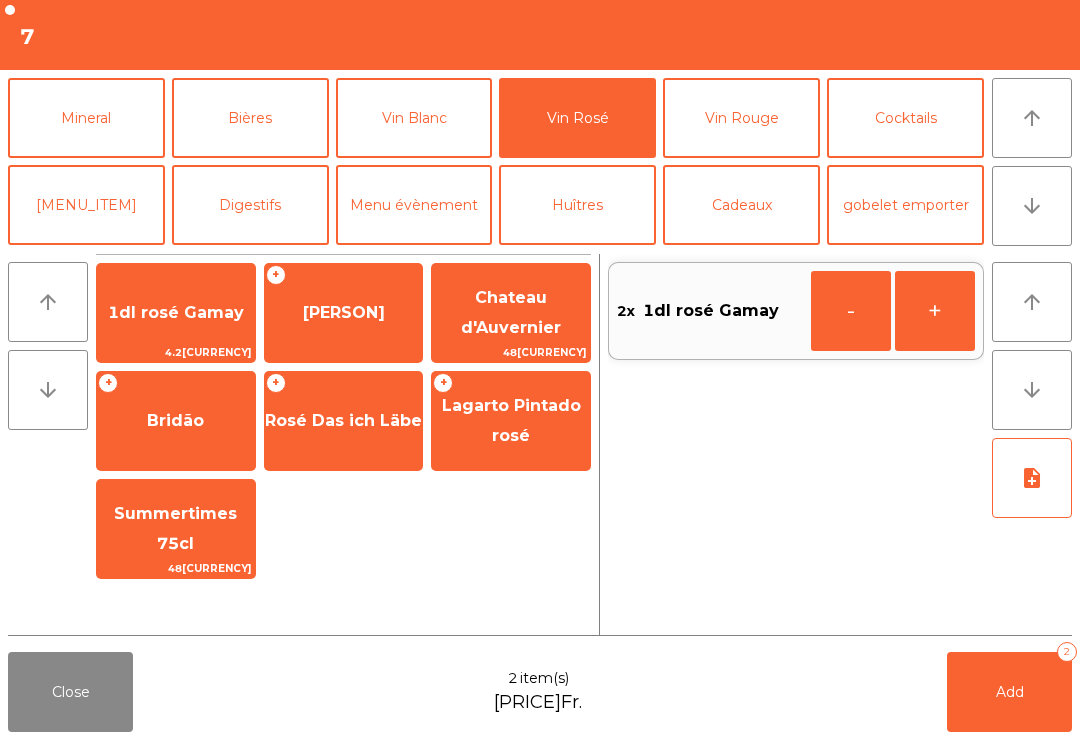 click on "+" 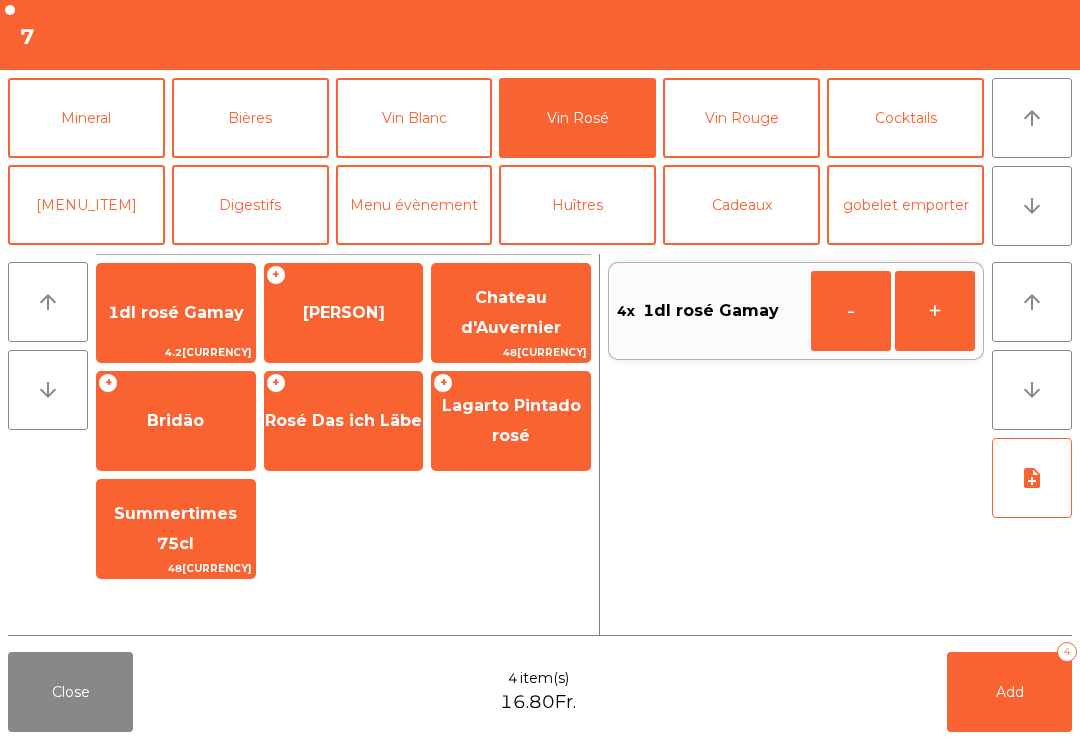 click on "+" 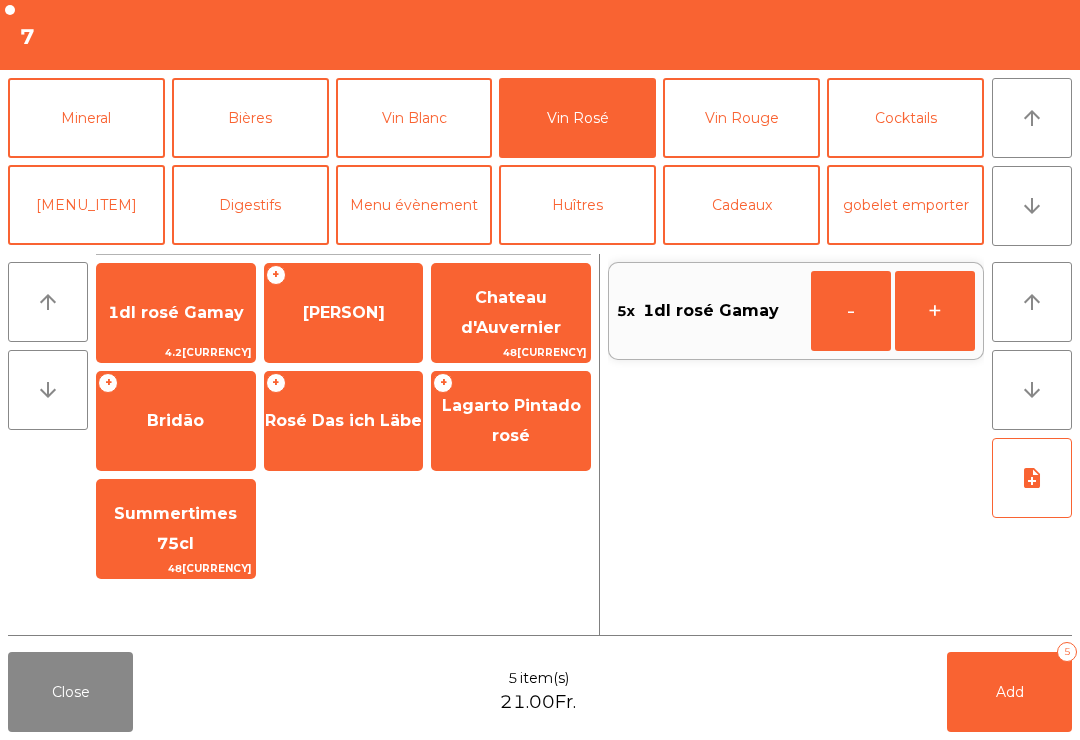 click on "+" 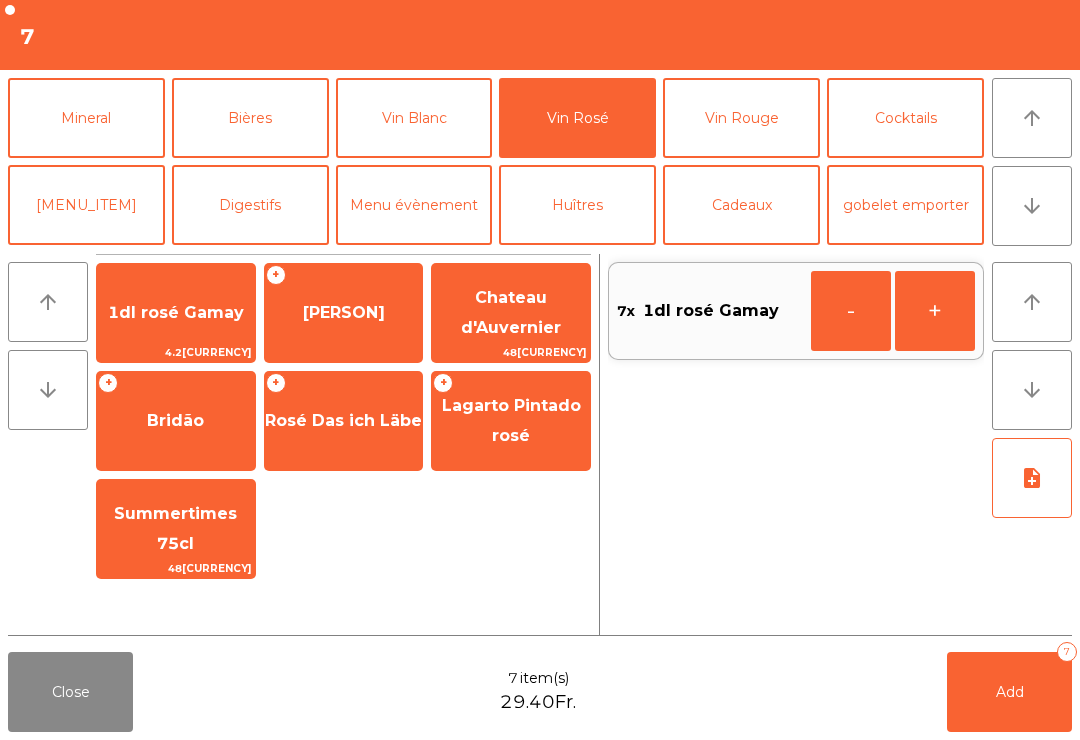 click on "-" 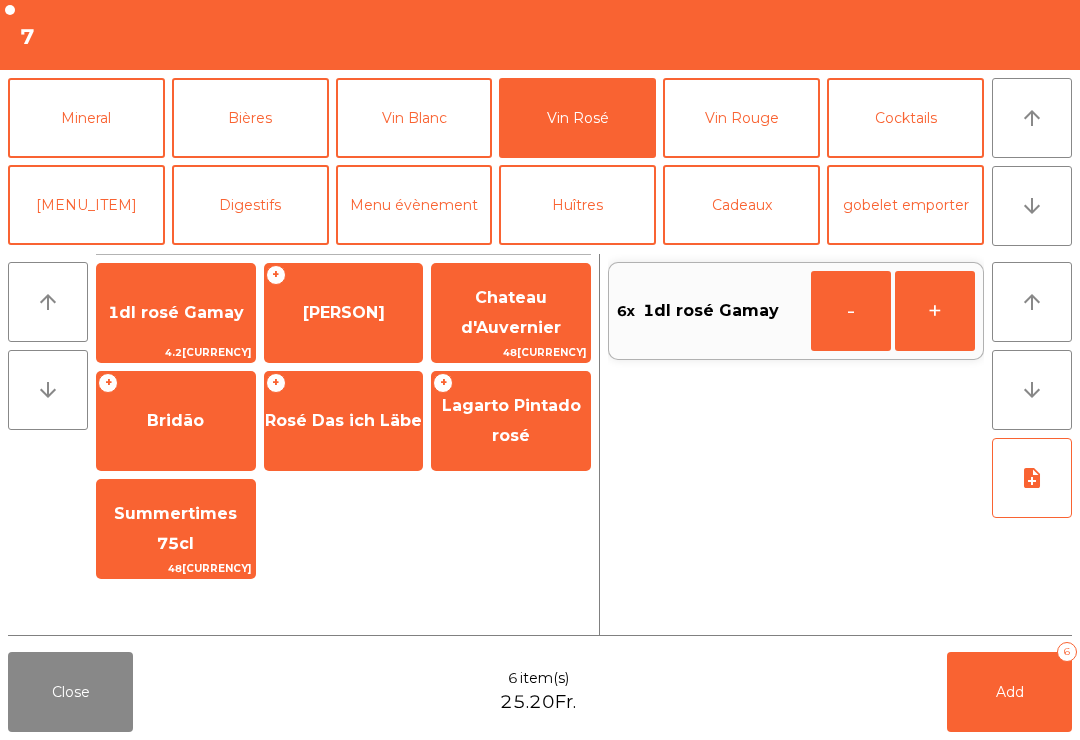click on "Add" 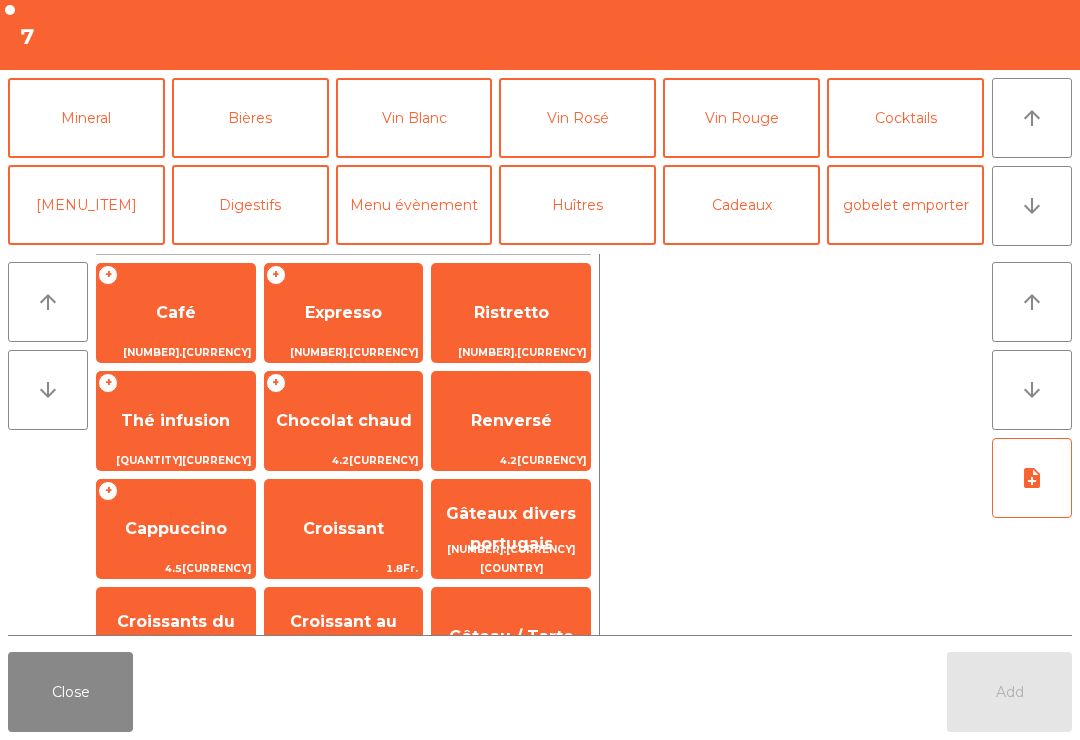 click on "Close" 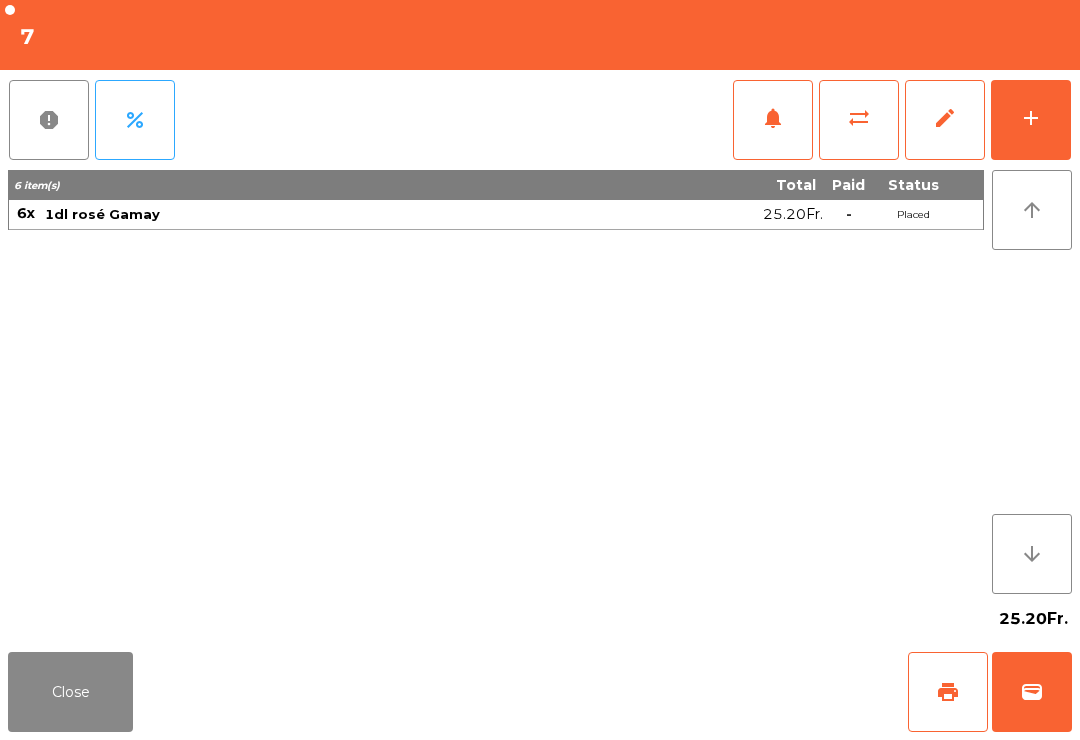 click on "Close" 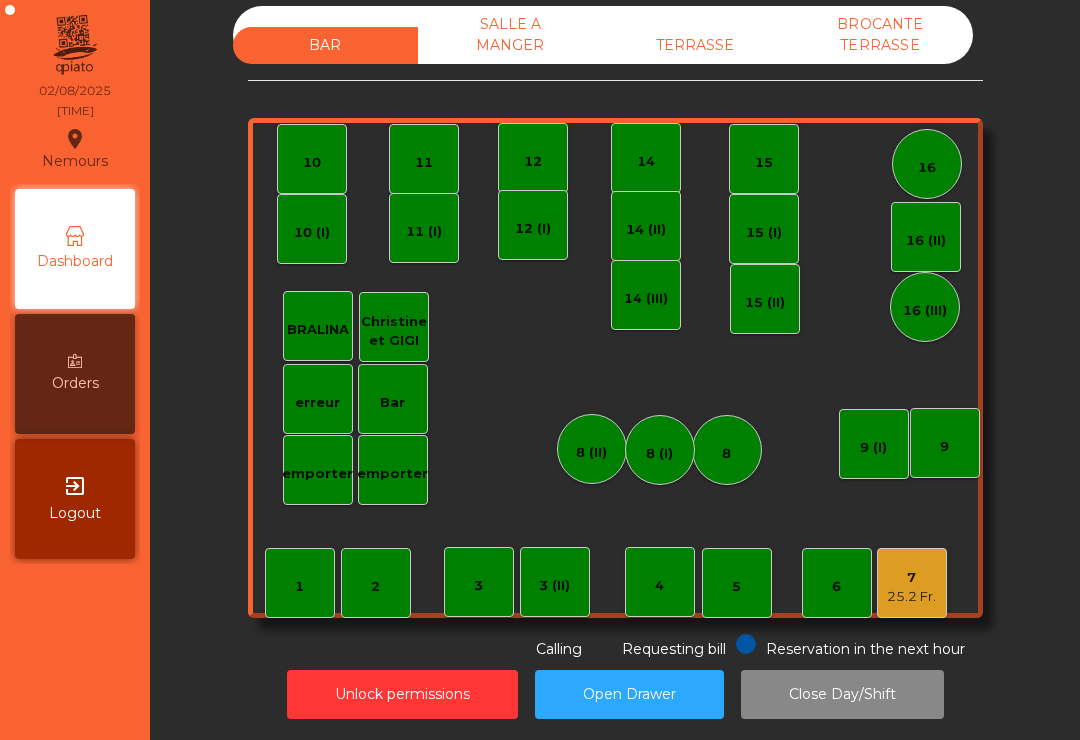 click on "TERRASSE" 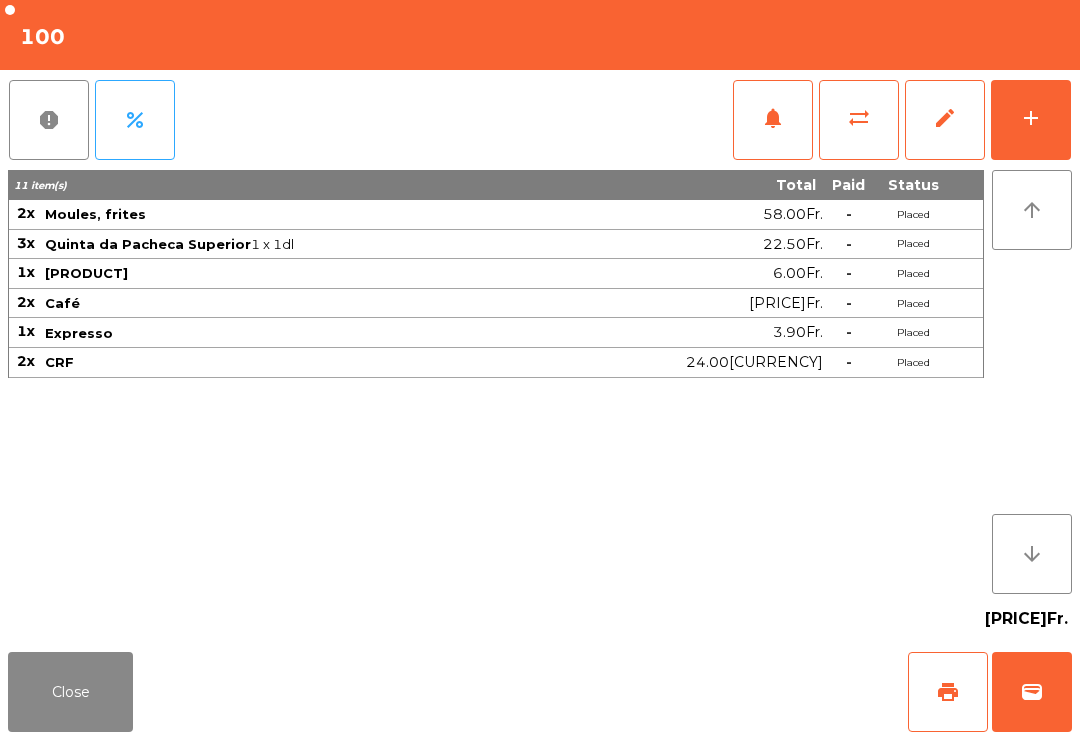 click on "add" 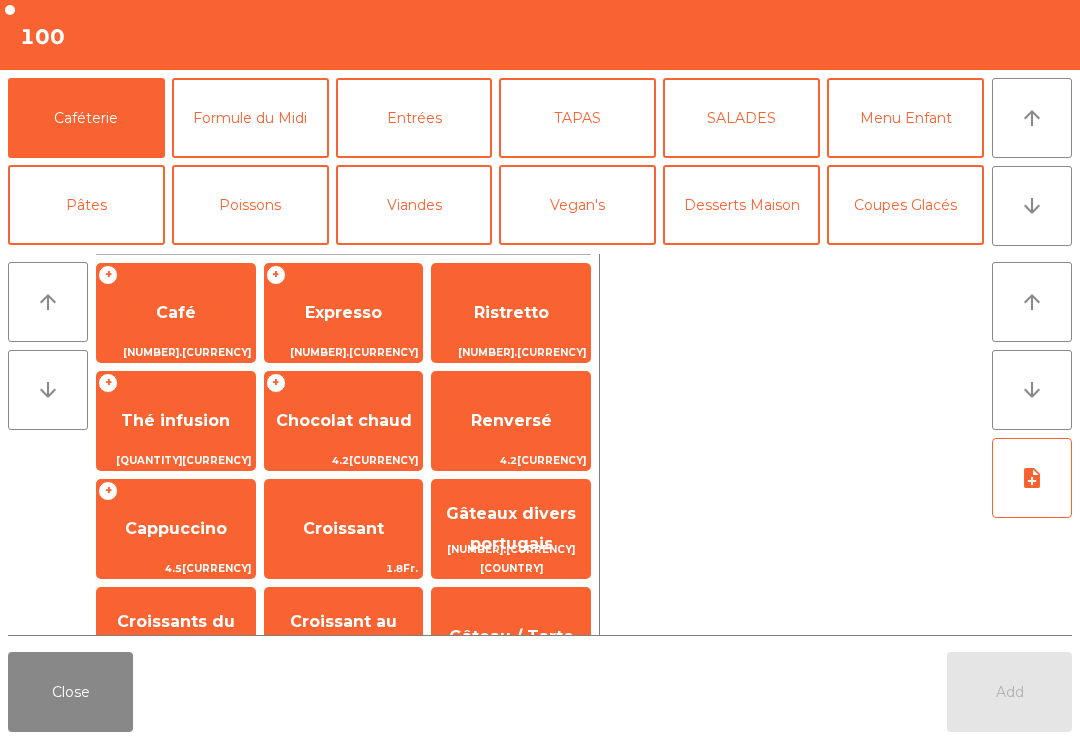 click on "Café" 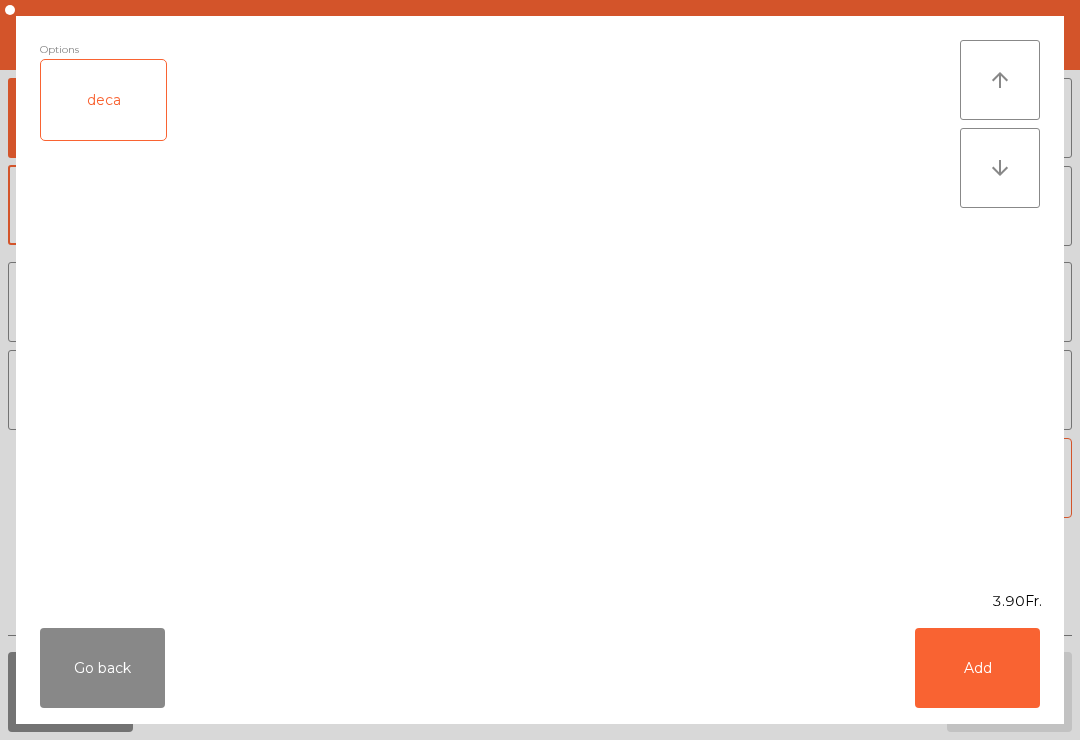 click on "Add" 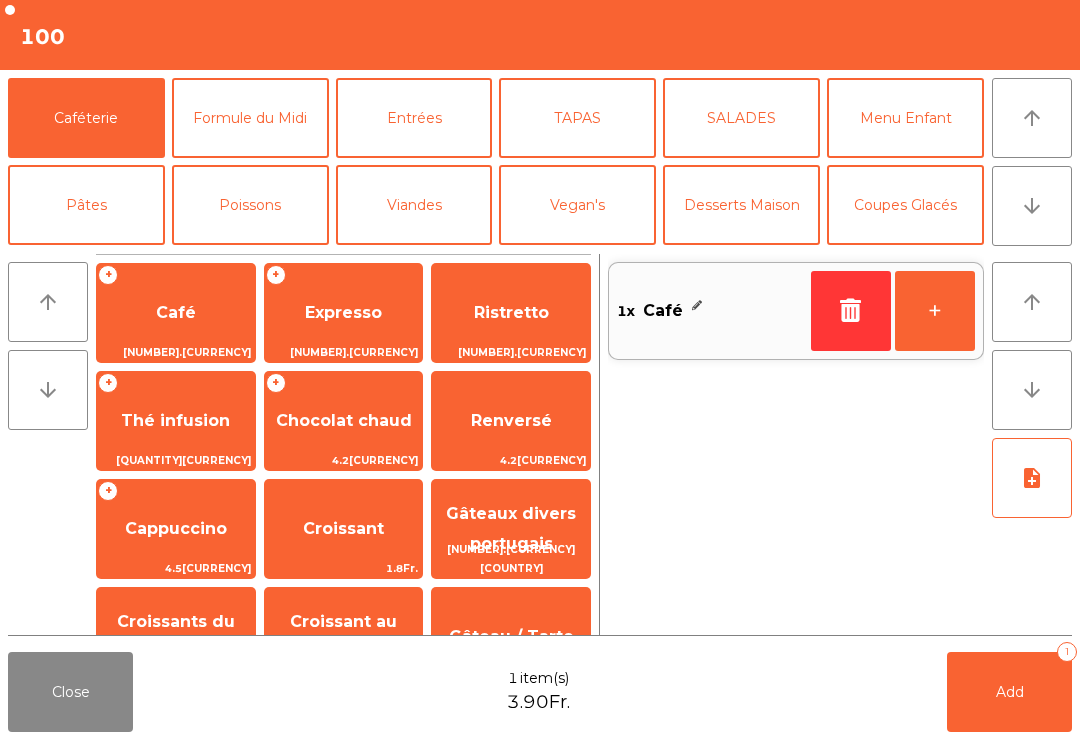 click on "Expresso" 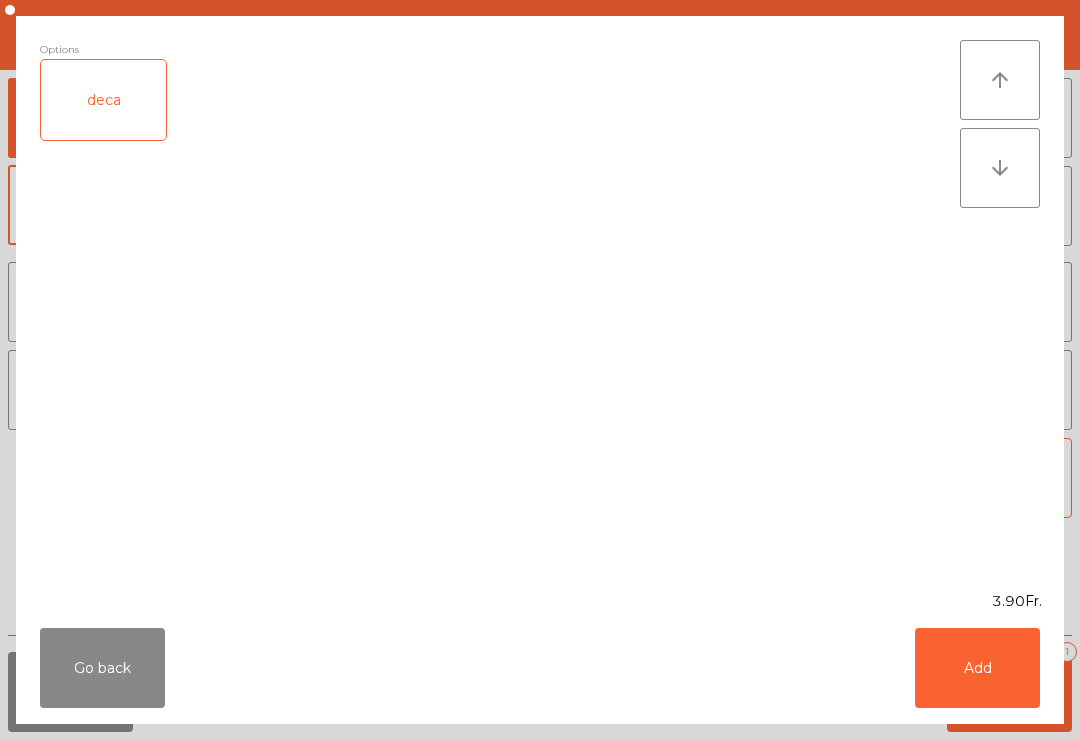 click on "Add" 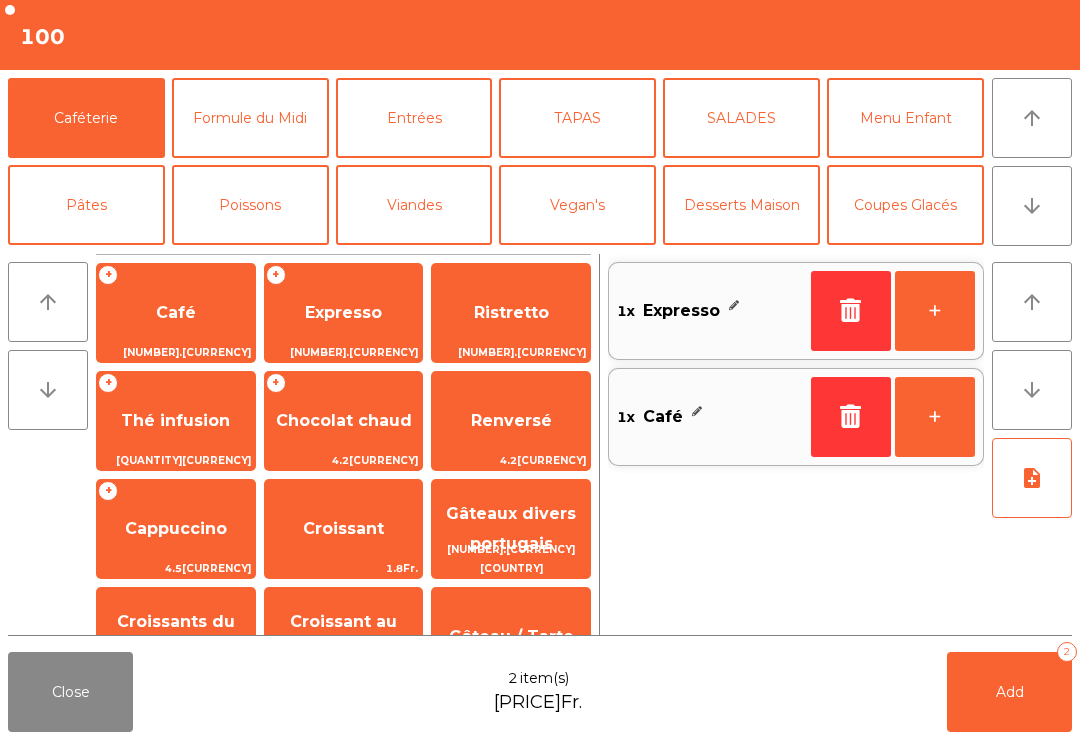 click on "Add" 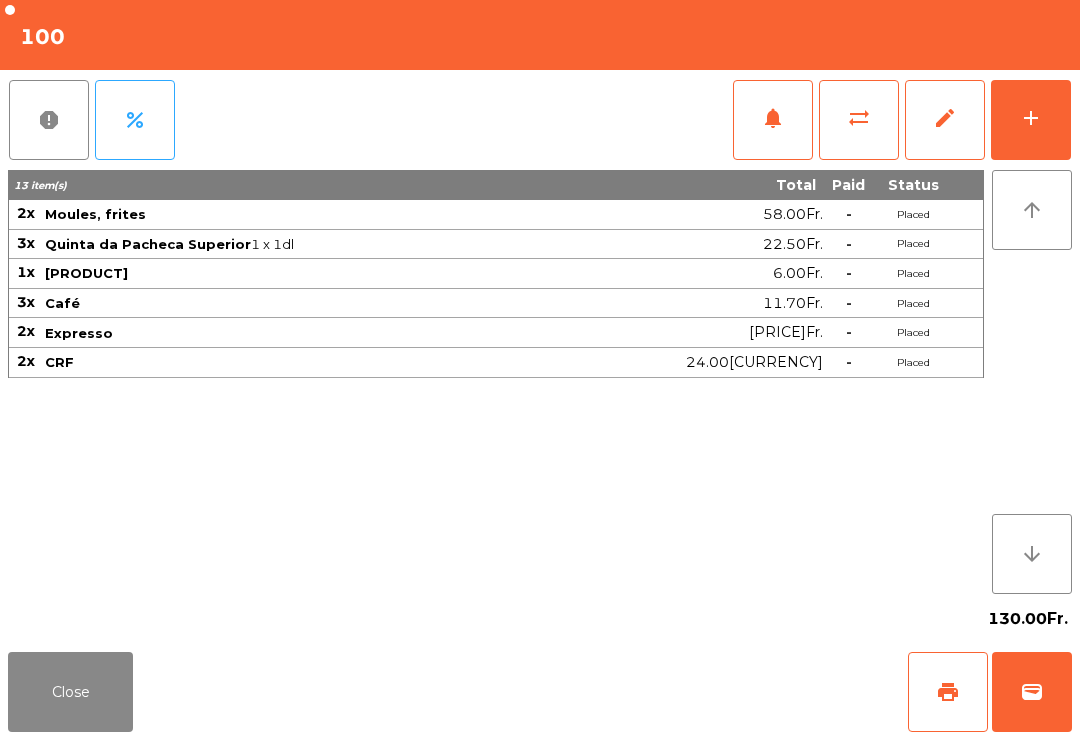 click on "Close" 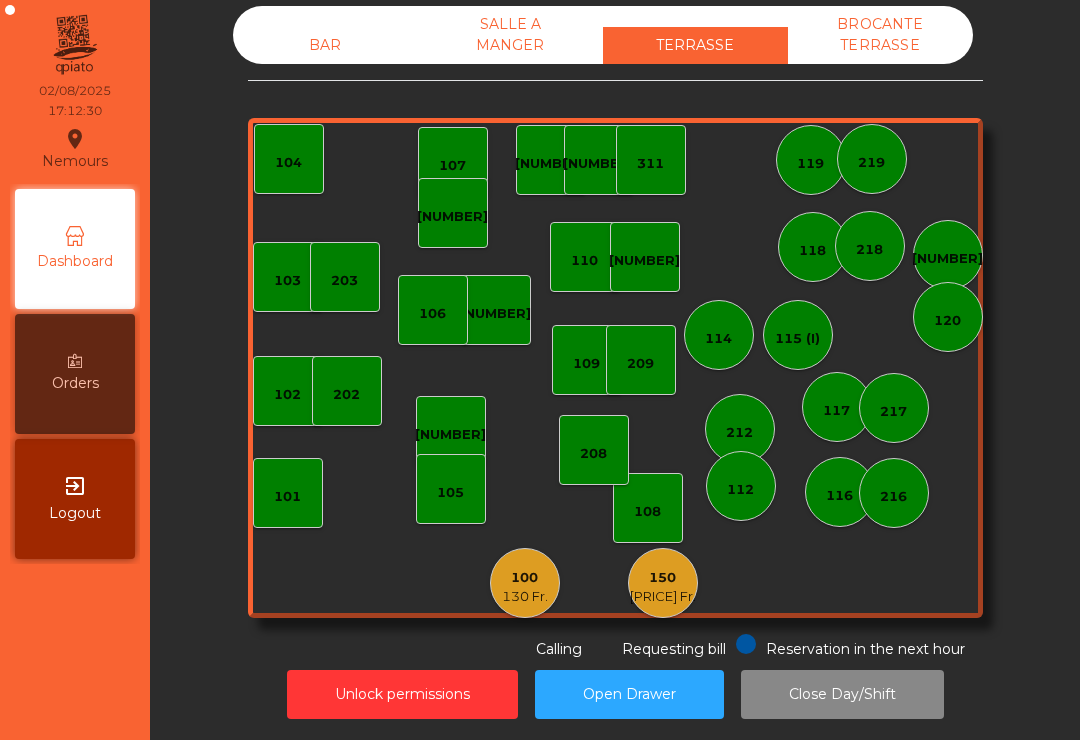 click on "BAR" 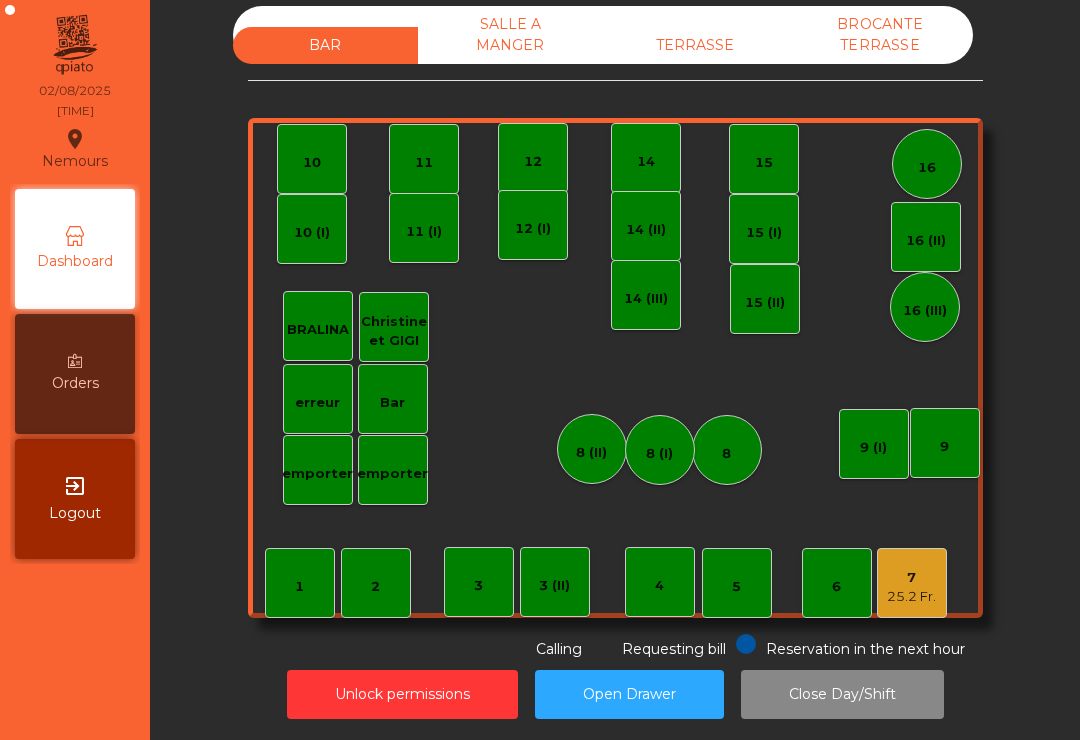click on "BAR   SALLE A MANGER   TERRASSE   BROCANTE TERRASSE    1   2    3   4    5    6    7   [PRICE]    8   9   10    11    12    14   15    16   Bar   3 (II)   14 (II)   15 (I)   erreur    emporter   16 (II)   8 (II)   BRALINA    14 (III)   15 (II)   16 (III)   9 (I)   10 (I)   11 (I)   12 (I)   8 (I]   [PERSON] et GIGI   emporter  Reservation in the next hour Requesting bill Calling" 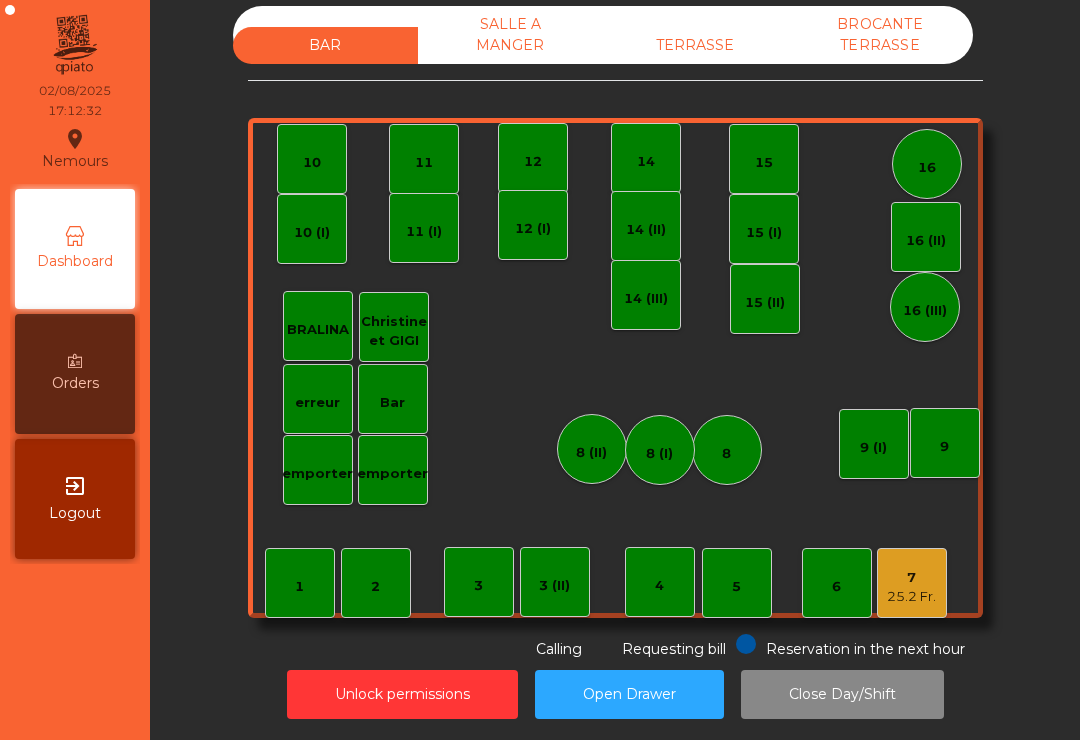 click on "25.2 Fr." 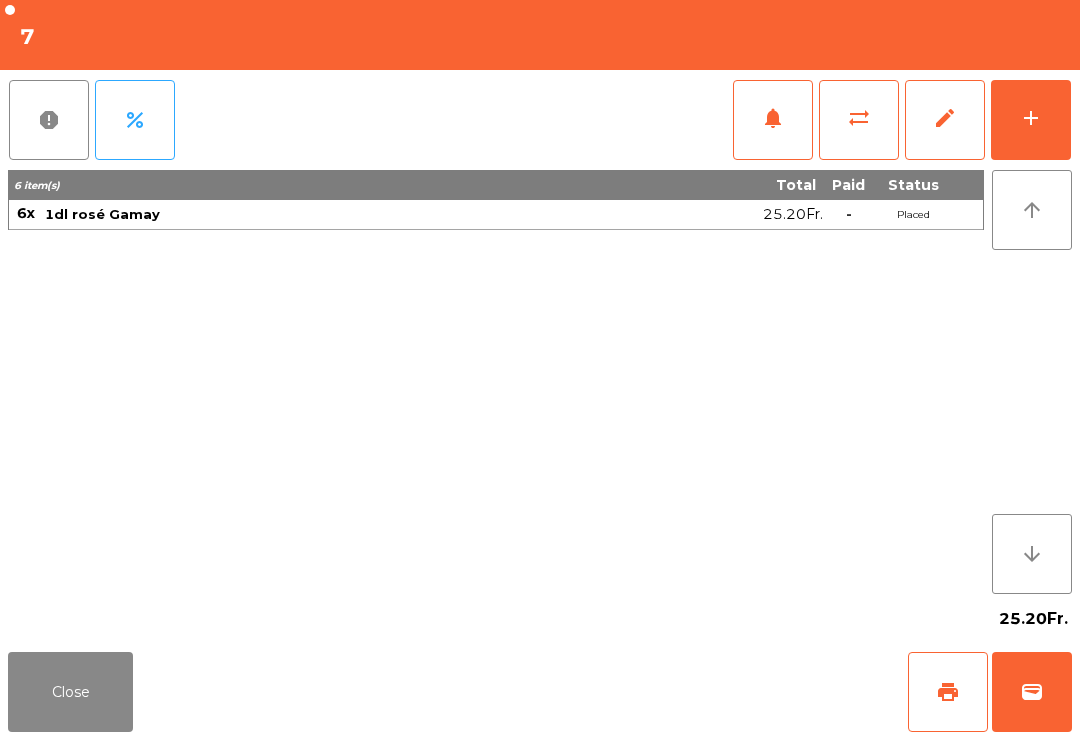 click on "print" 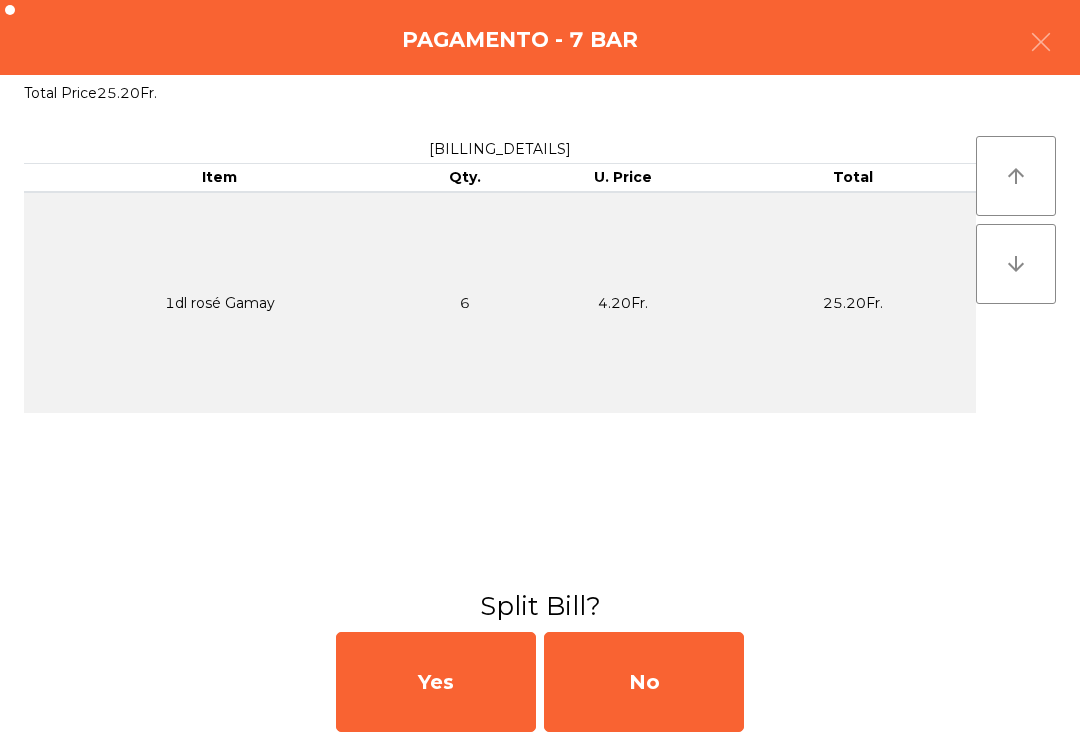 click on "No" 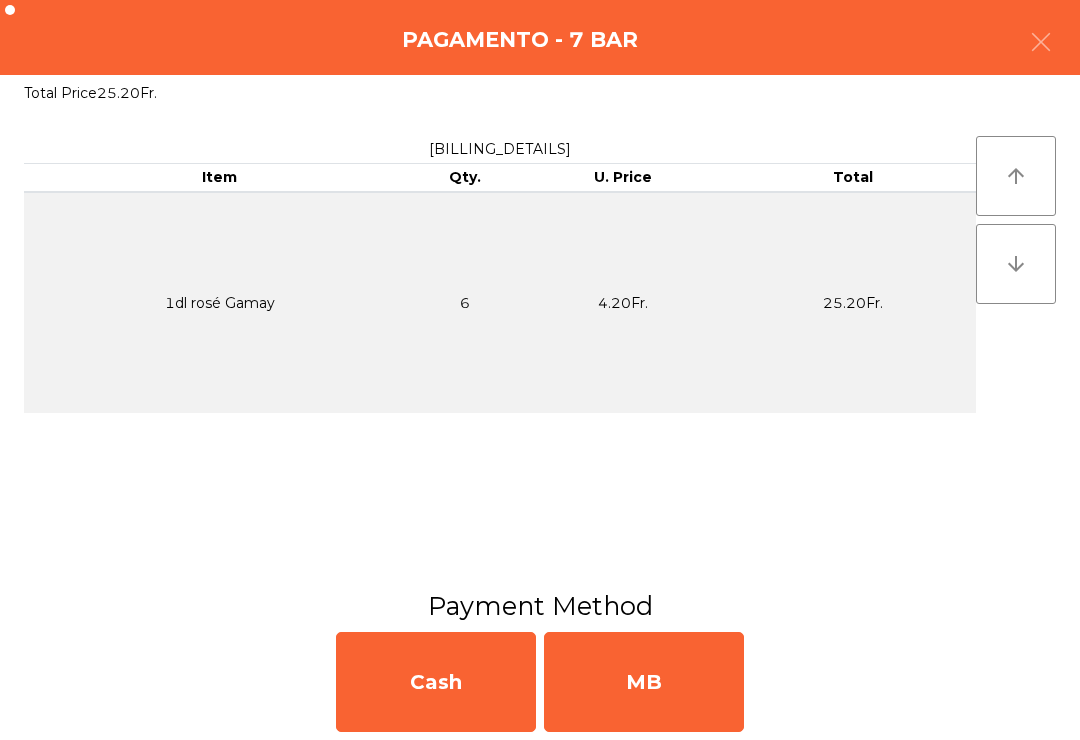 click on "MB" 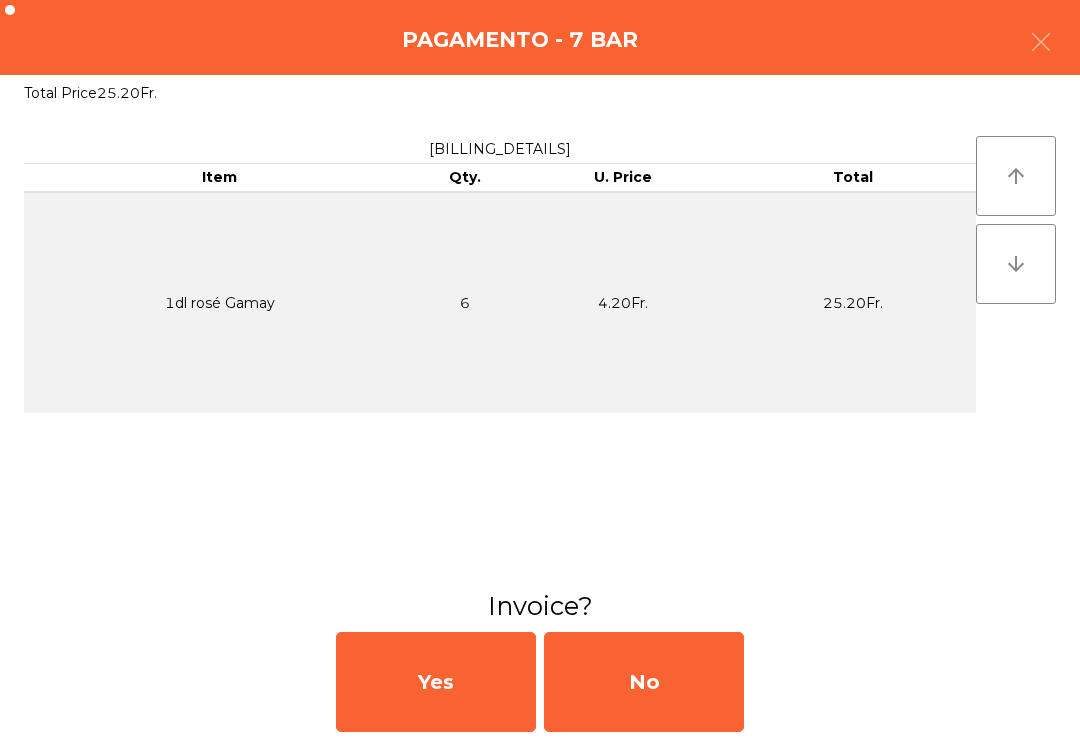 click on "No" 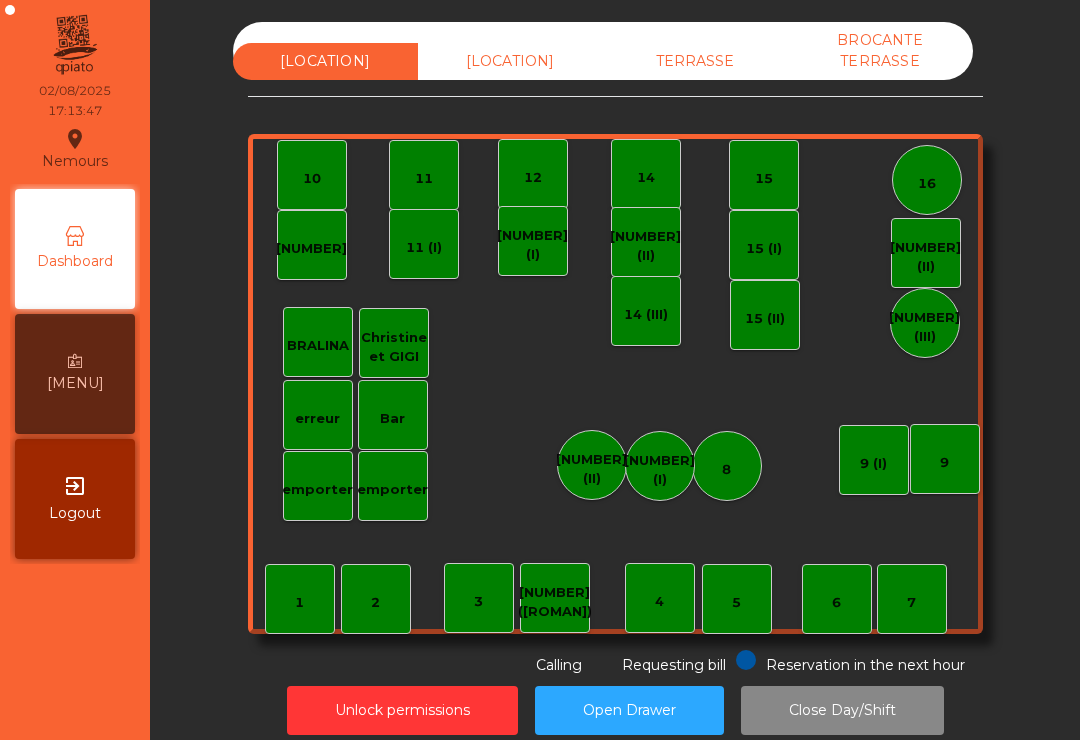 scroll, scrollTop: 0, scrollLeft: 0, axis: both 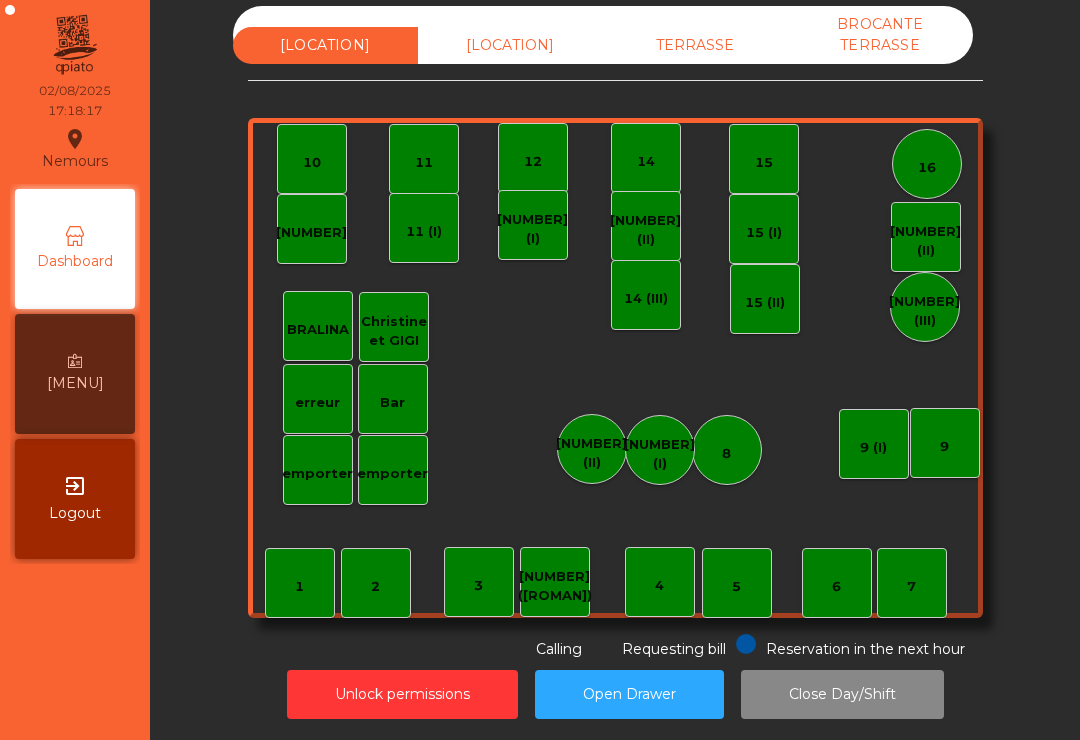 click on "TERRASSE" 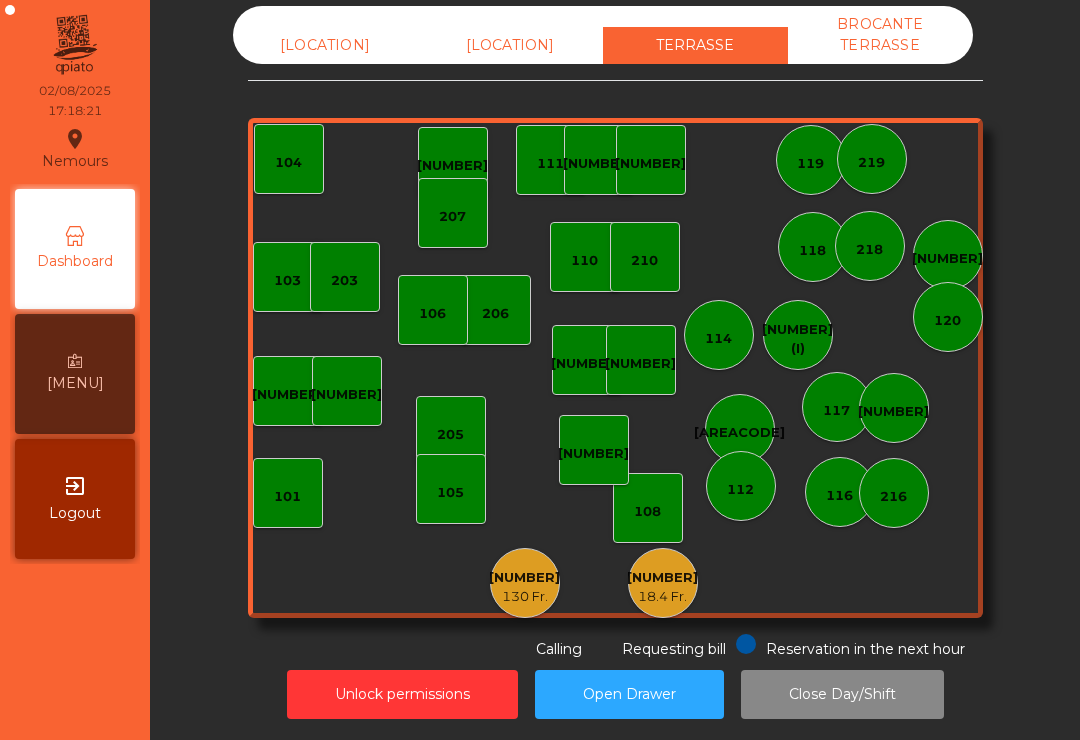 click on "103    102    101   202   206    104   205   108    105    107   100   130 Fr.   150   18.4 Fr.   110   207    203   208   116   216    109   106   111   211    311   117   217   118    119   115 (I)   212   112   114   210   218   220   120   209   219" 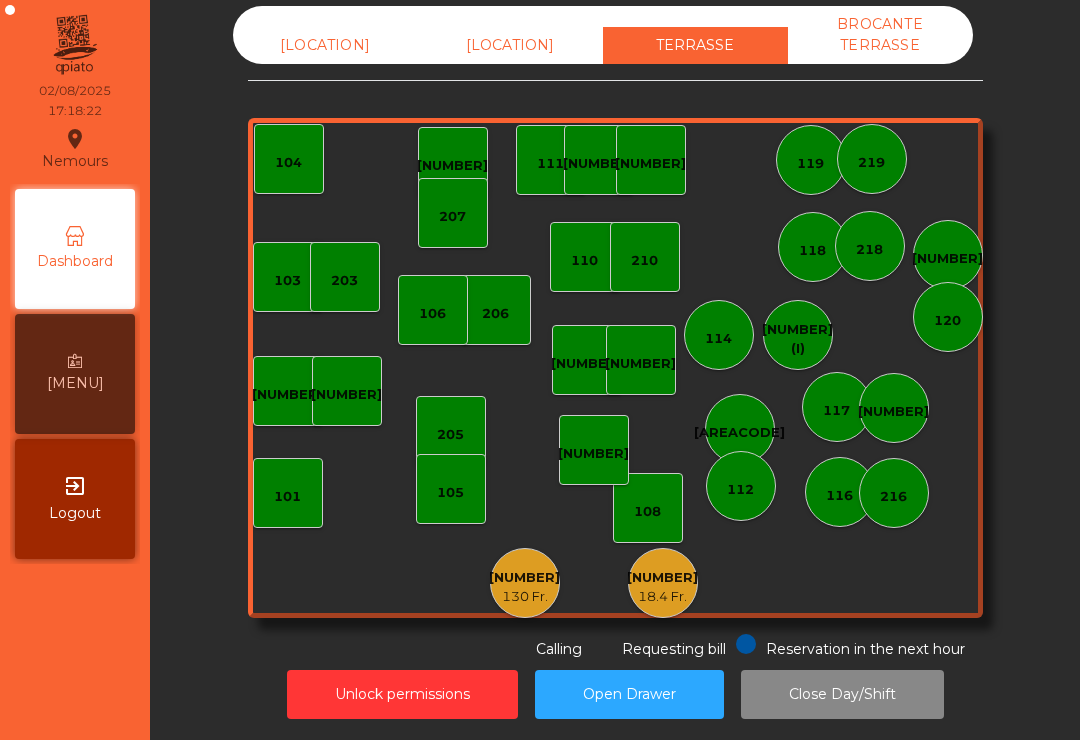 click on "18.4 Fr." 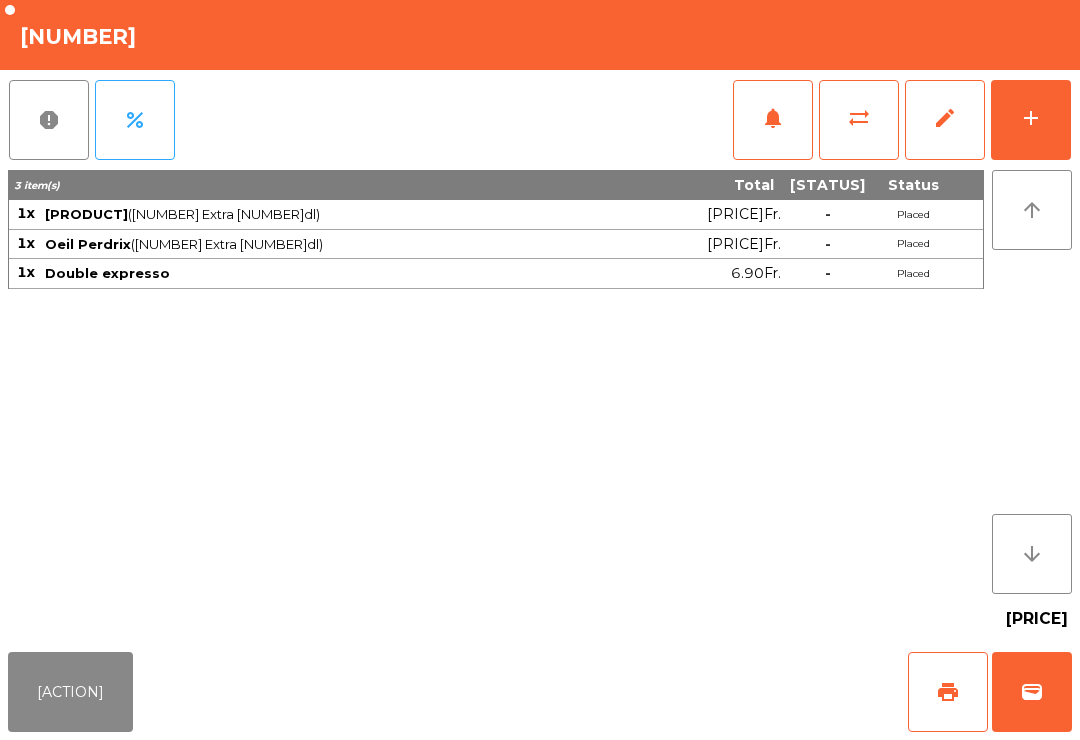 click on "wallet" 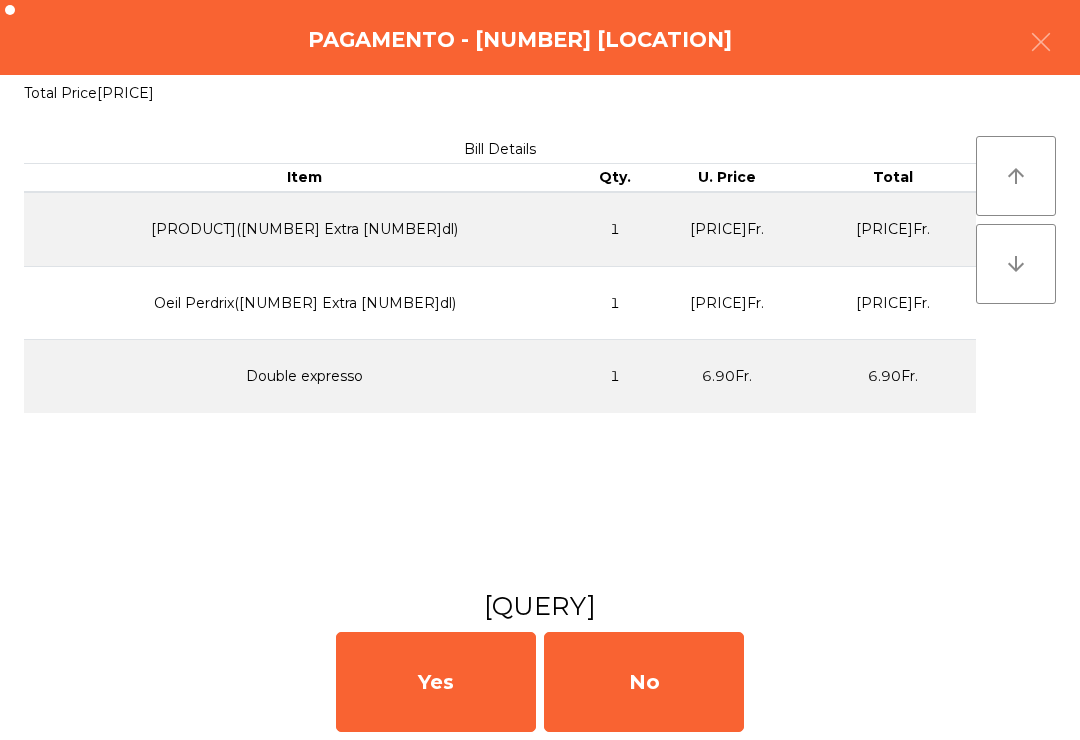 click on "No" 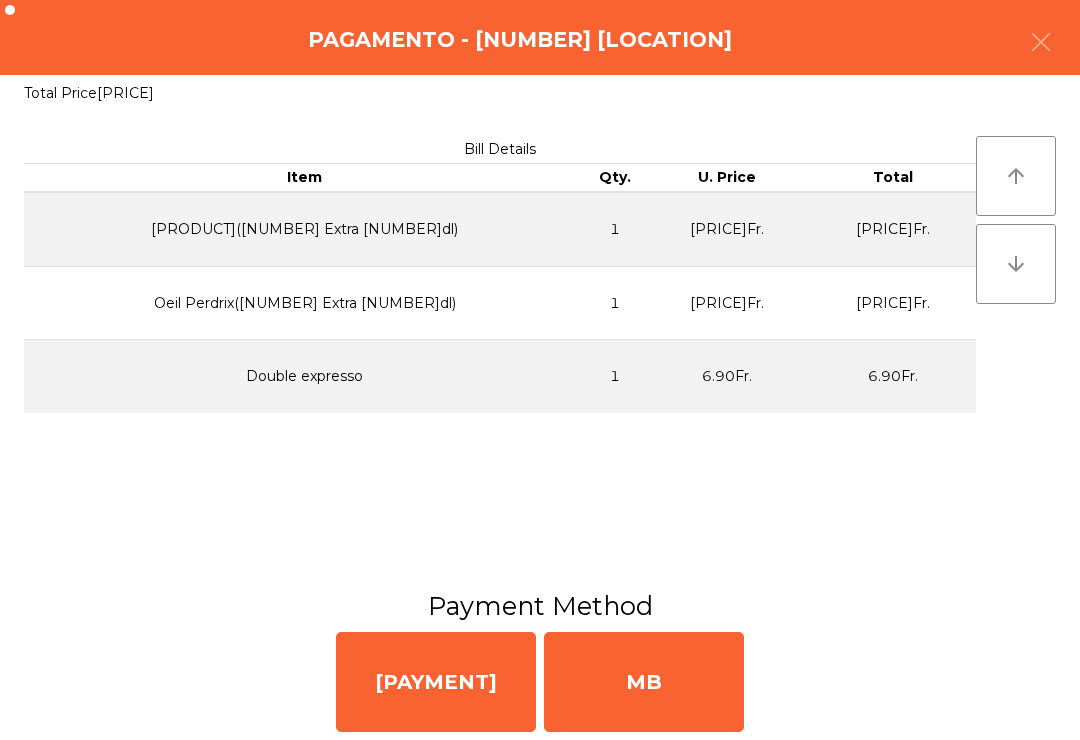 click on "MB" 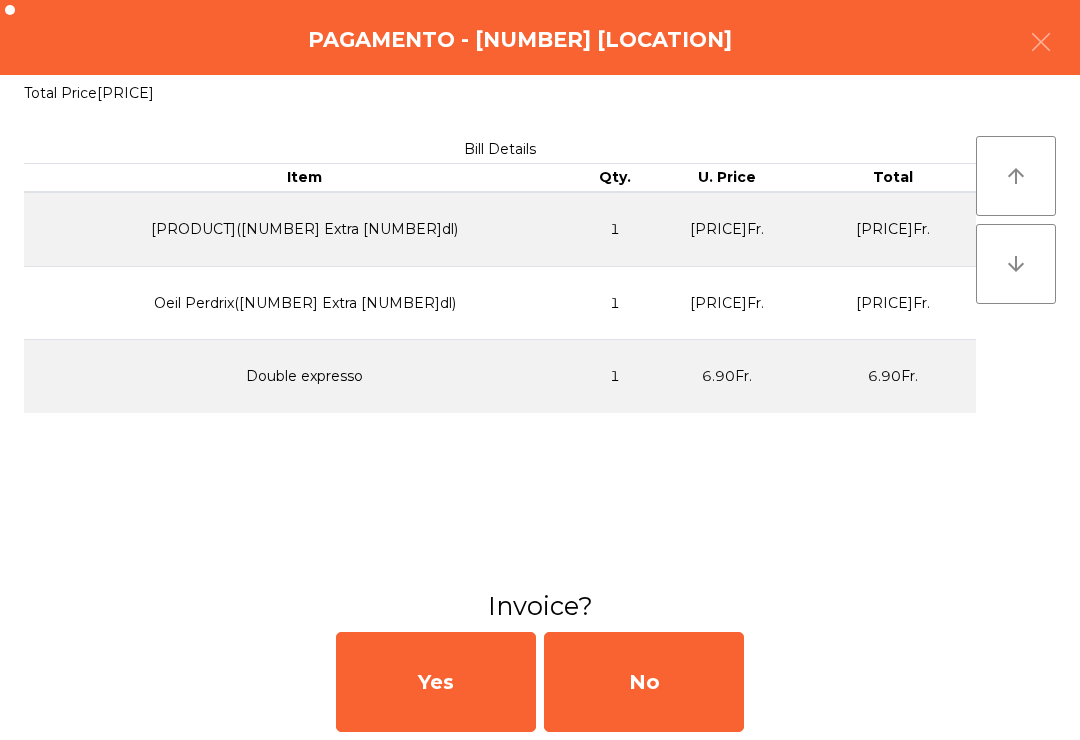 click on "No" 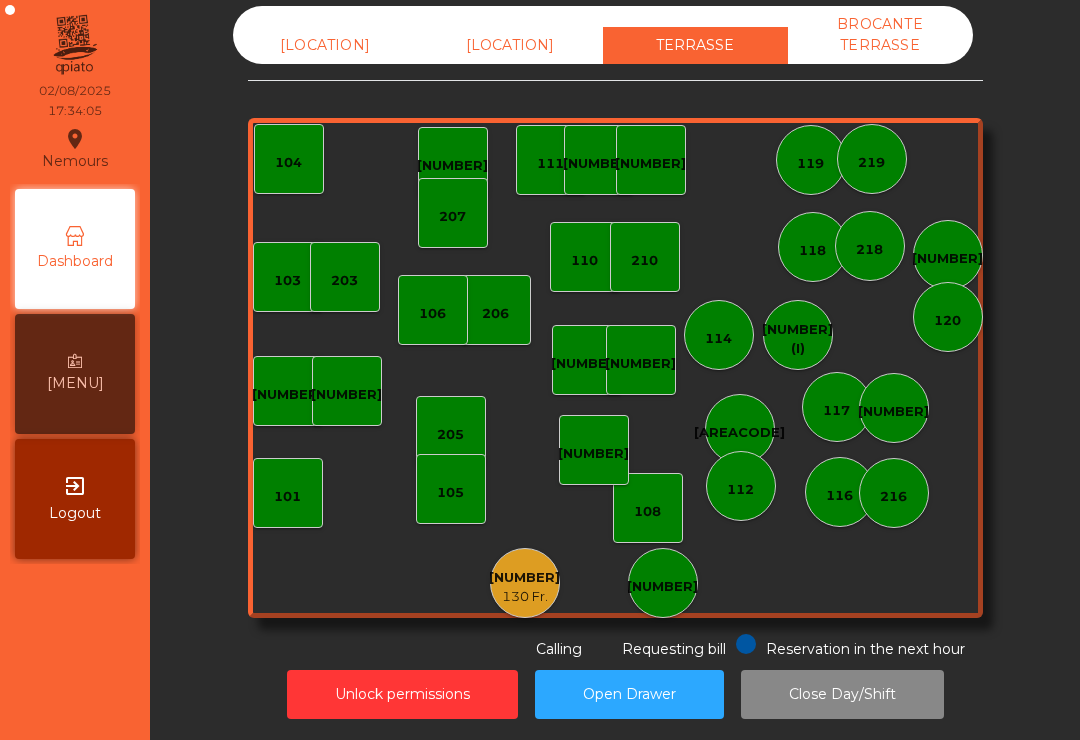 click on "130 Fr." 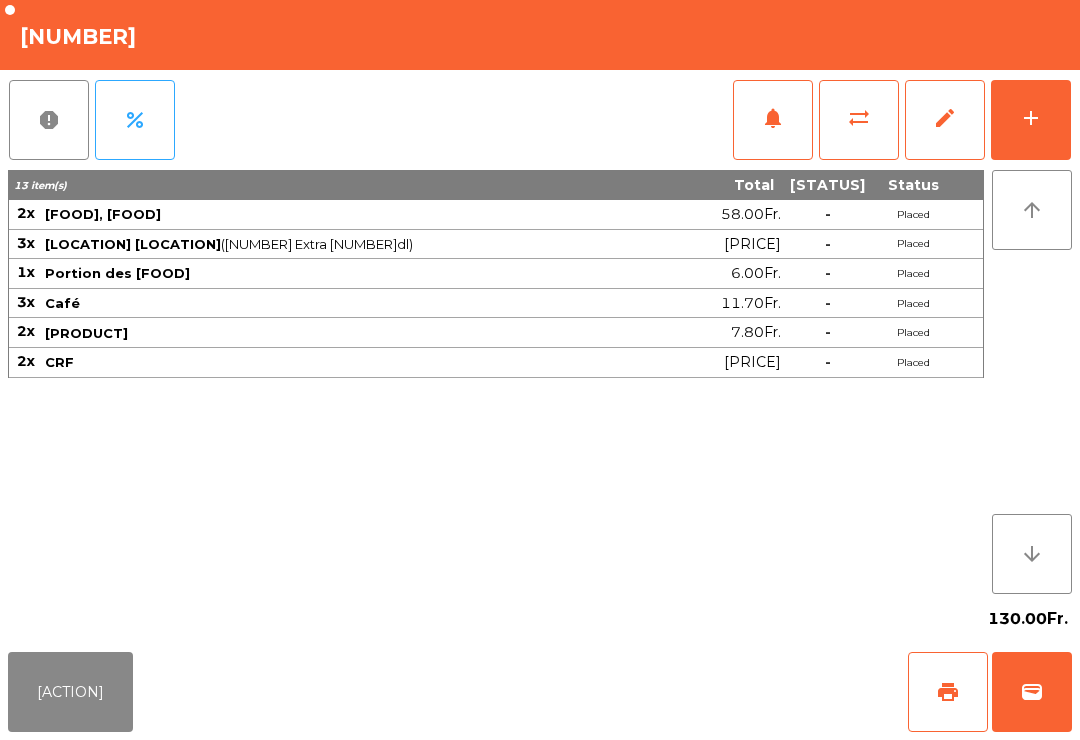 click on "add" 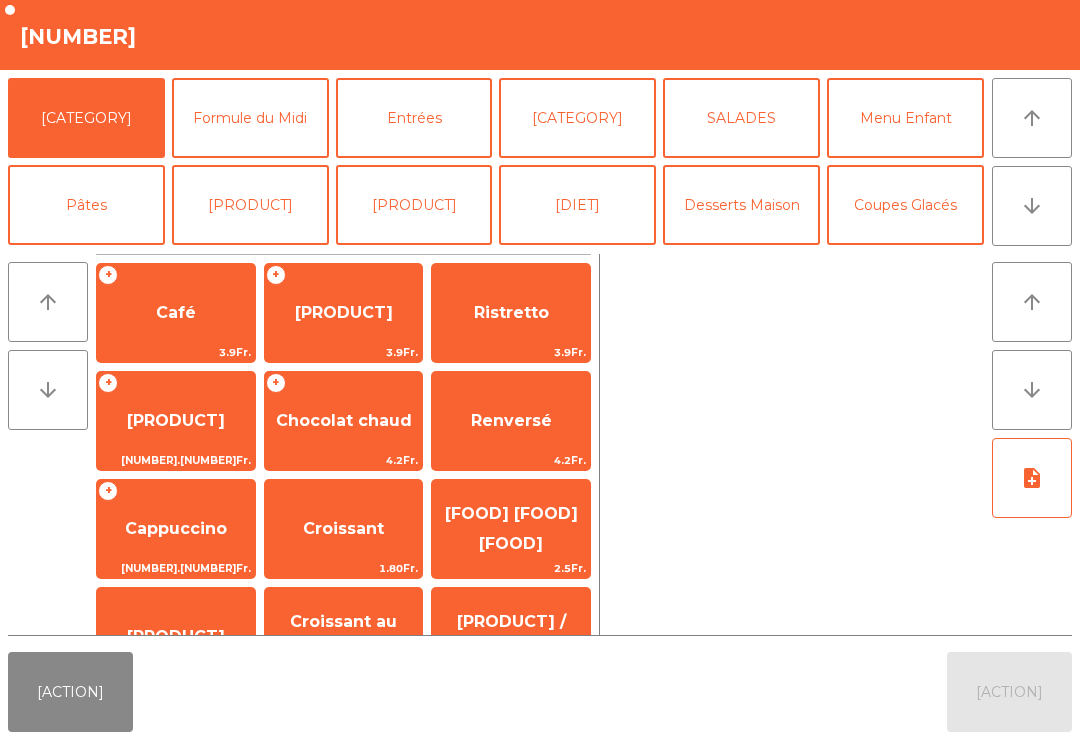 click on "Bières" 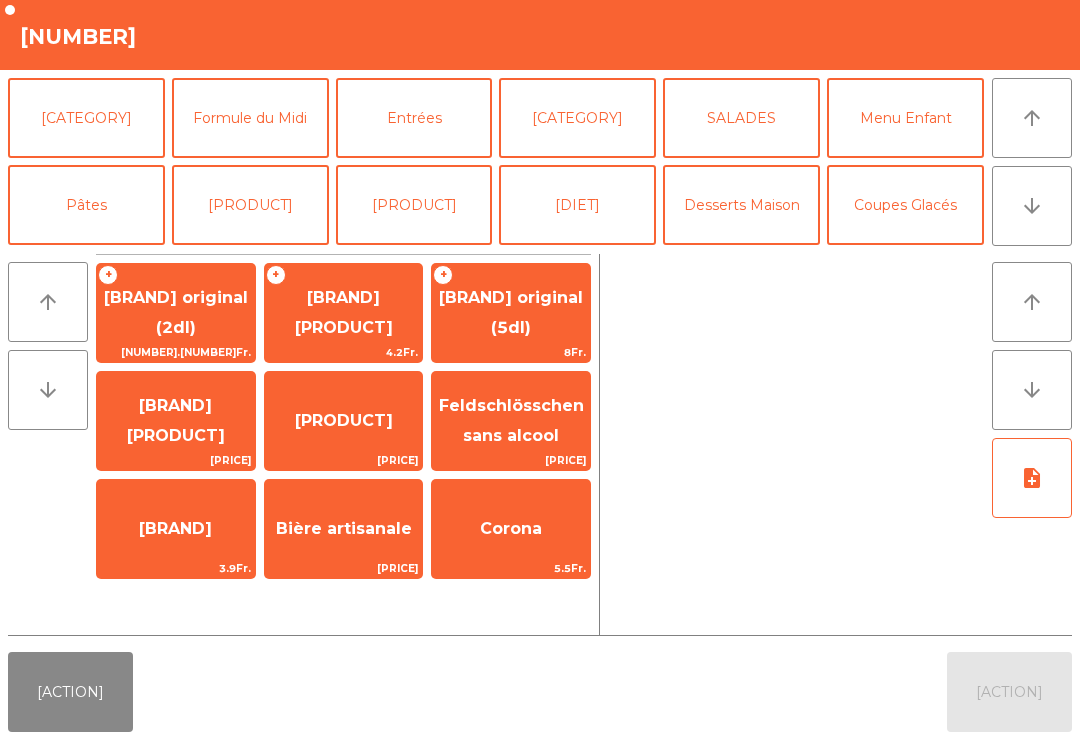 click on "Feldschlösschen original (3dl)" 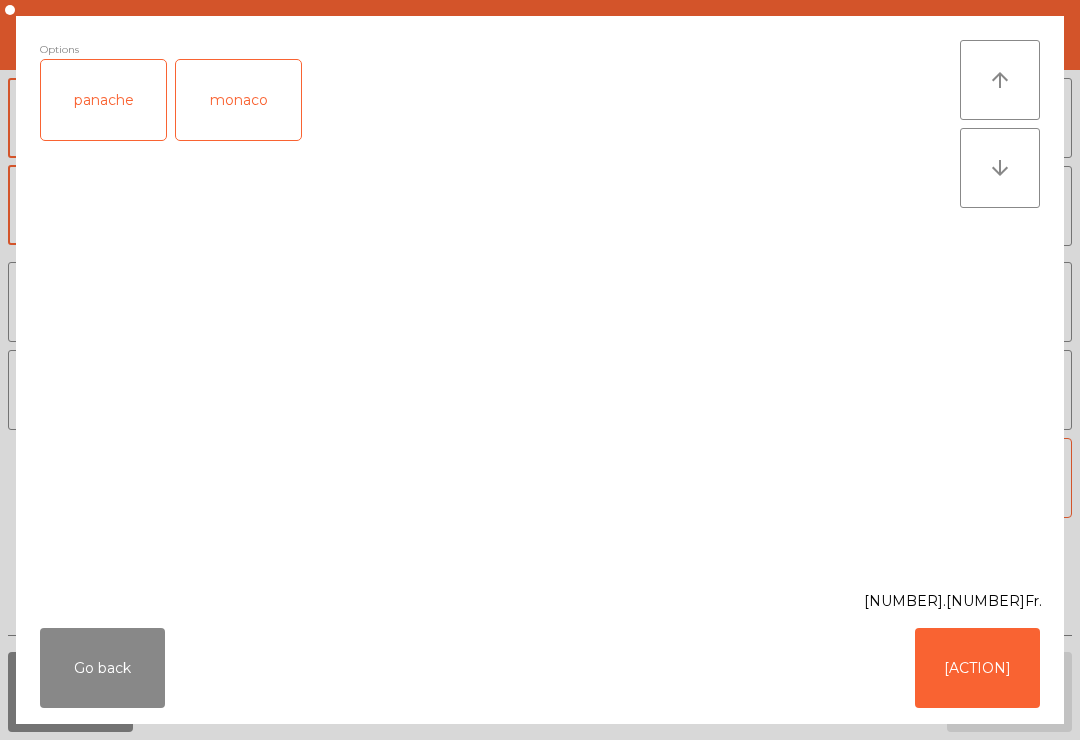 click on "panache" 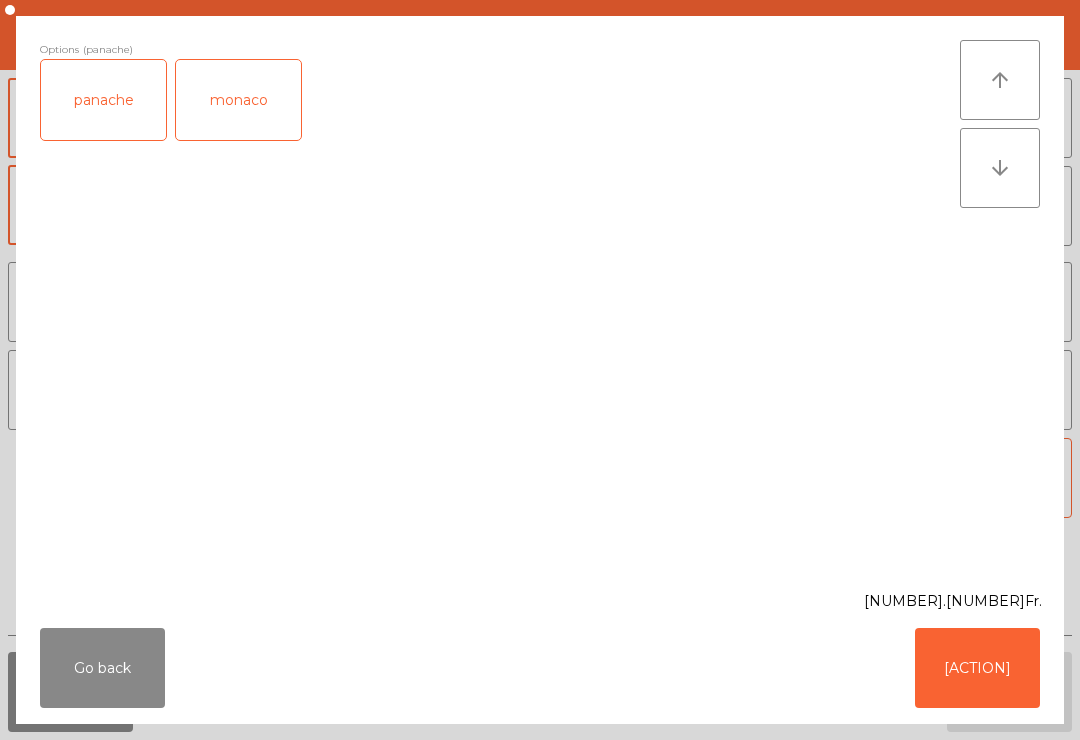 scroll, scrollTop: 103, scrollLeft: 0, axis: vertical 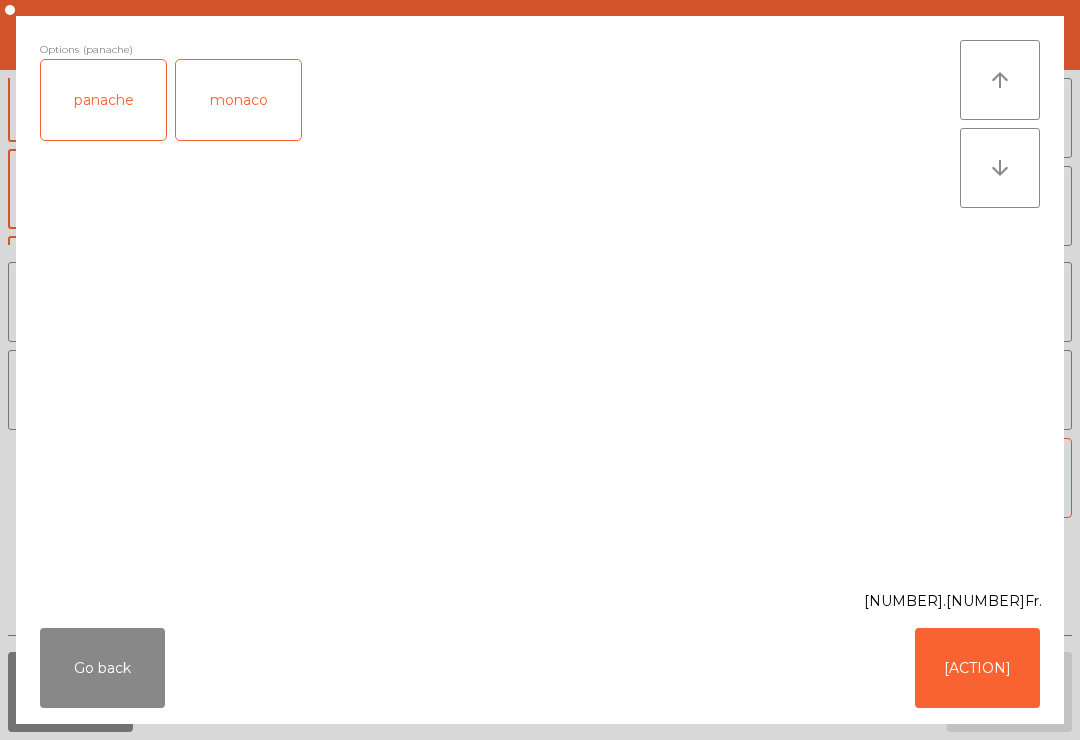 click on "Add" 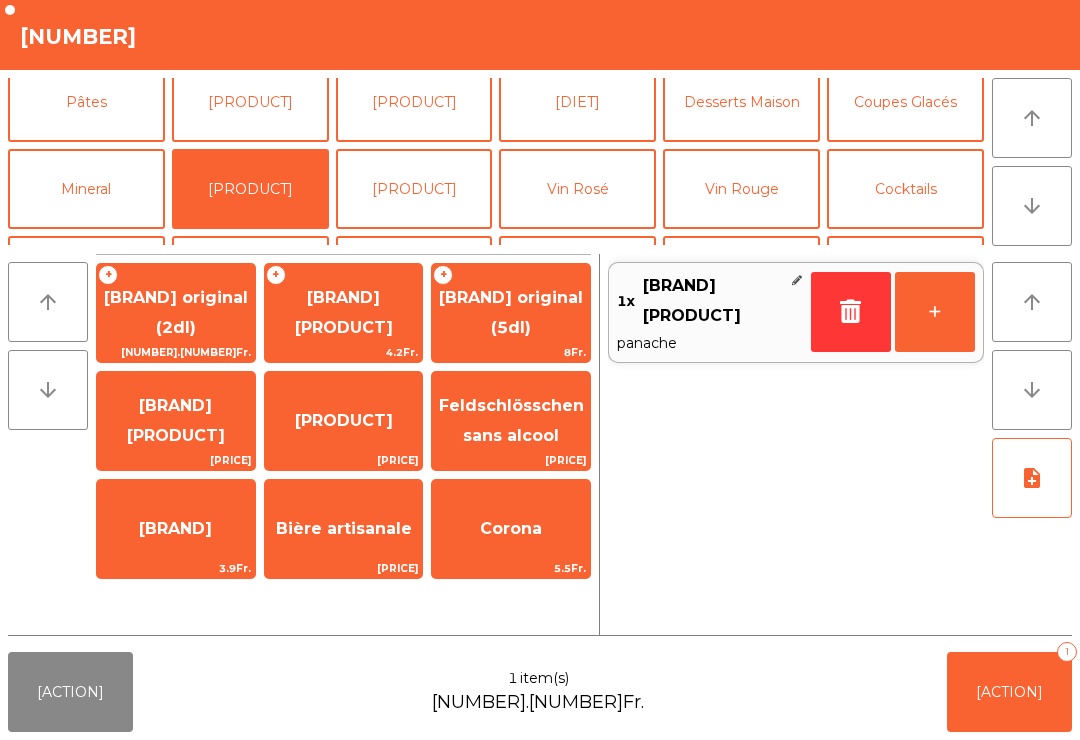 click on "Caféterie" 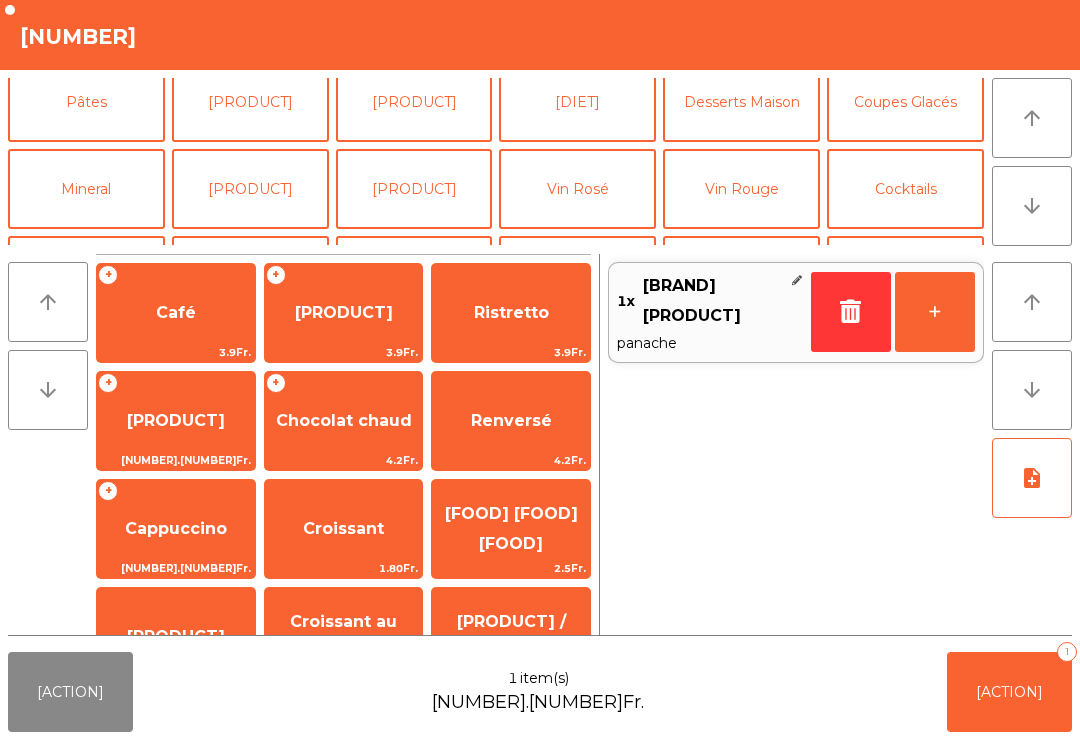 click on "Café" 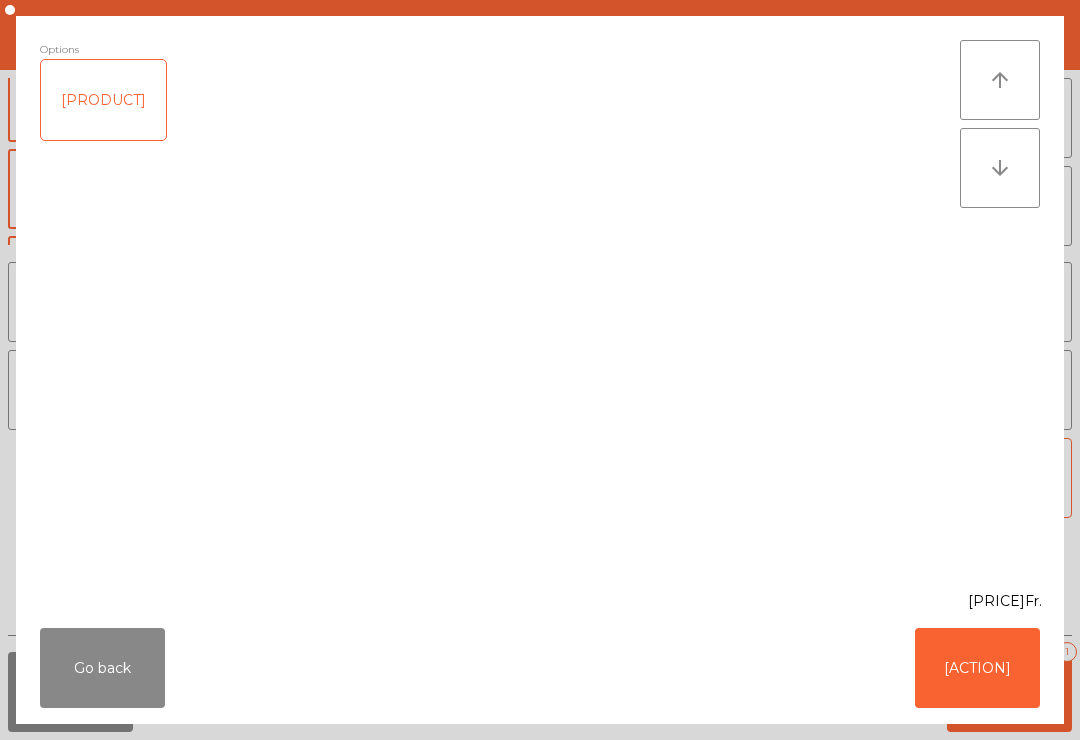 click on "Add" 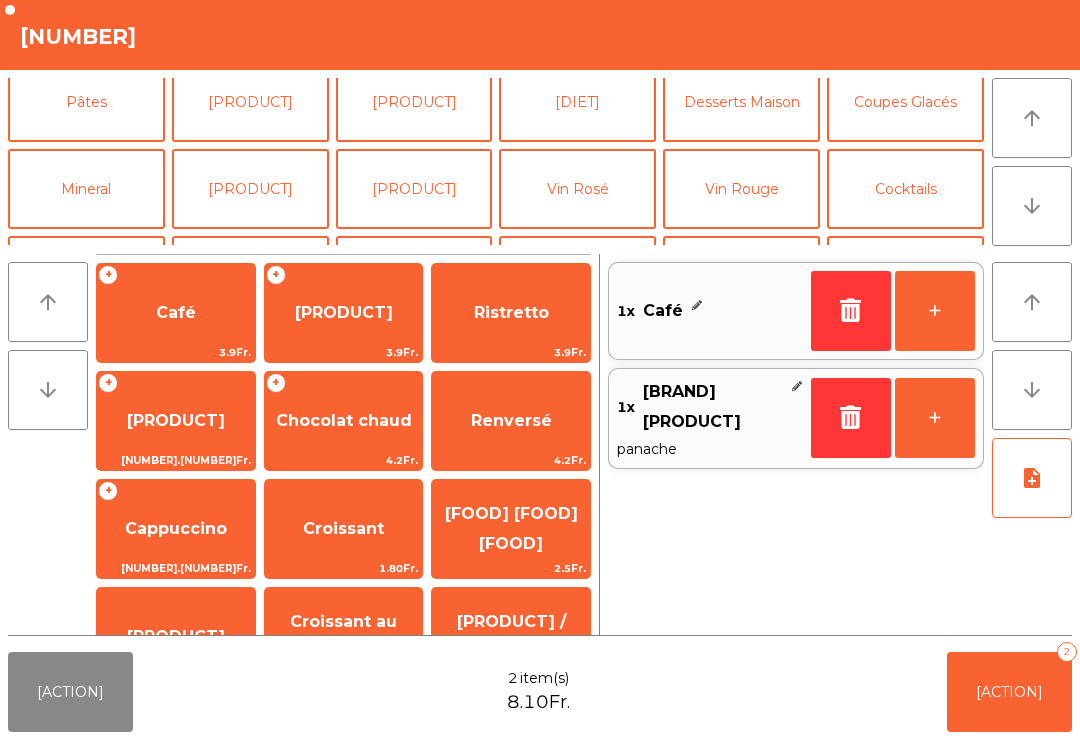 click on "Add   2" 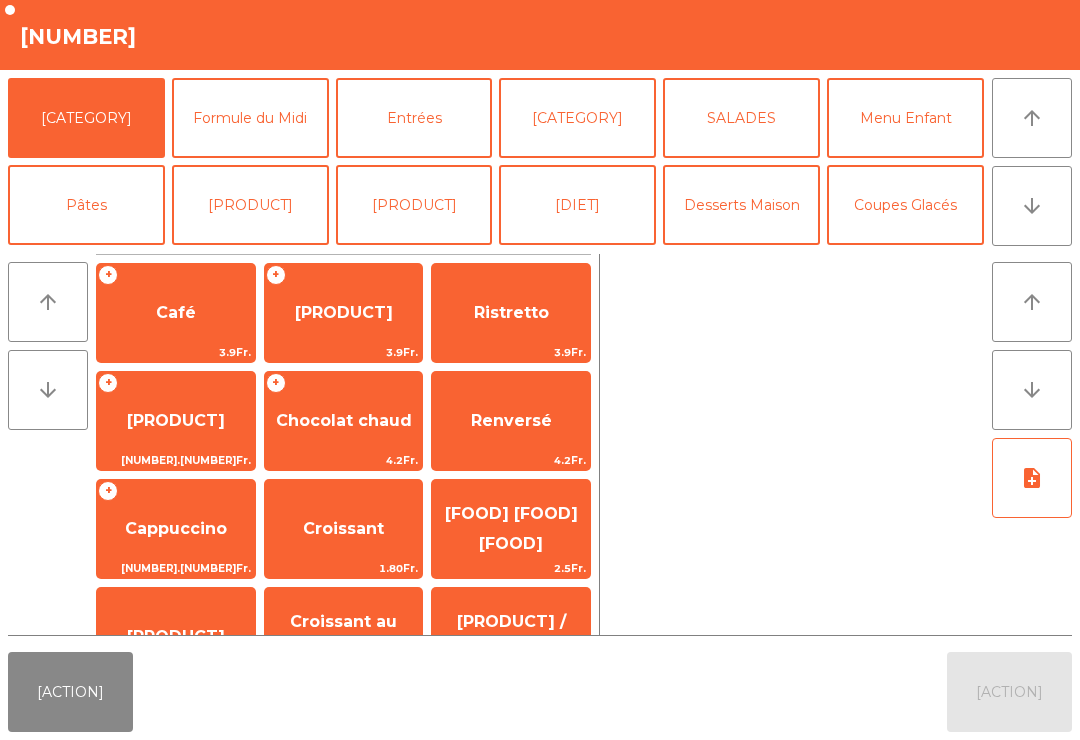 click on "Close" 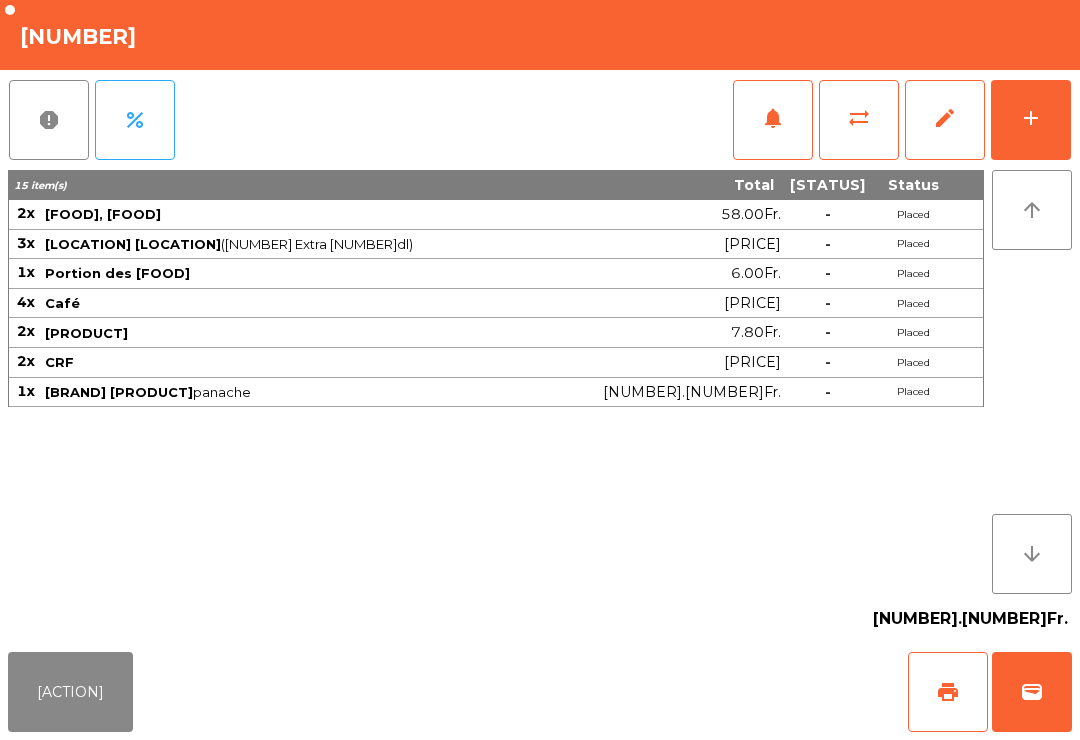 click on "Close" 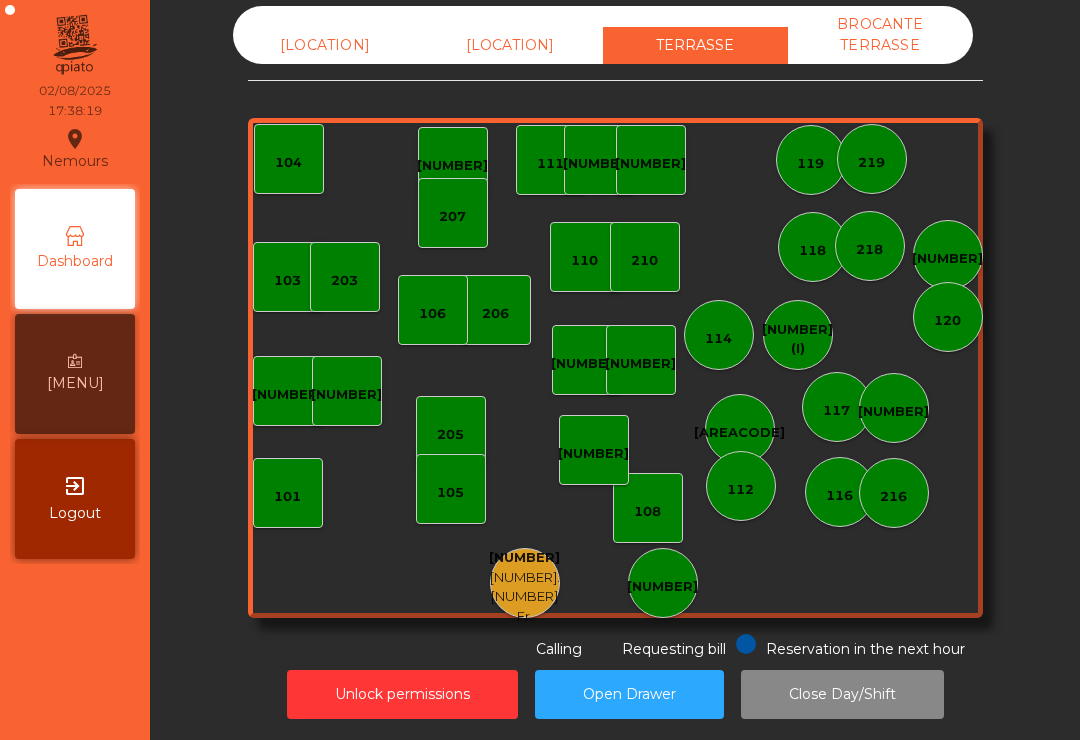 click on "100   138.1 Fr." 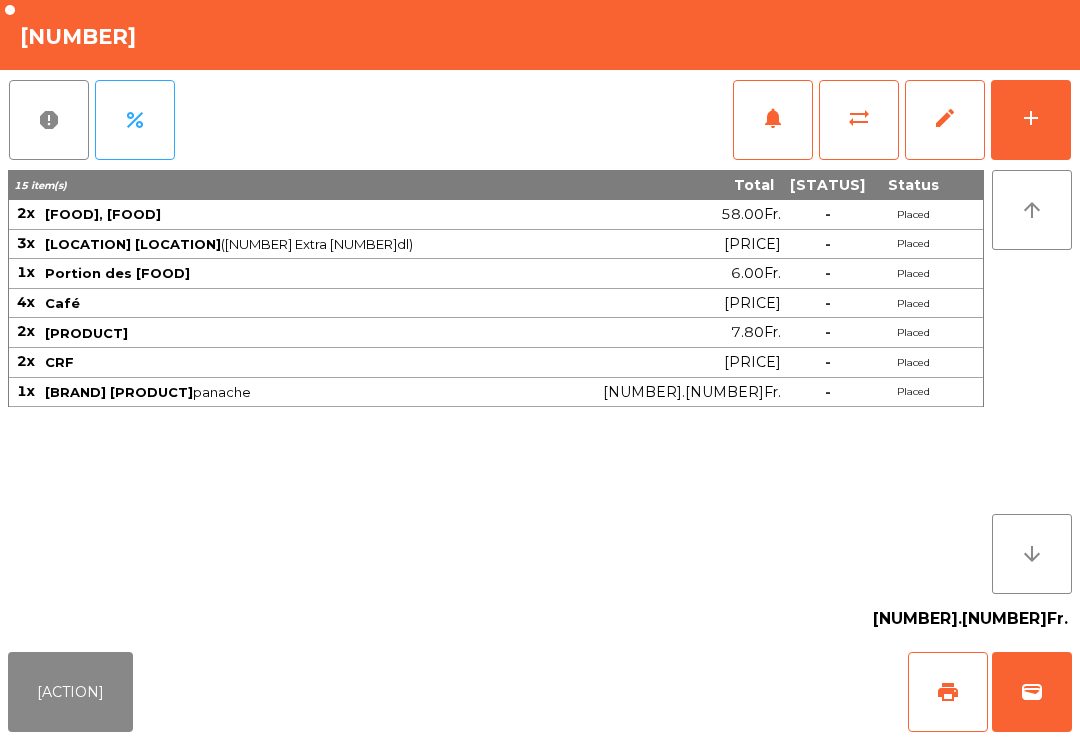 click on "print" 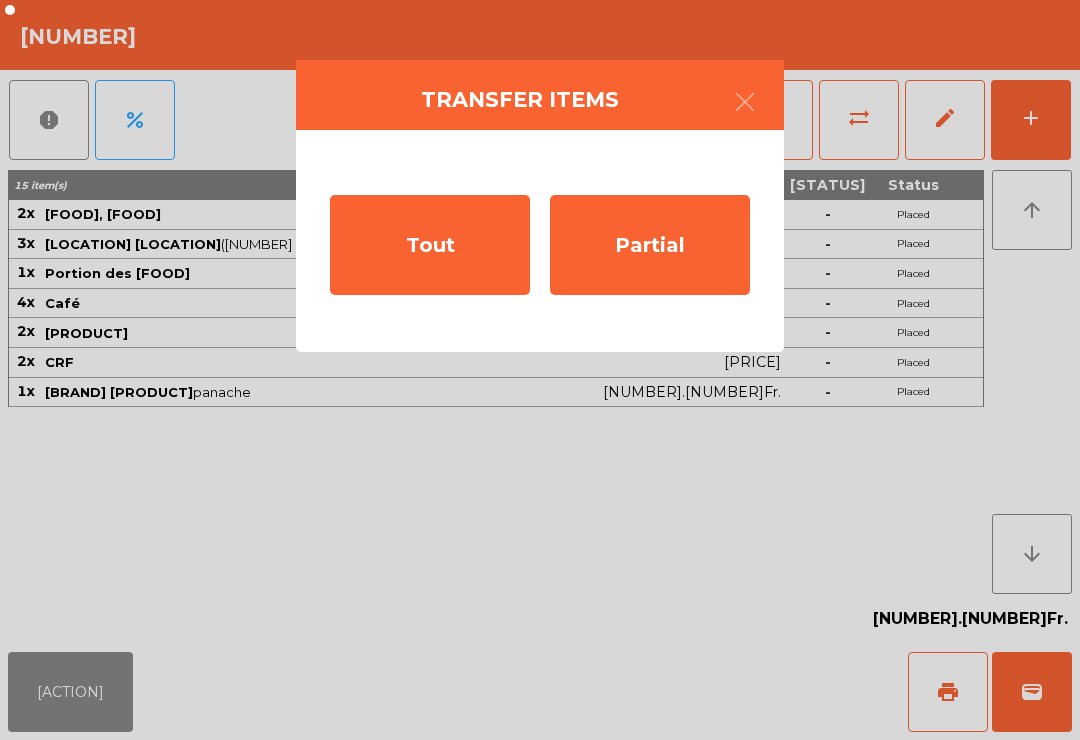 click on "Tout" 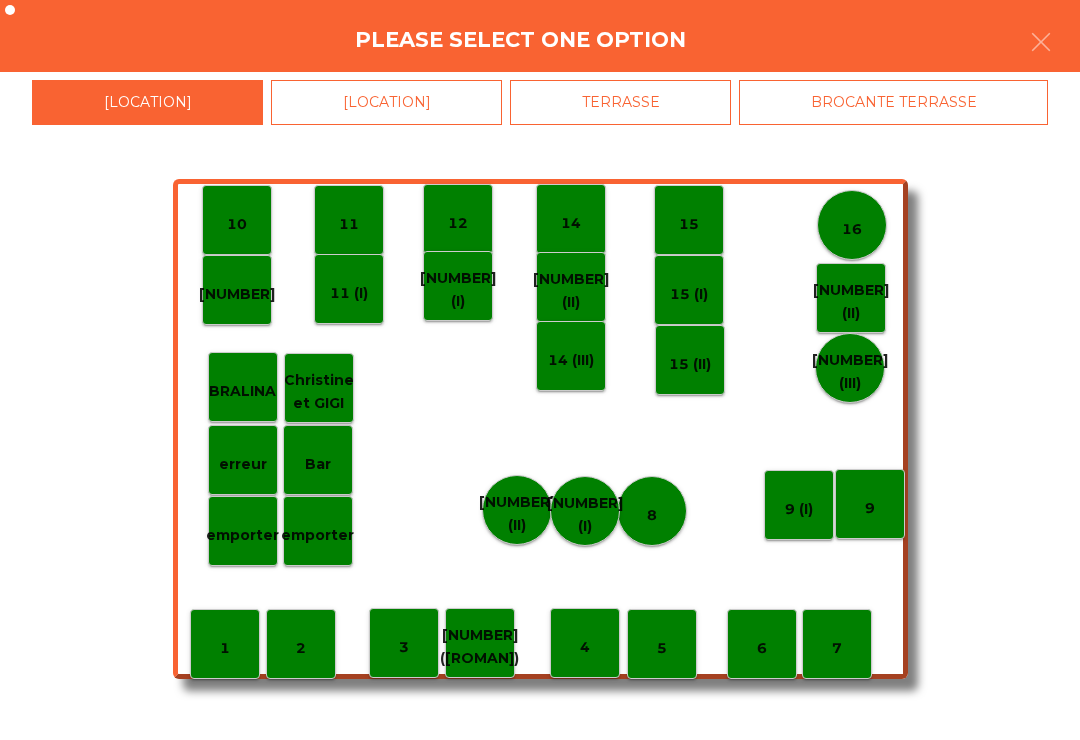 click on "SALLE A MANGER" 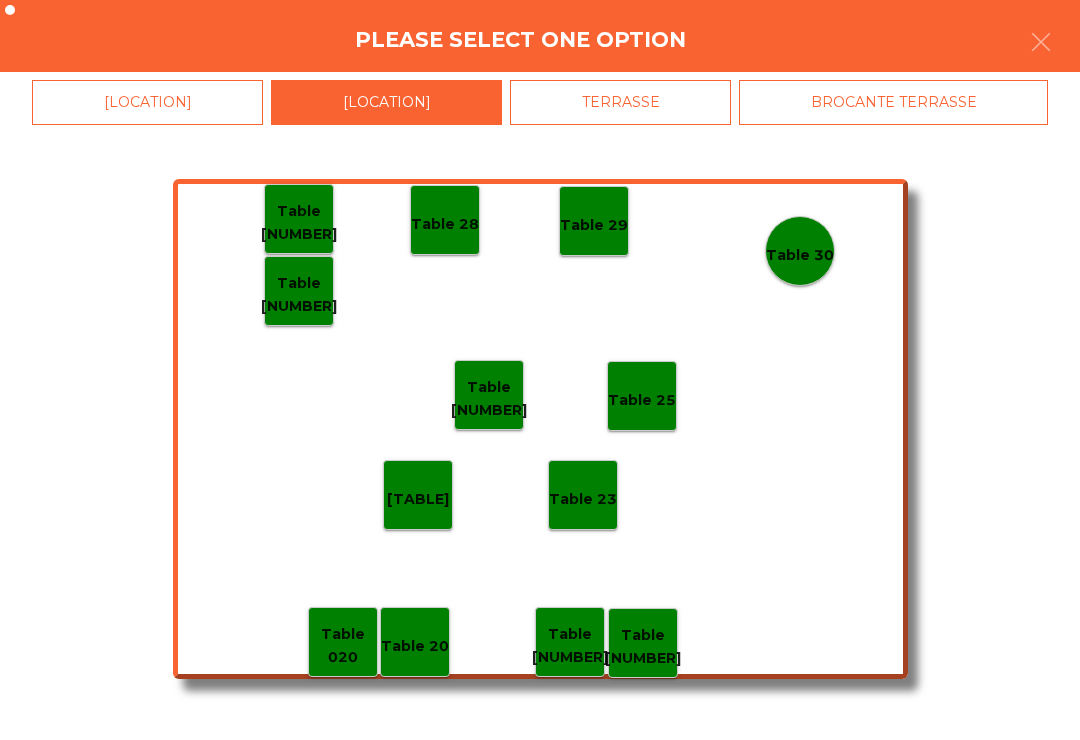 click on "Table 27" 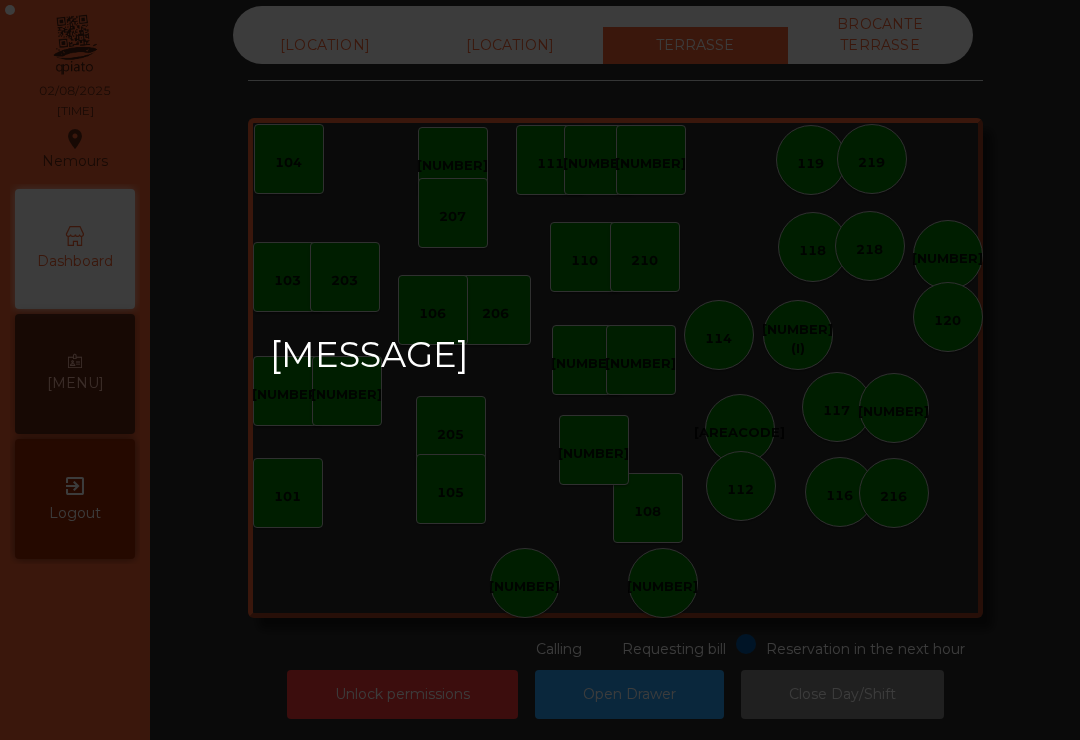 click on "Nemours  location_on  02/08/2025   17:42:23   Dashboard   Orders  exit_to_app  Logout" 